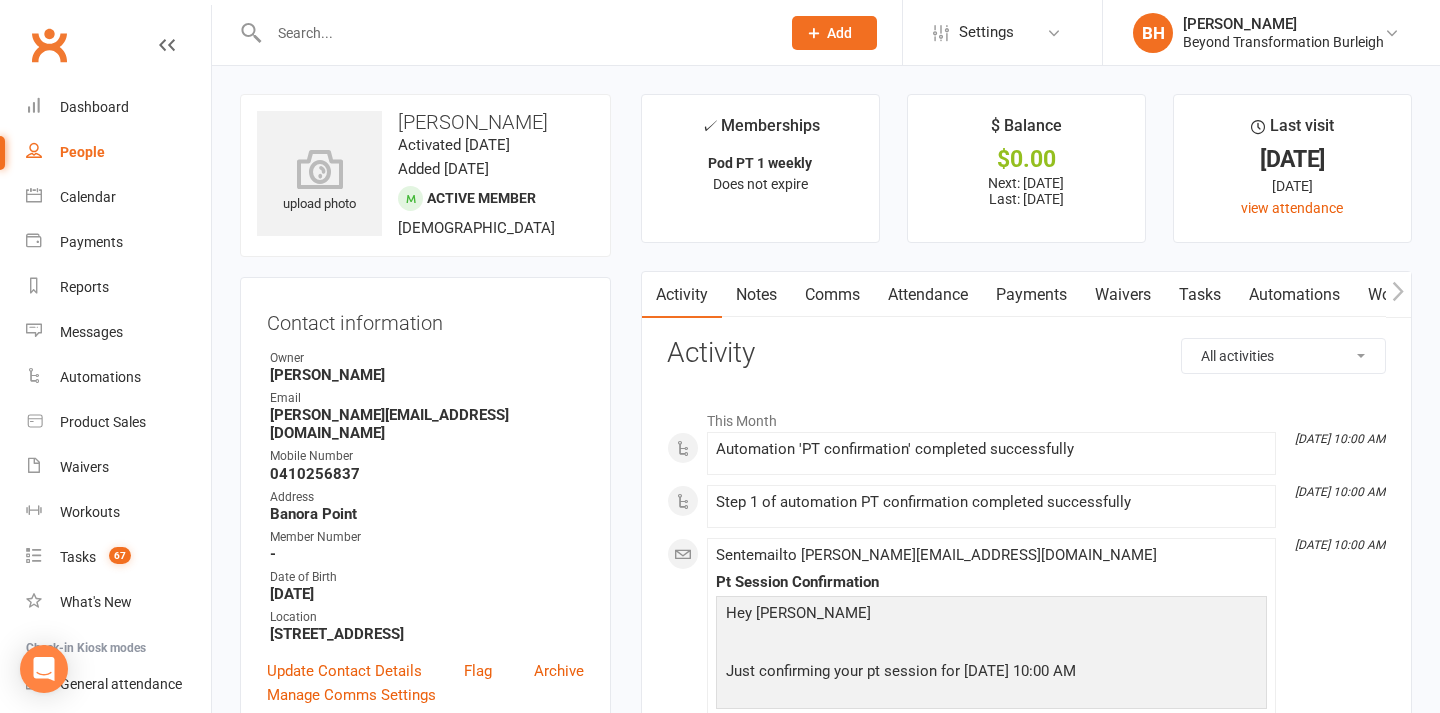 scroll, scrollTop: 0, scrollLeft: 0, axis: both 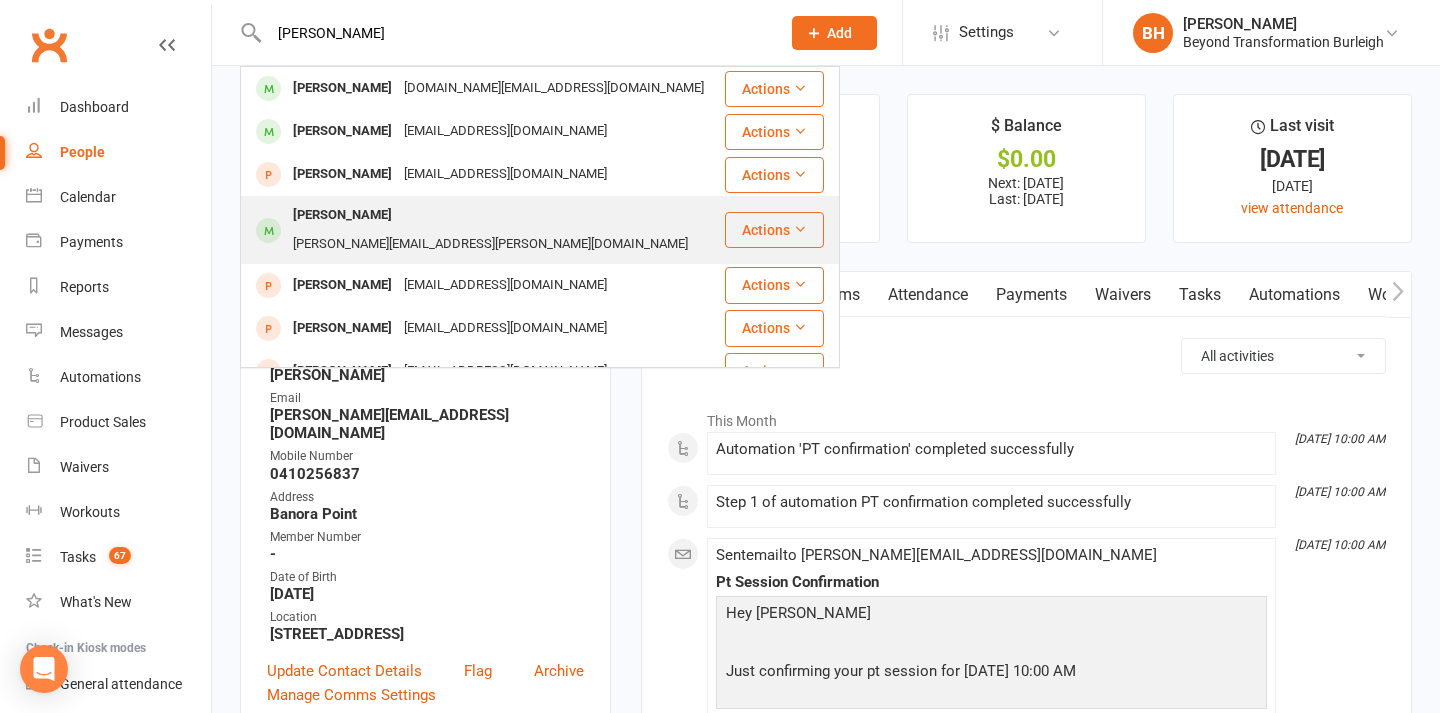 type on "[PERSON_NAME]" 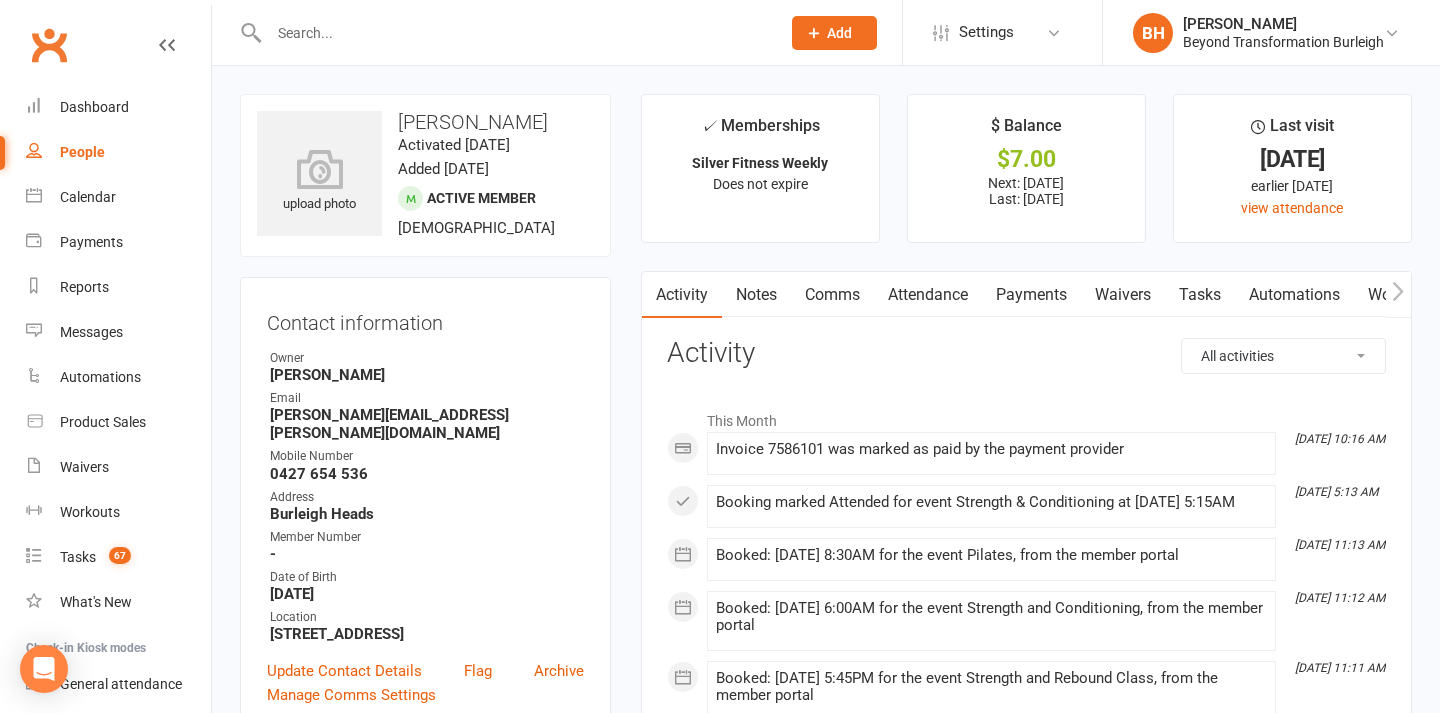 click on "Attendance" at bounding box center (928, 295) 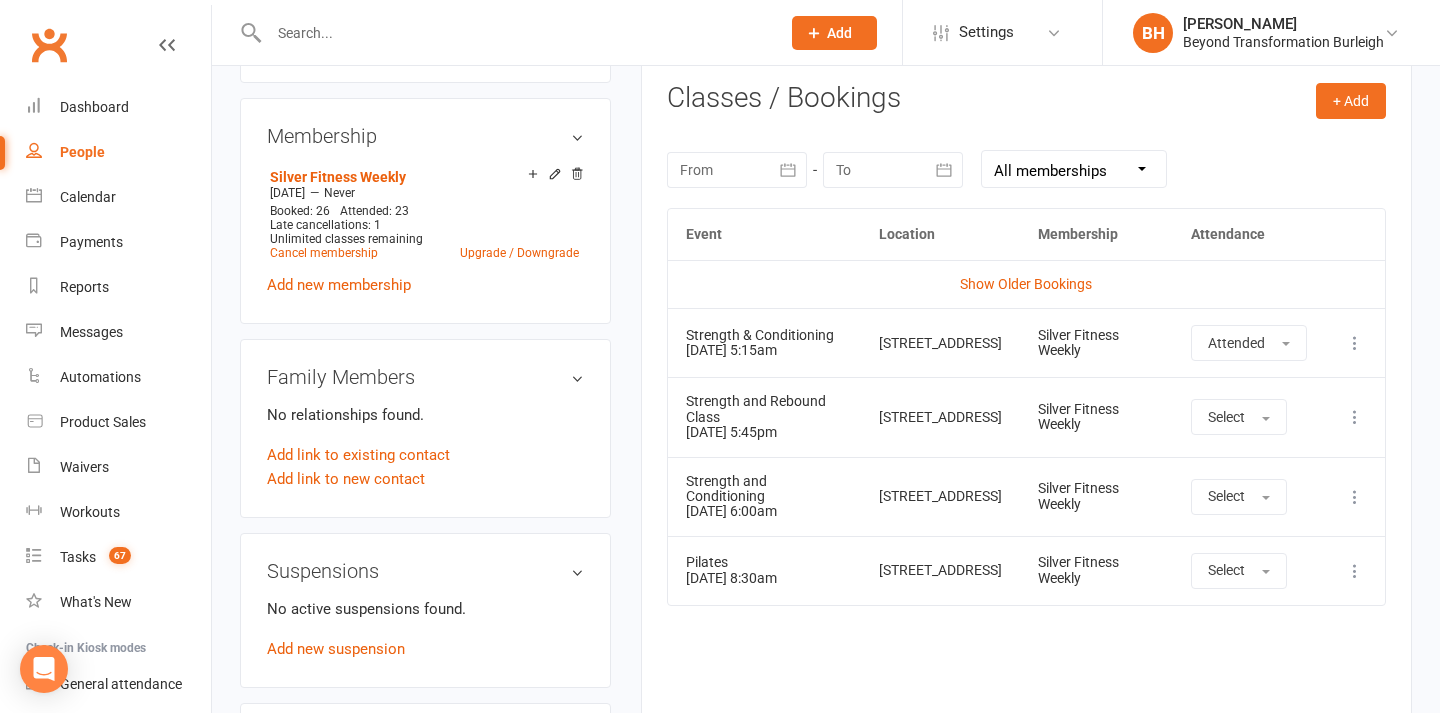 scroll, scrollTop: 811, scrollLeft: 0, axis: vertical 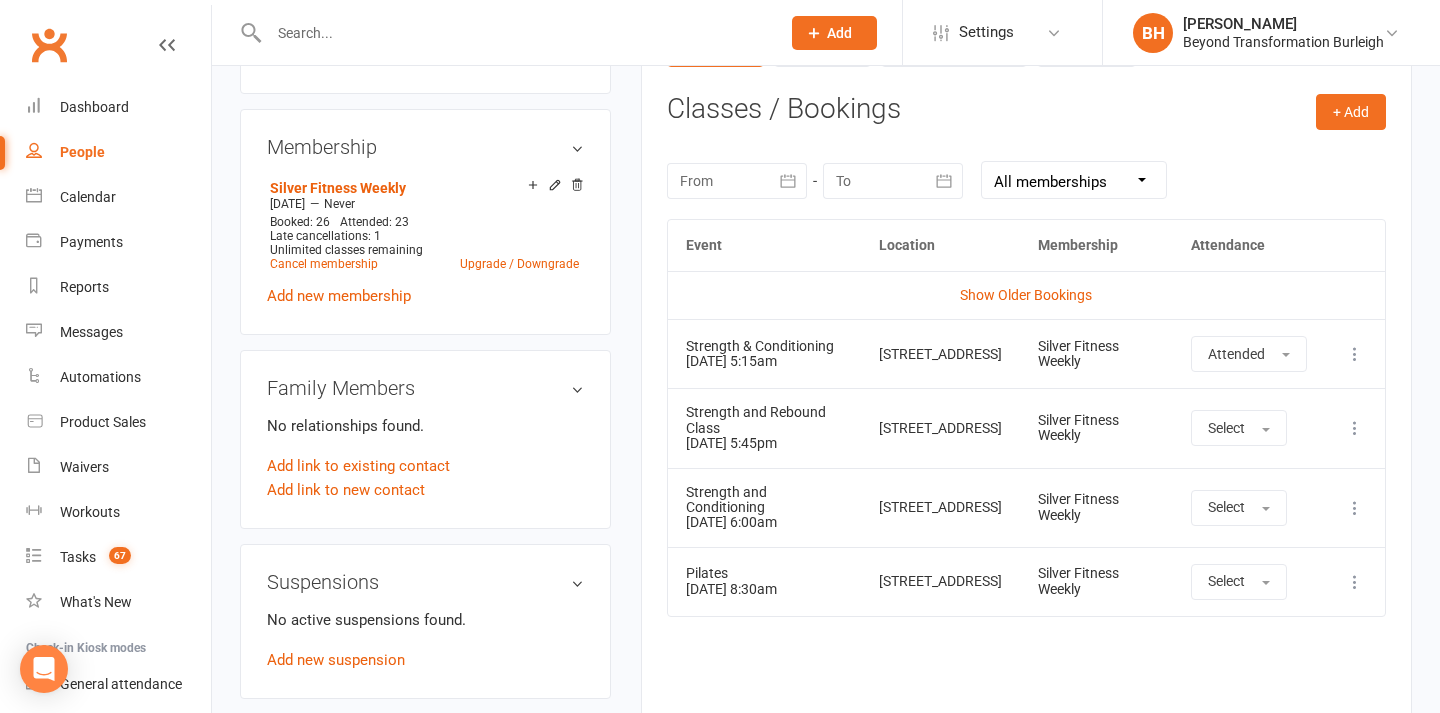 click at bounding box center [737, 181] 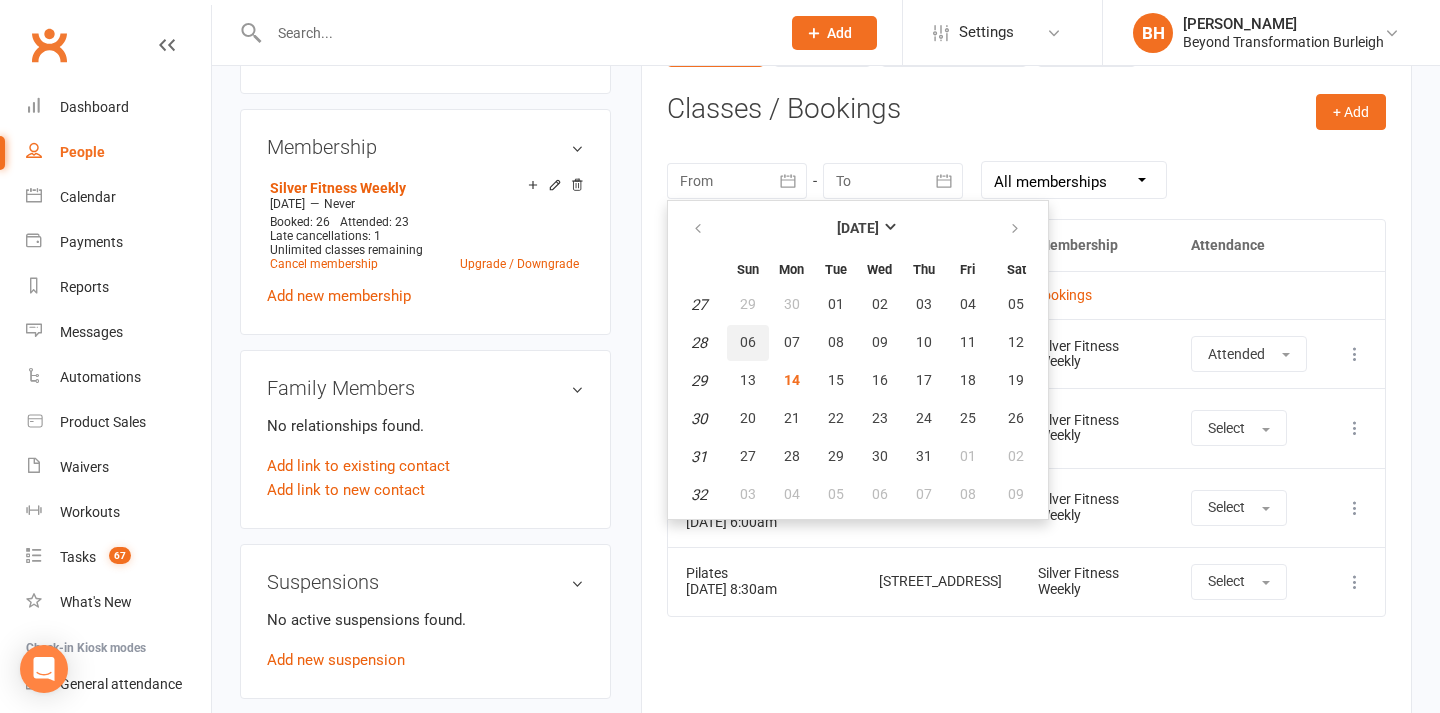 click on "06" at bounding box center (748, 342) 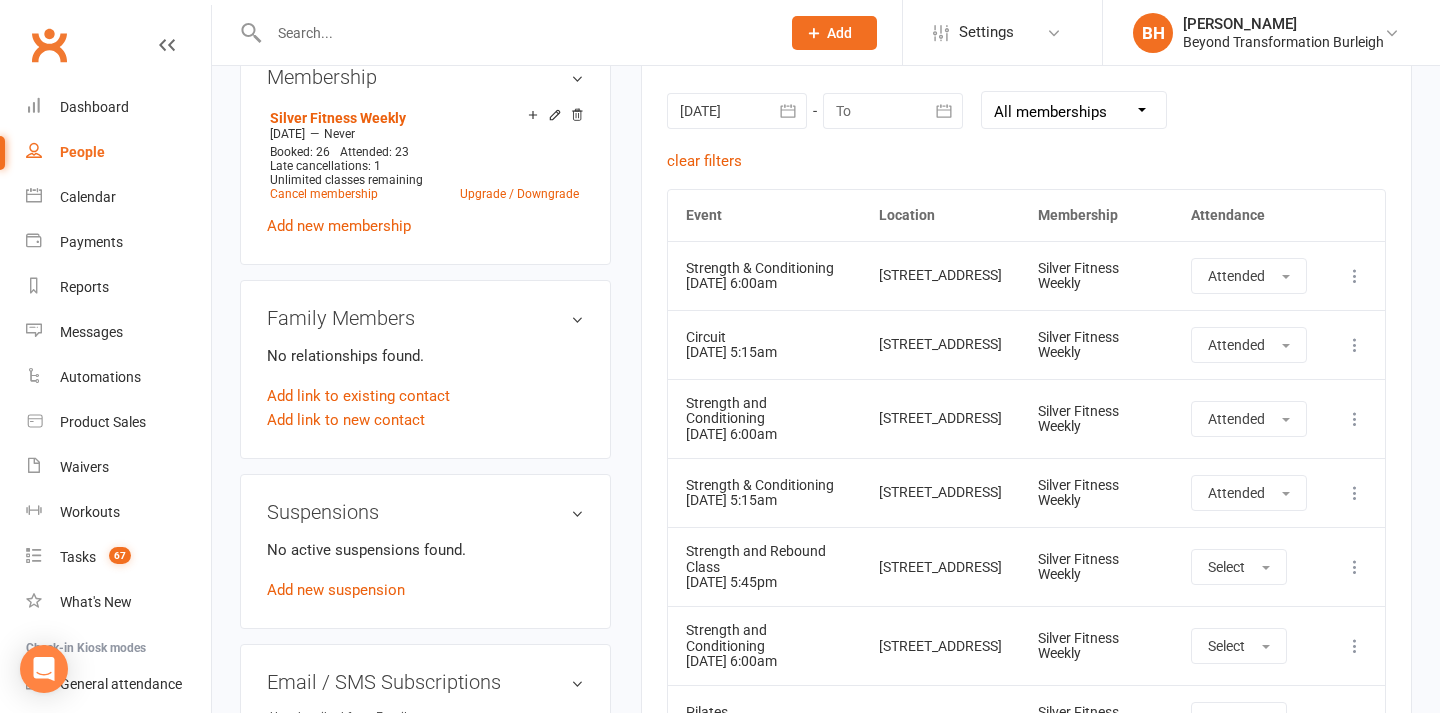 scroll, scrollTop: 873, scrollLeft: 0, axis: vertical 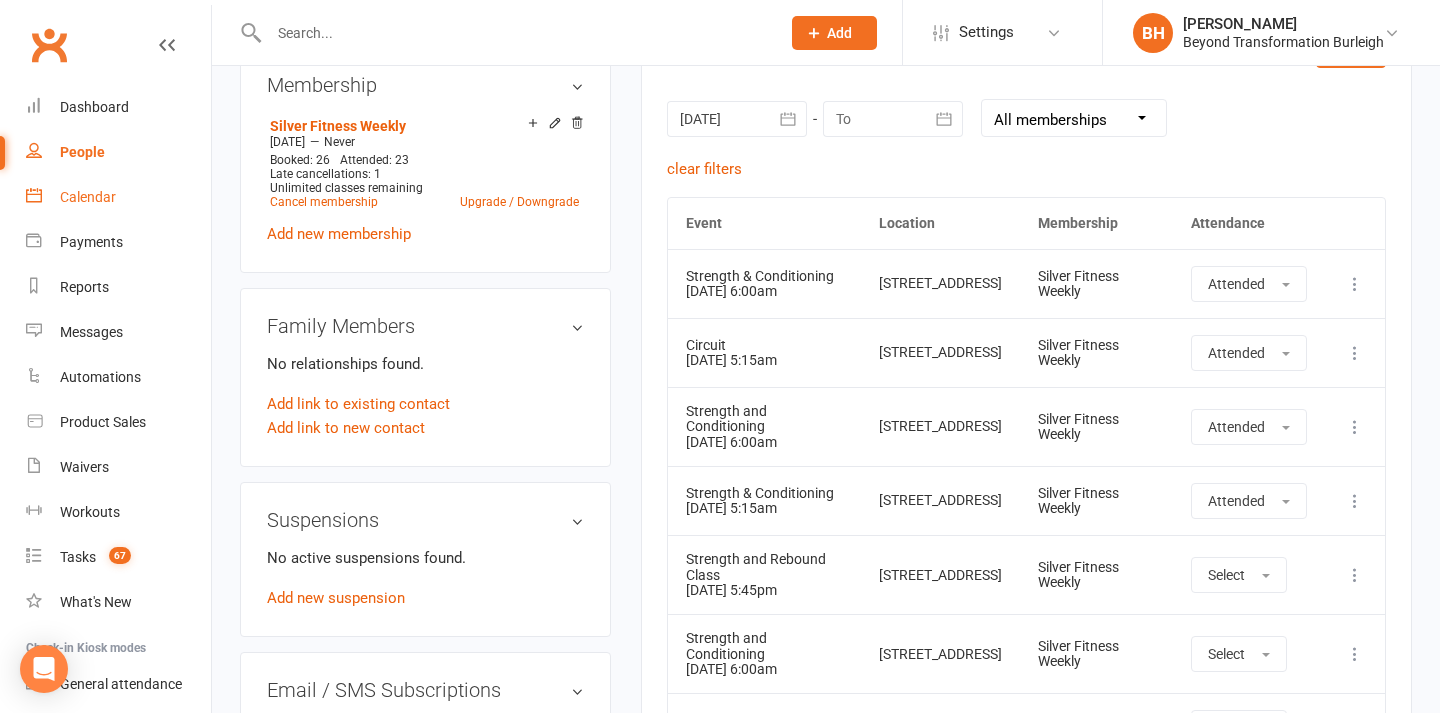 click on "Calendar" at bounding box center (118, 197) 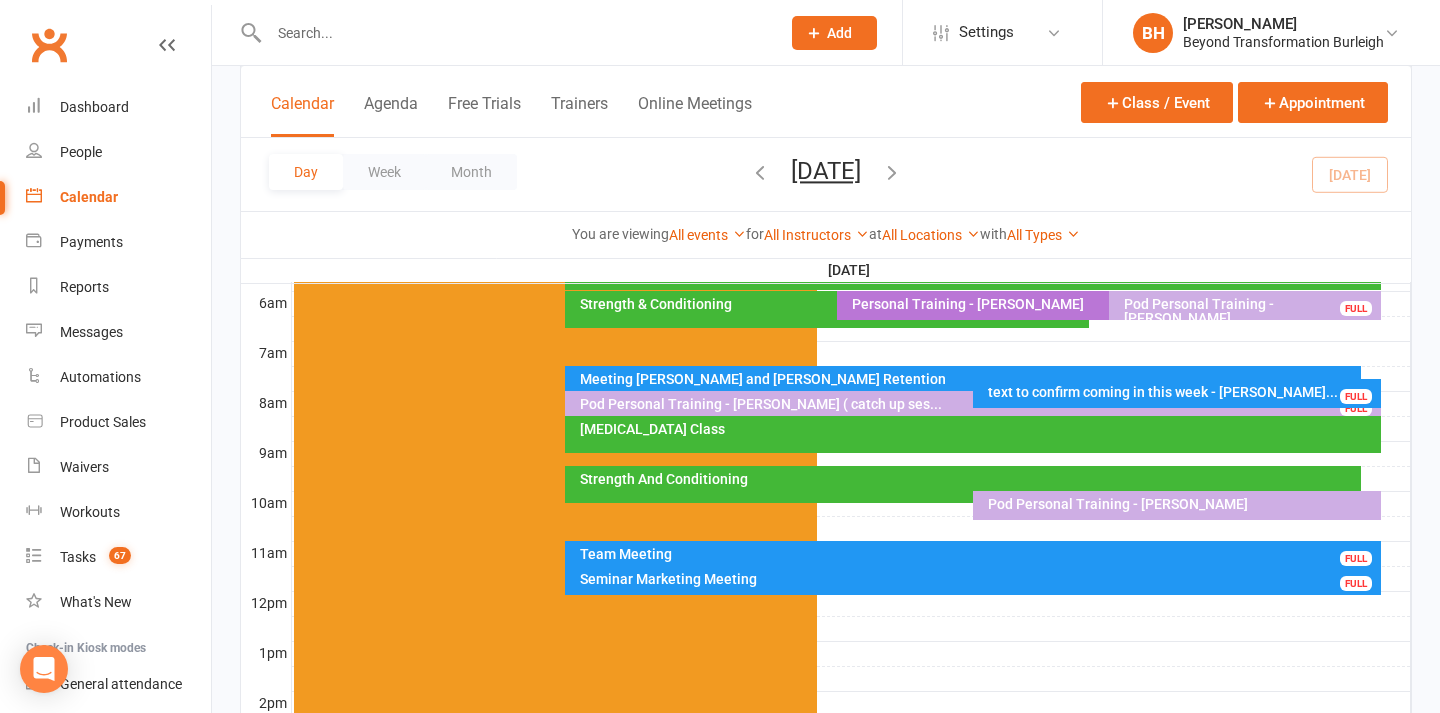 scroll, scrollTop: 414, scrollLeft: 0, axis: vertical 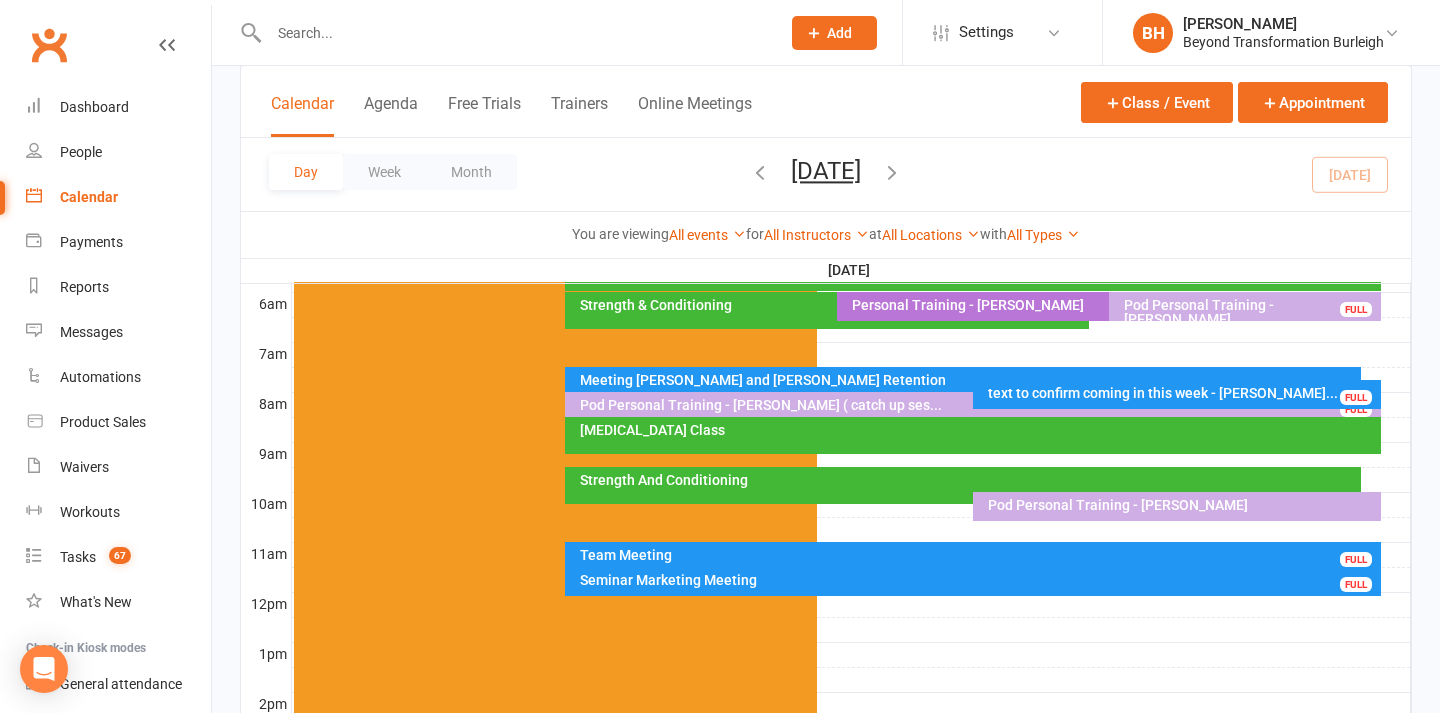 click on "[MEDICAL_DATA] Class" at bounding box center [977, 430] 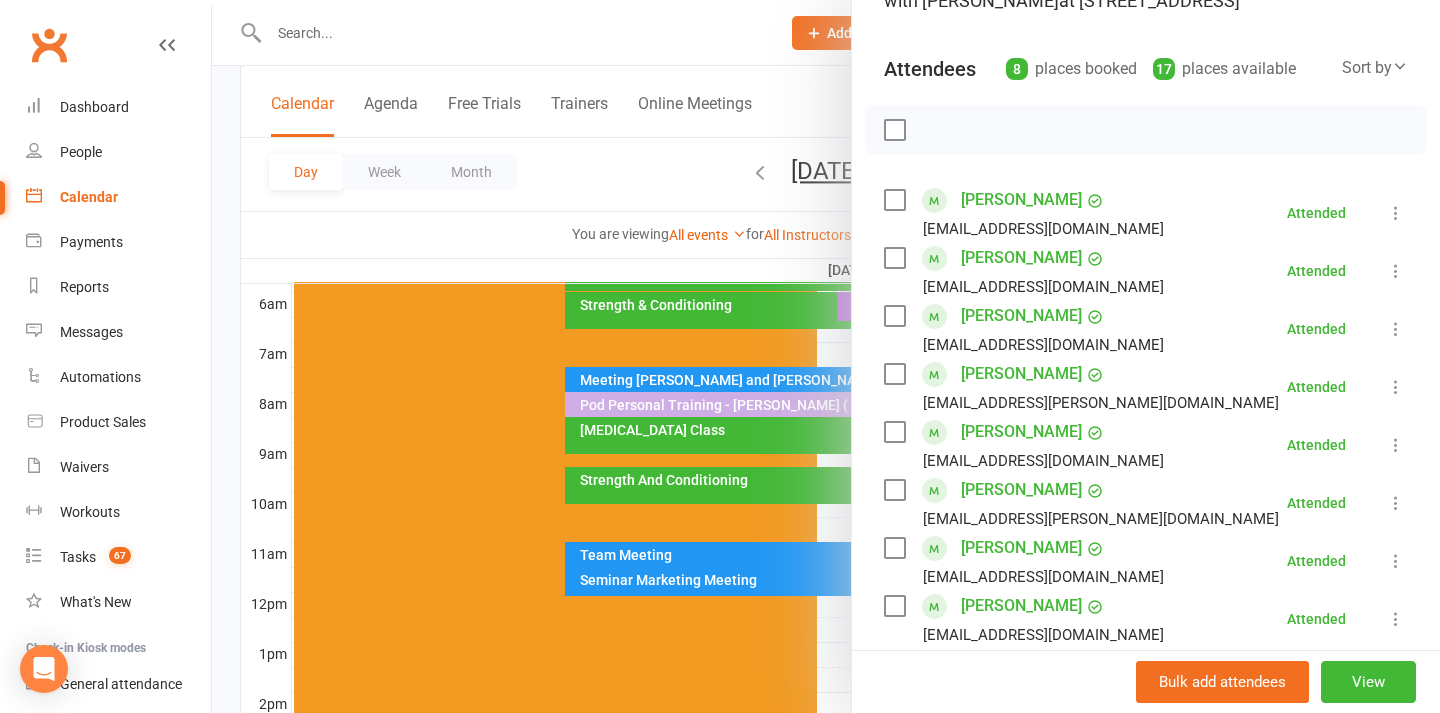 scroll, scrollTop: 212, scrollLeft: 0, axis: vertical 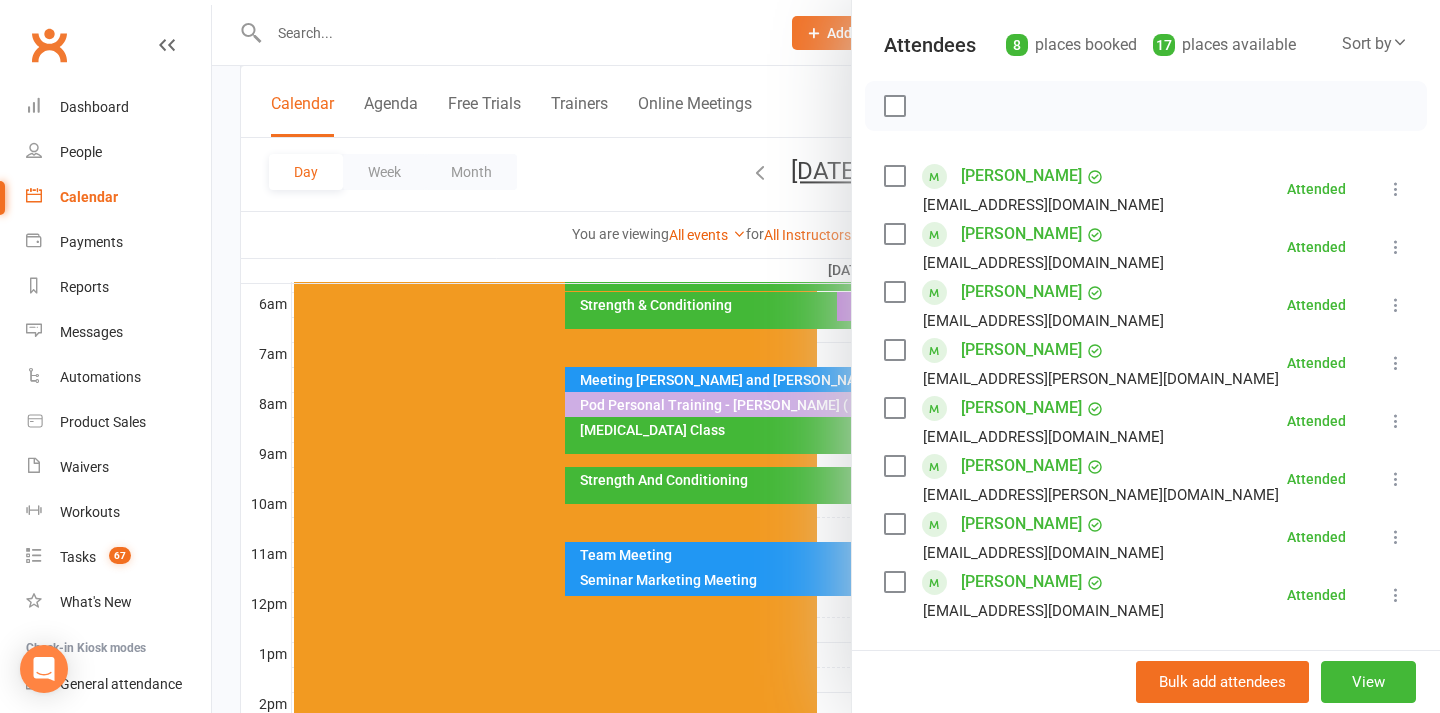 click at bounding box center (826, 356) 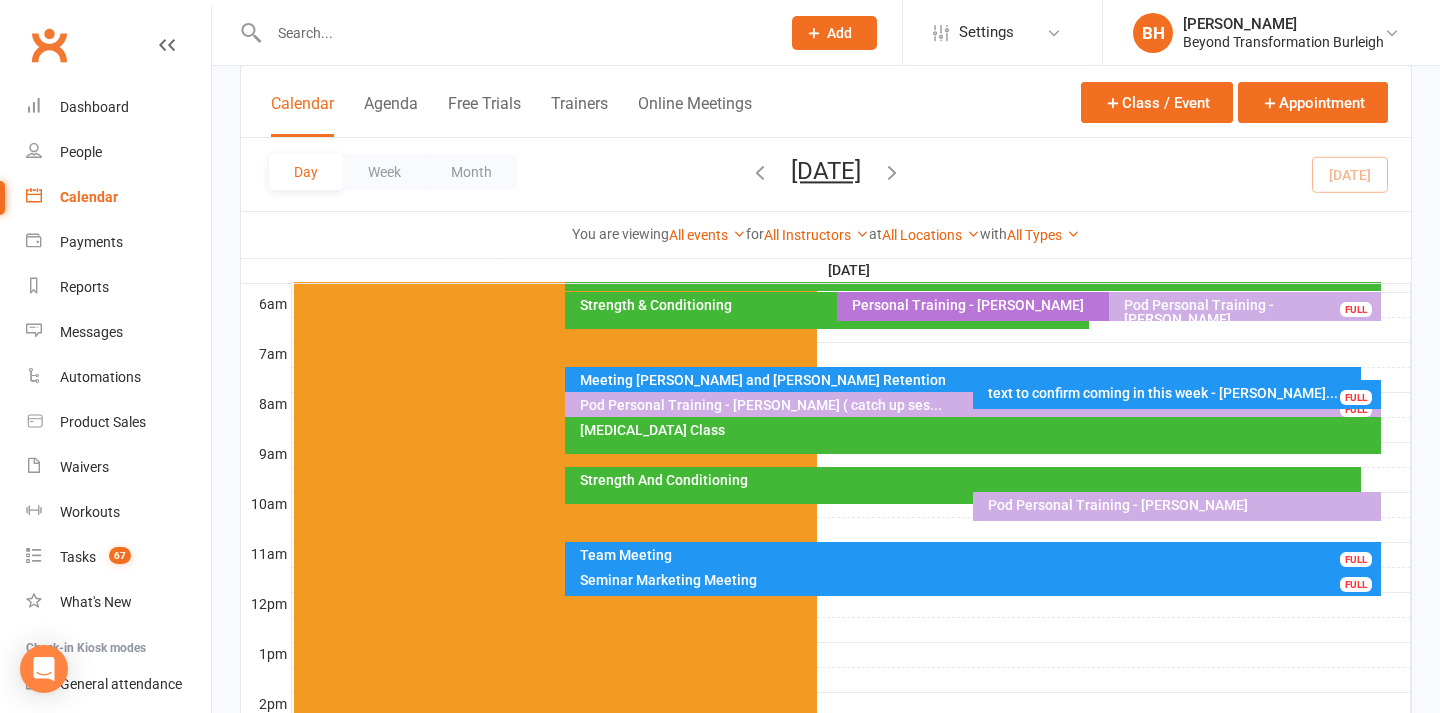 click on "Strength And Conditioning" at bounding box center [967, 480] 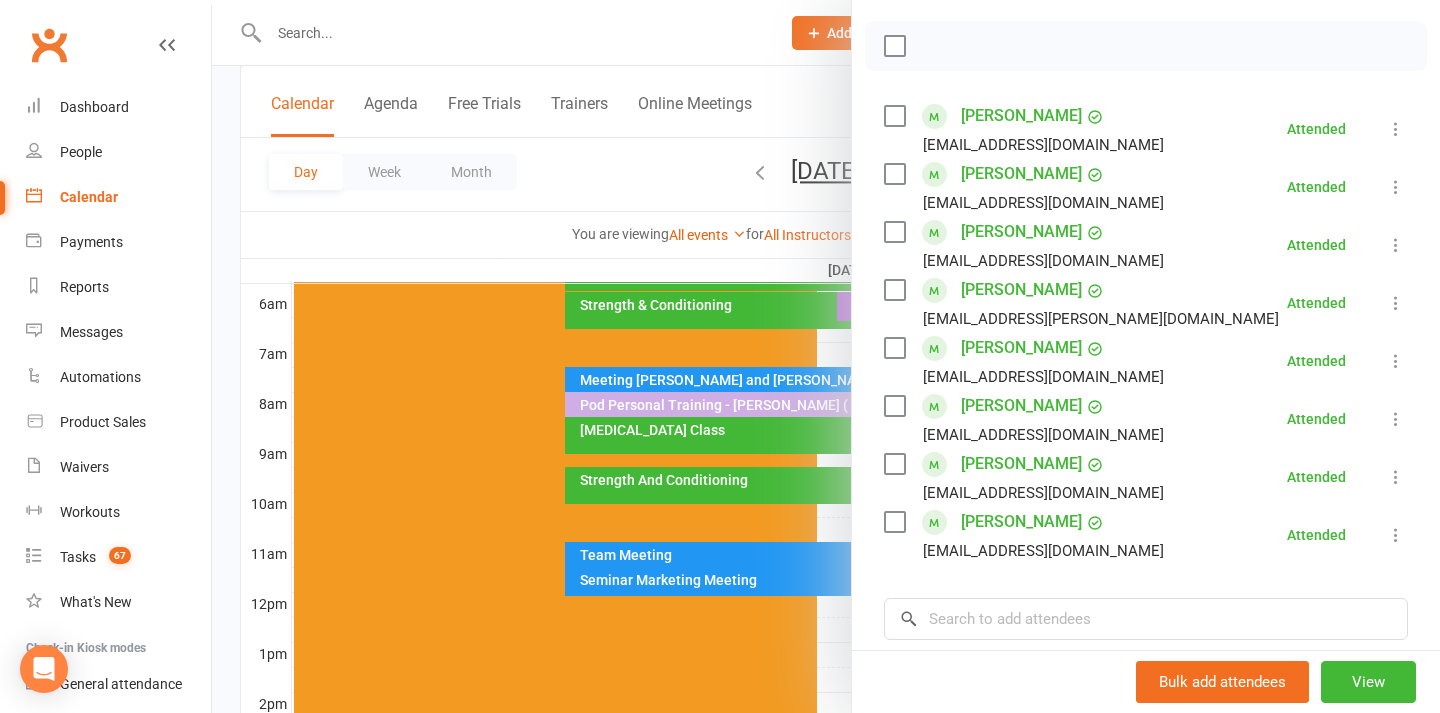 scroll, scrollTop: 264, scrollLeft: 0, axis: vertical 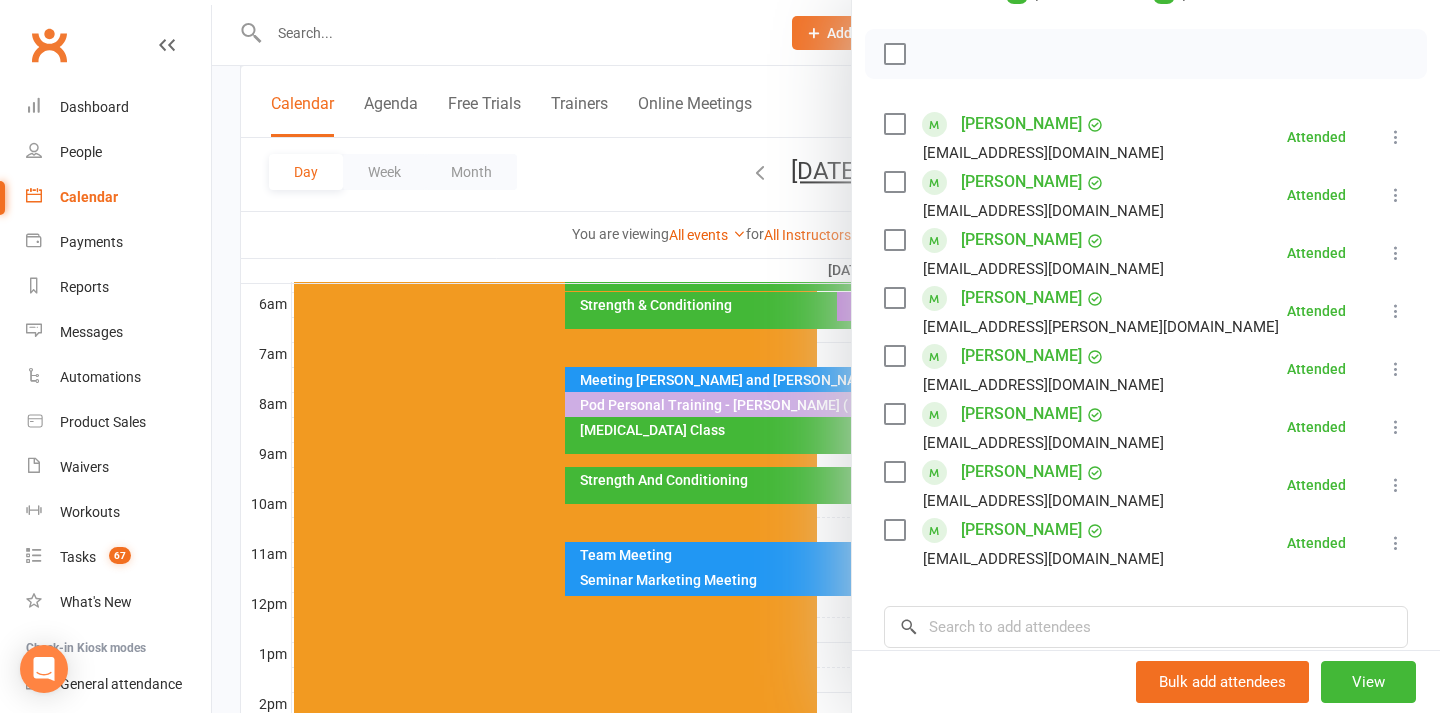 click at bounding box center (826, 356) 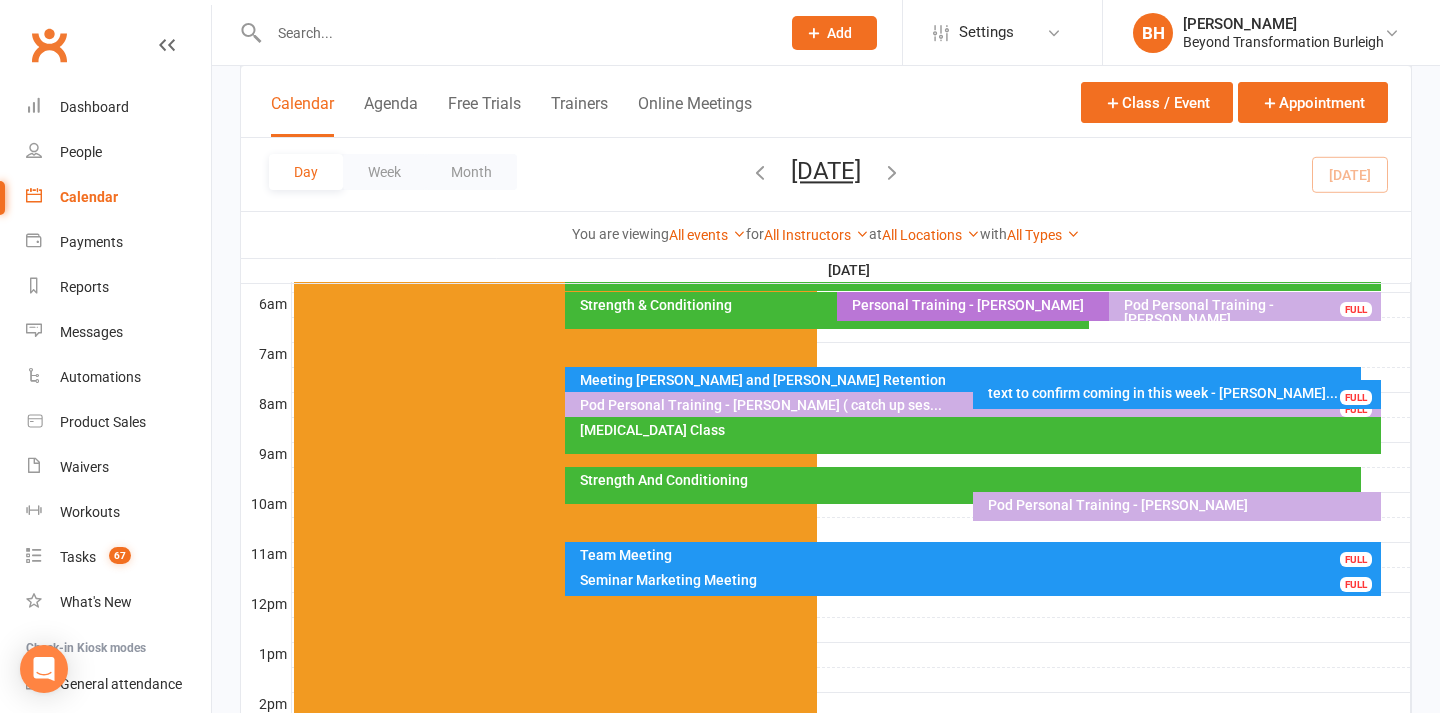 click on "Strength And Conditioning" at bounding box center [962, 485] 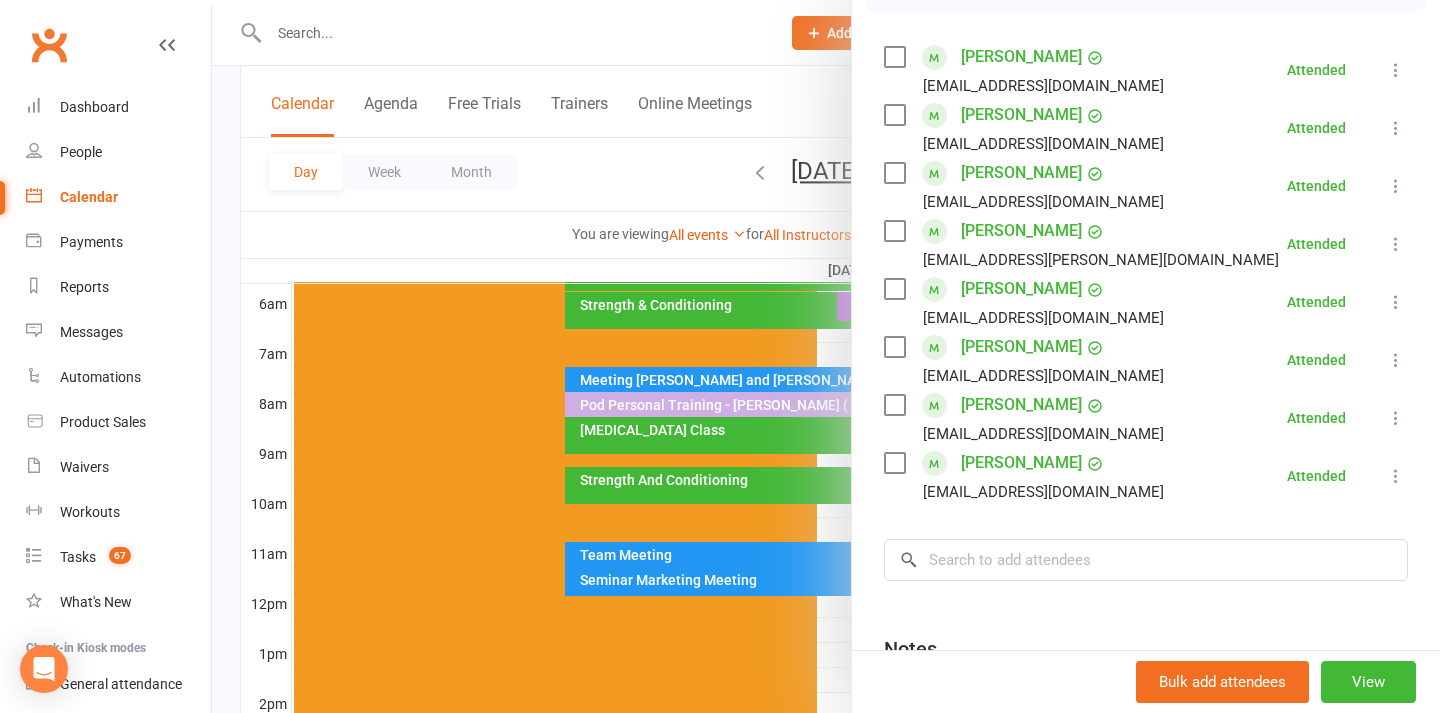 scroll, scrollTop: 370, scrollLeft: 0, axis: vertical 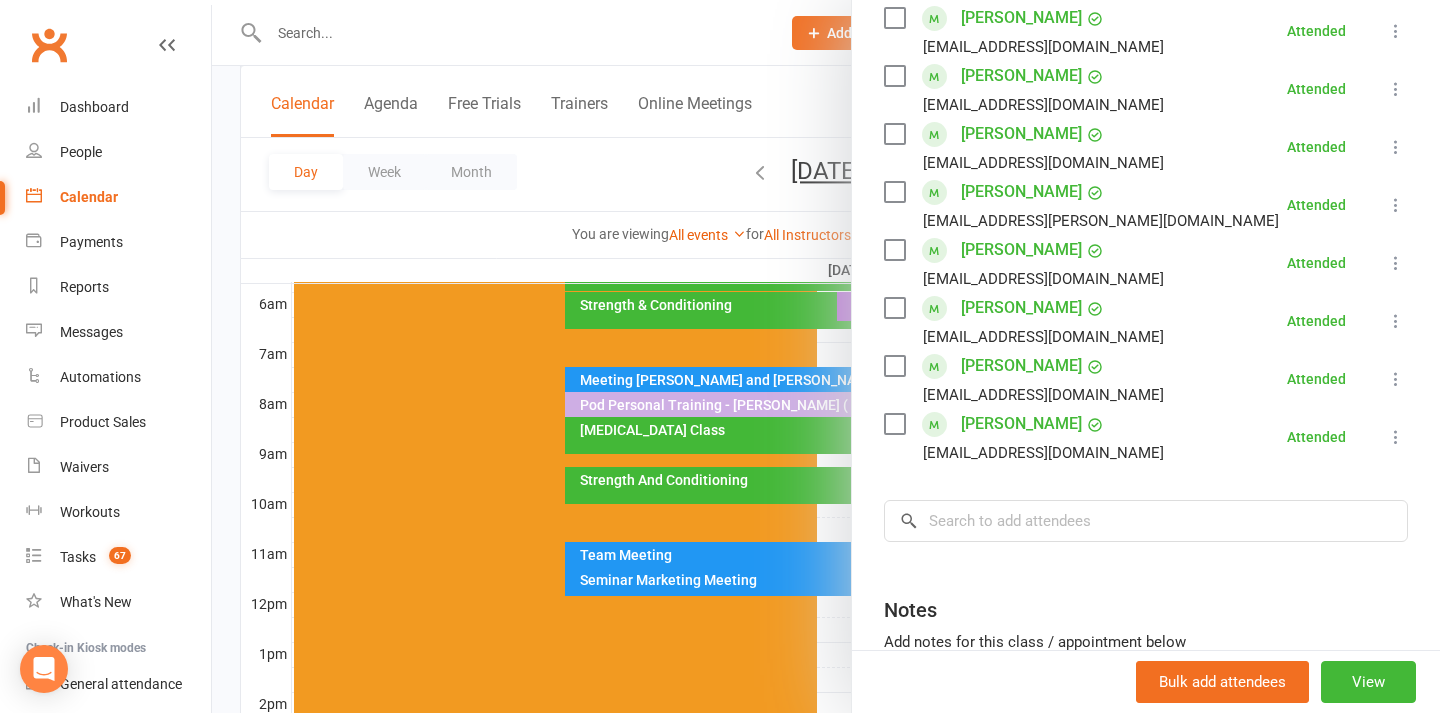 click at bounding box center [826, 356] 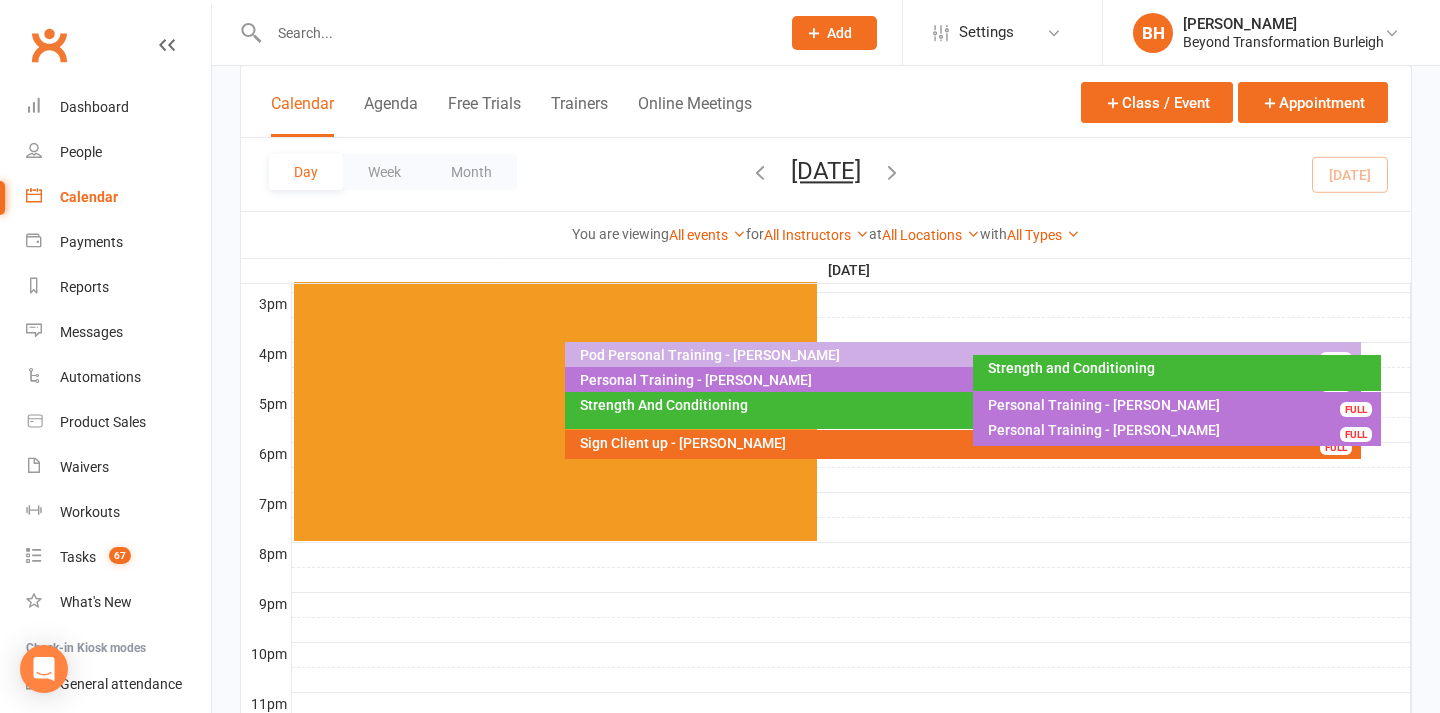 scroll, scrollTop: 895, scrollLeft: 0, axis: vertical 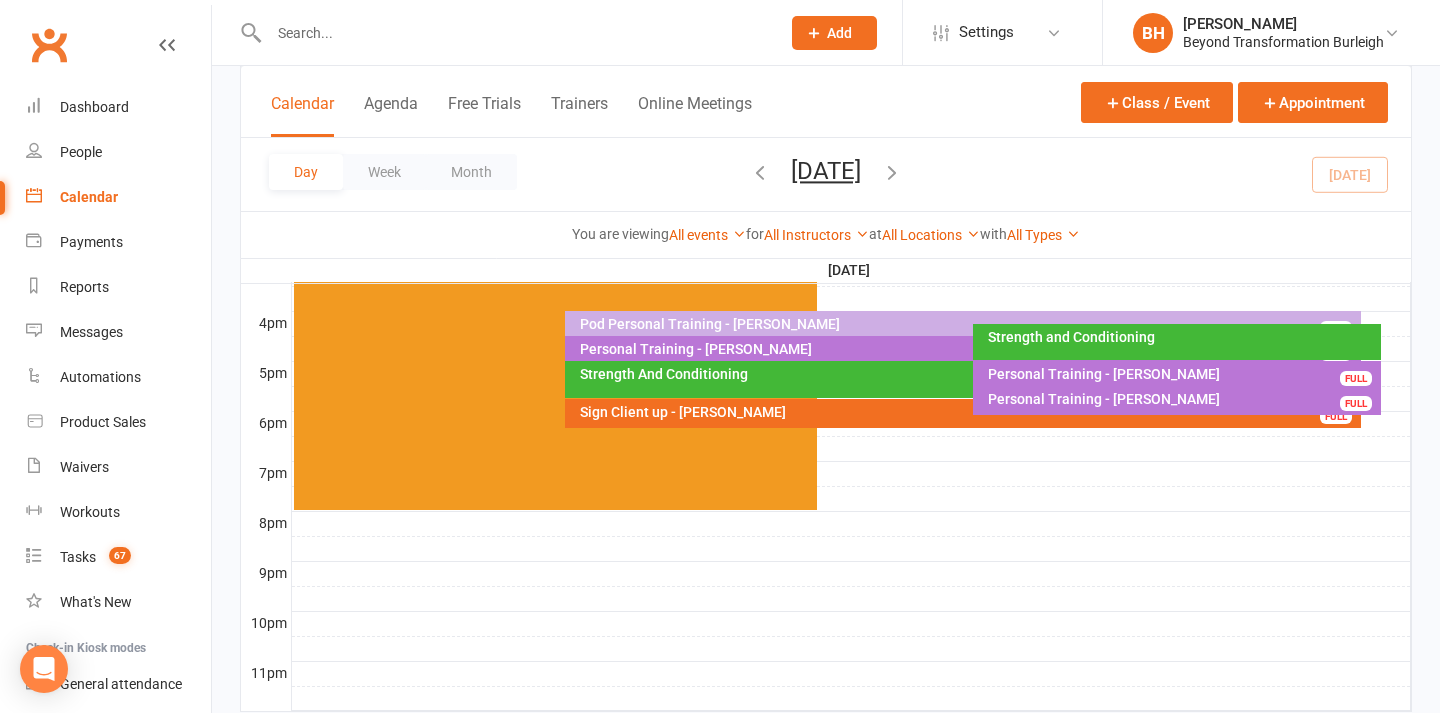 click on "Strength And Conditioning" at bounding box center [967, 374] 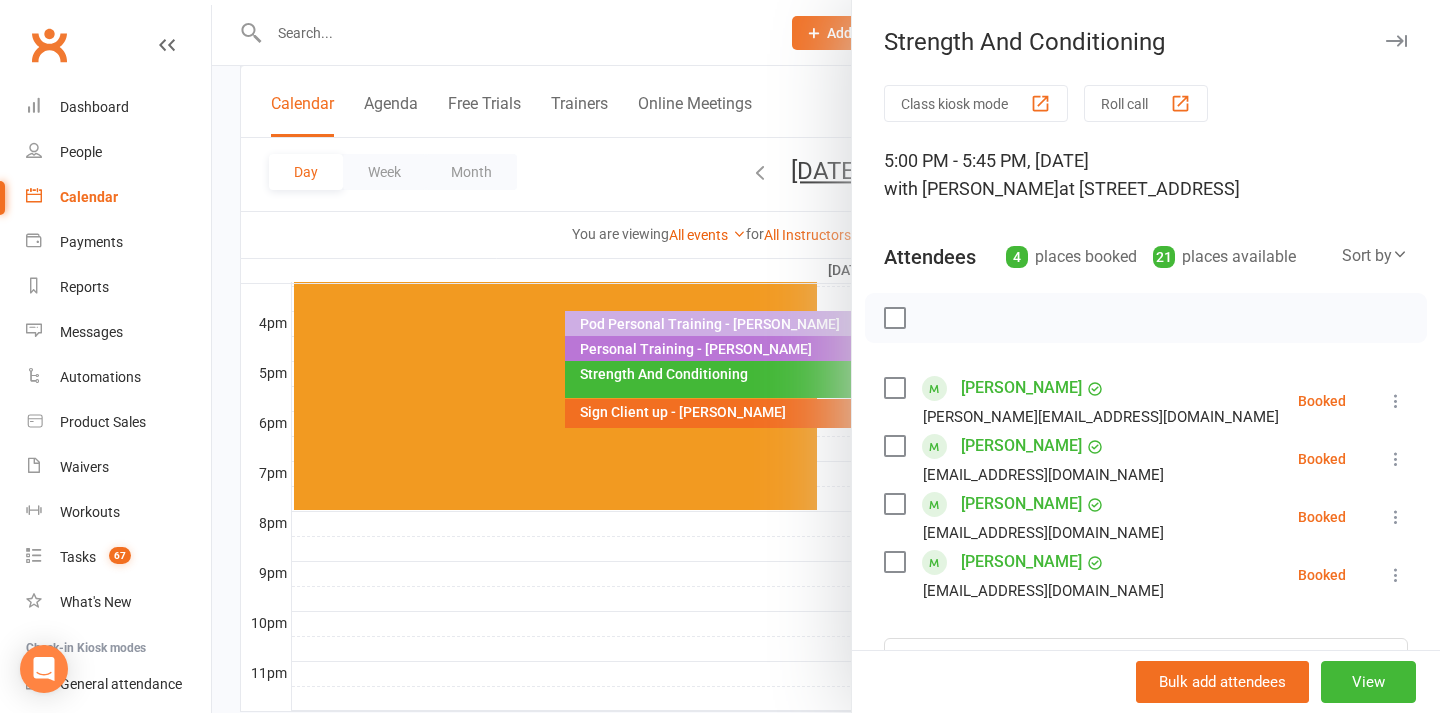 scroll, scrollTop: 5, scrollLeft: 0, axis: vertical 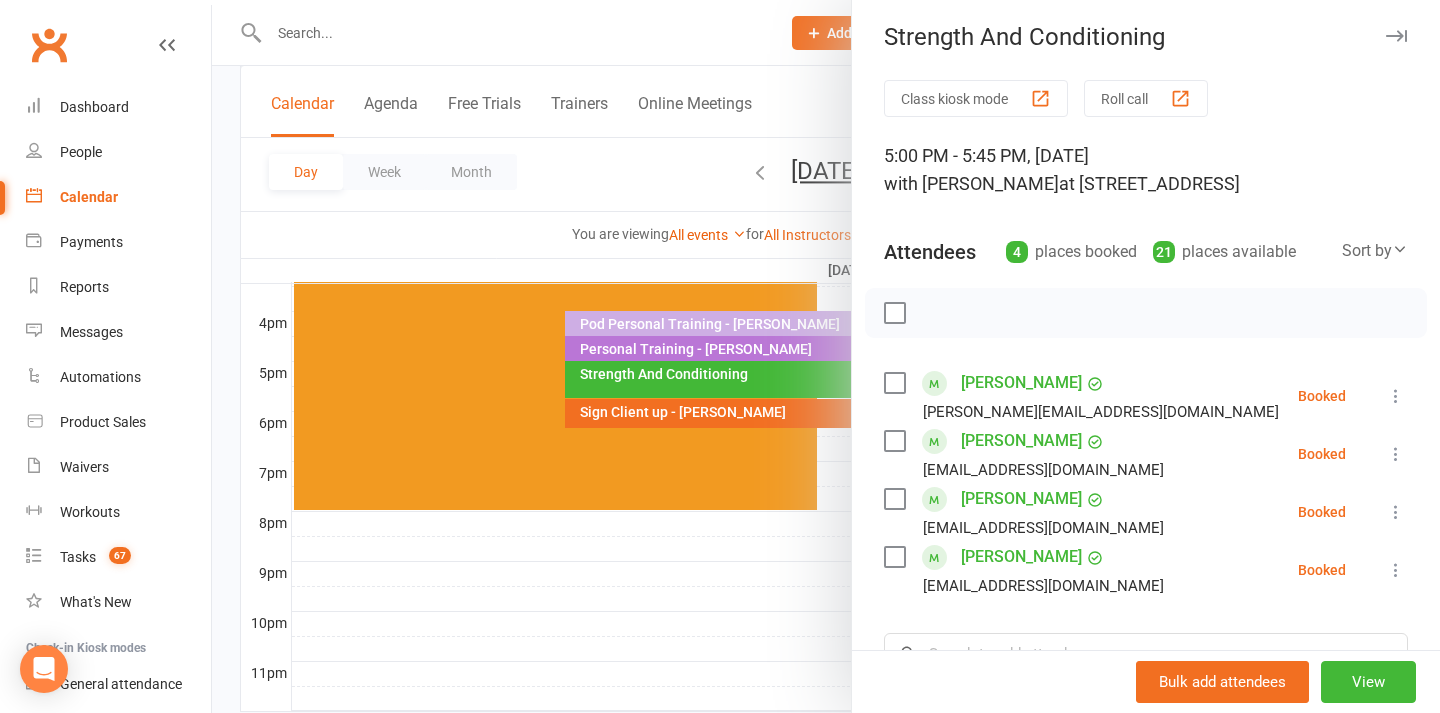 click at bounding box center (826, 356) 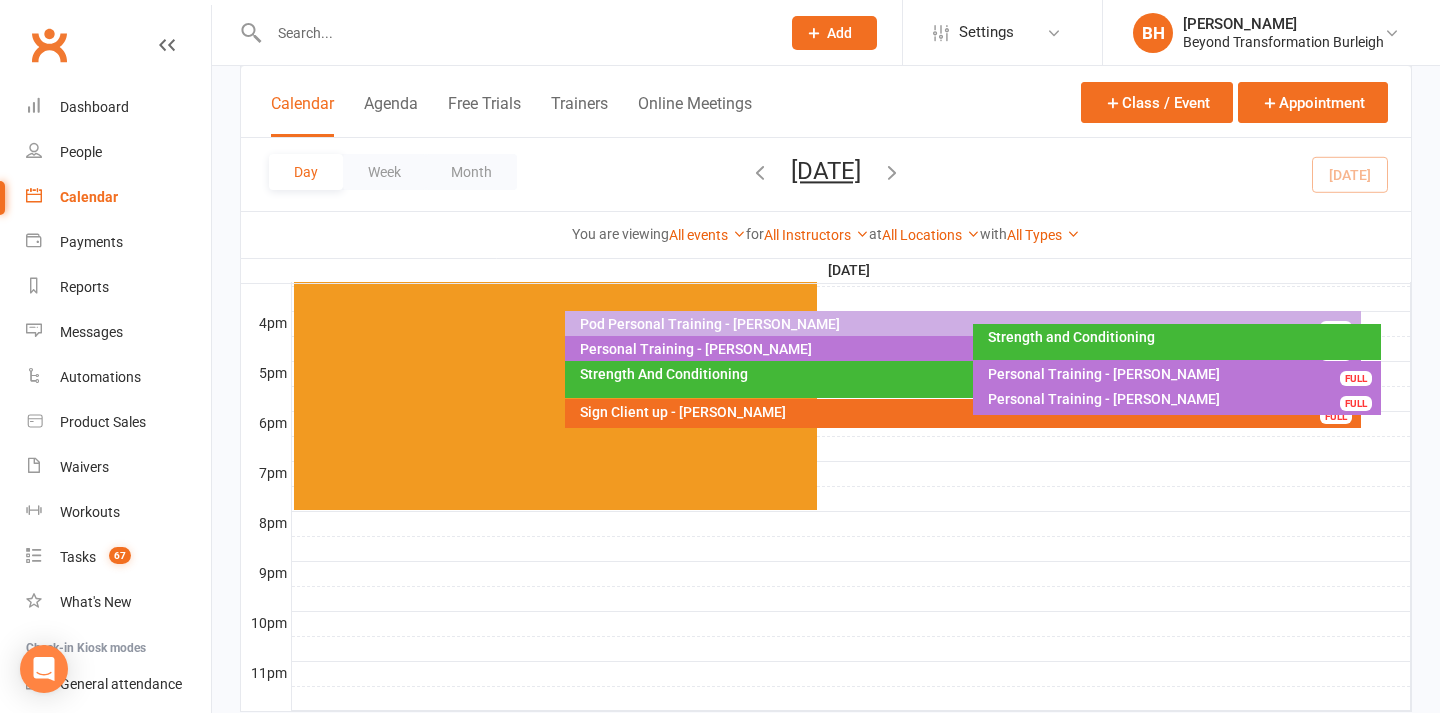 click on "Strength and Conditioning" at bounding box center [1182, 337] 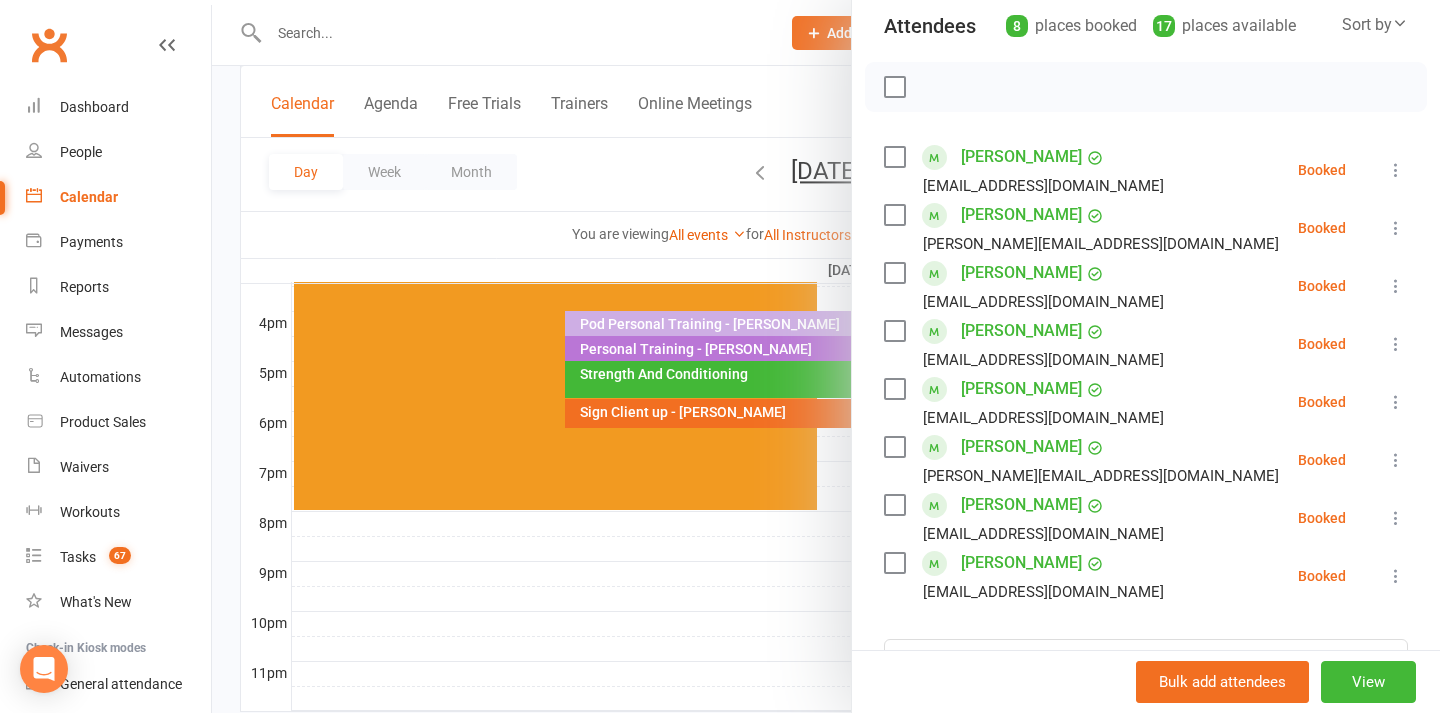 scroll, scrollTop: 229, scrollLeft: 0, axis: vertical 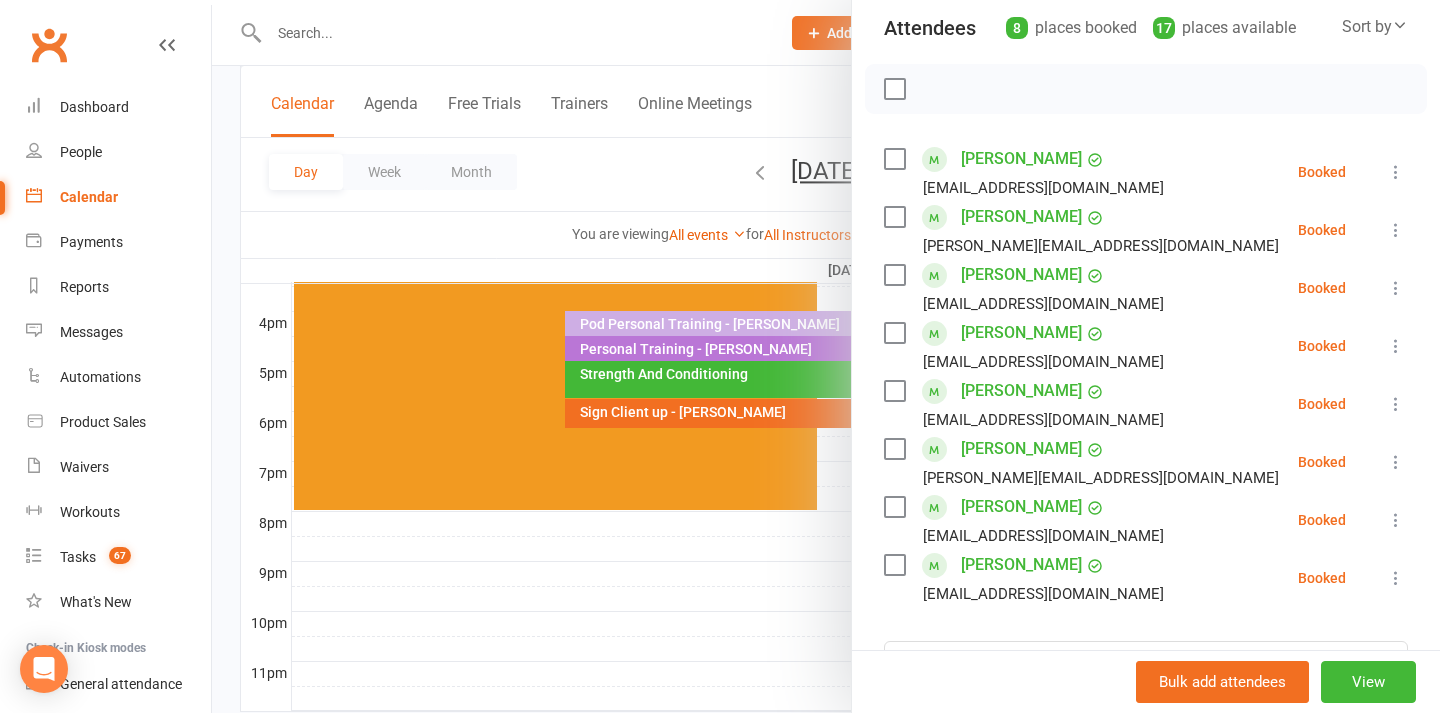 click at bounding box center [826, 356] 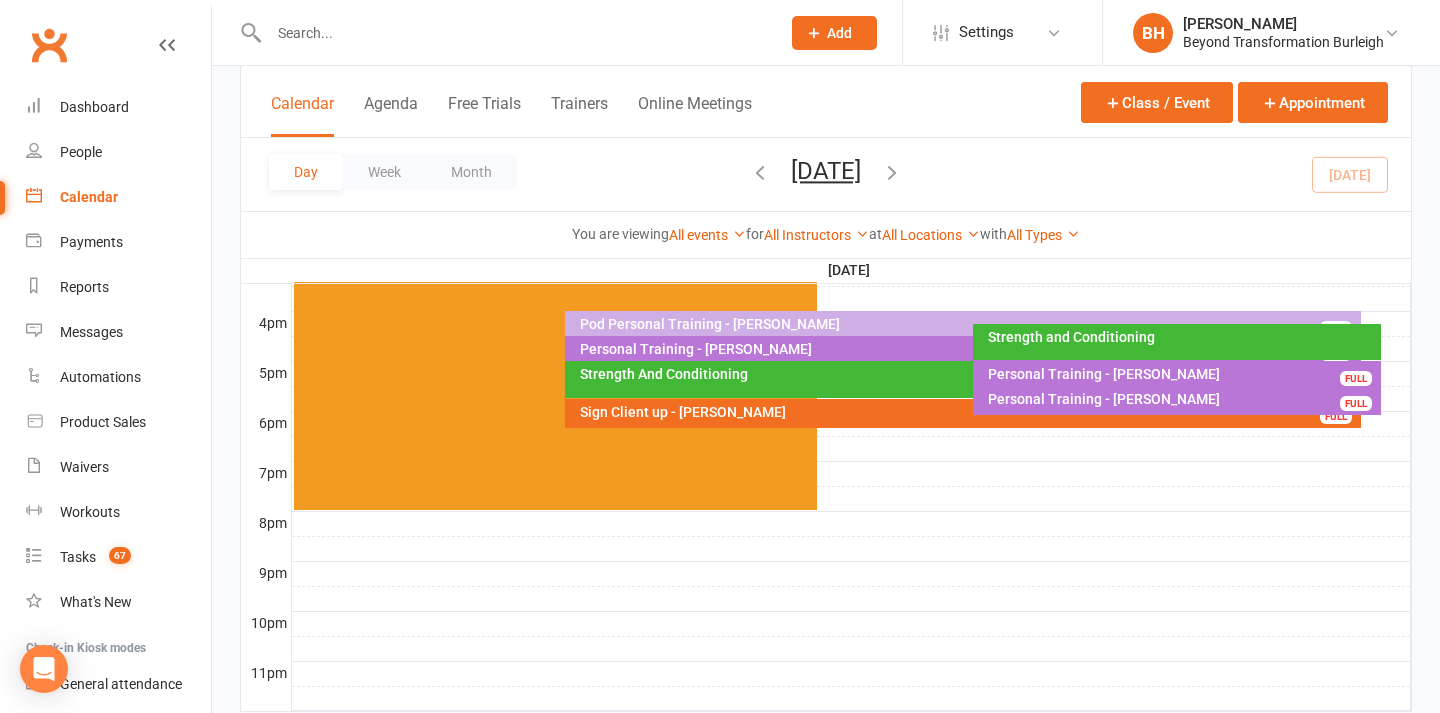 click at bounding box center [892, 172] 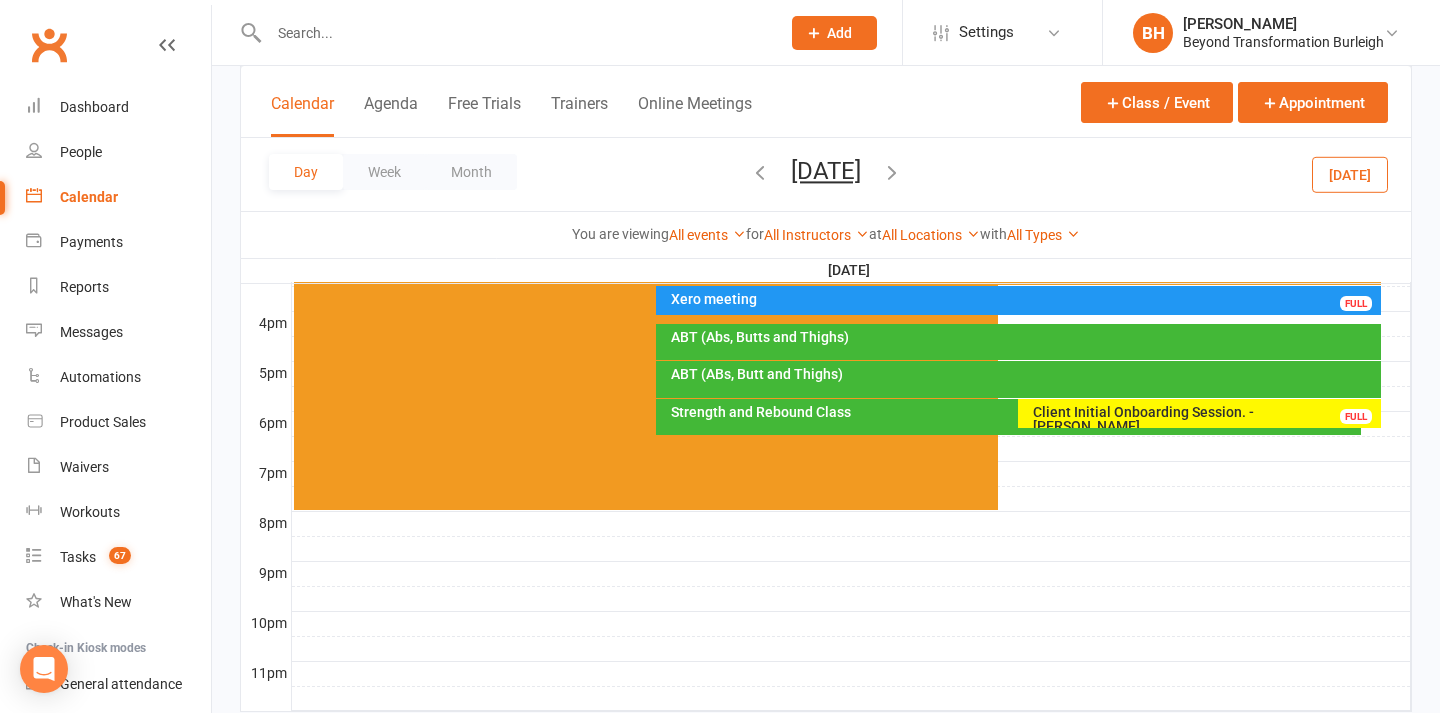 click at bounding box center (760, 172) 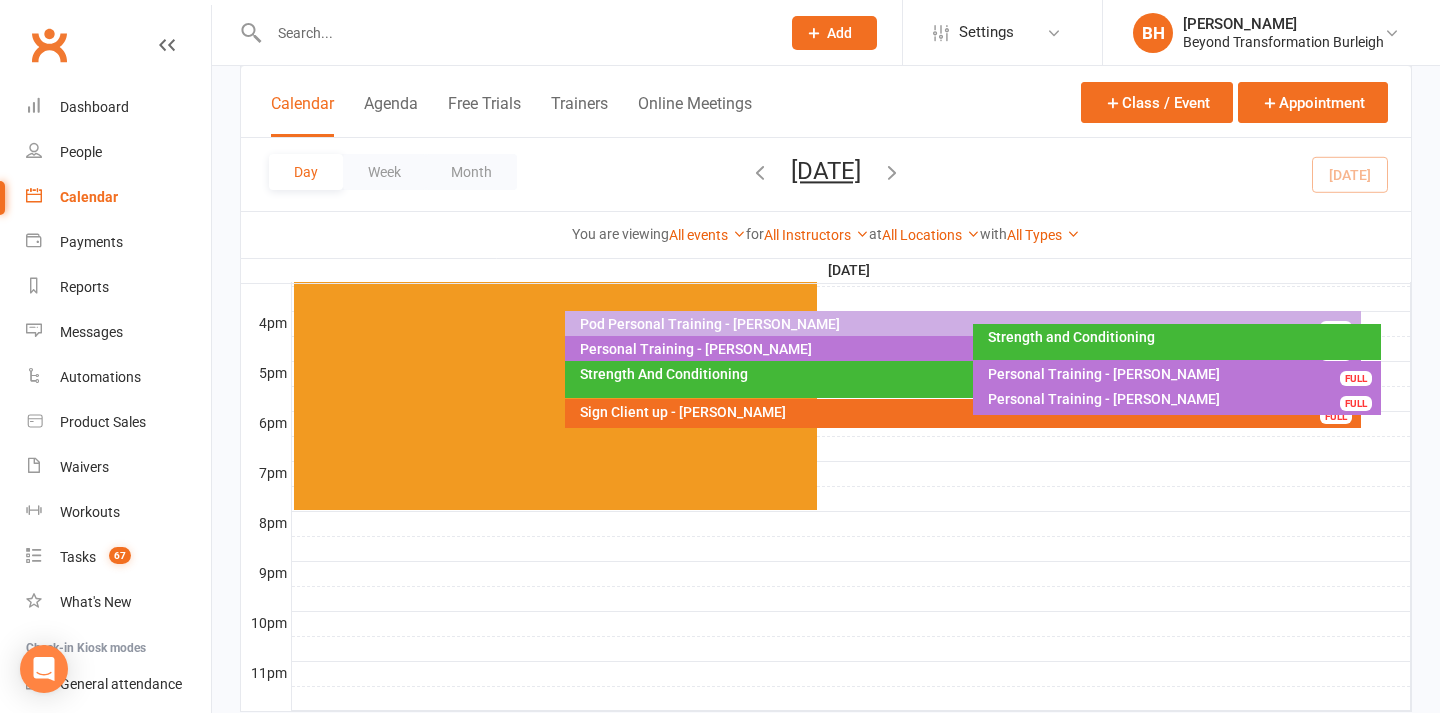 click on "Strength and Conditioning" at bounding box center (1182, 337) 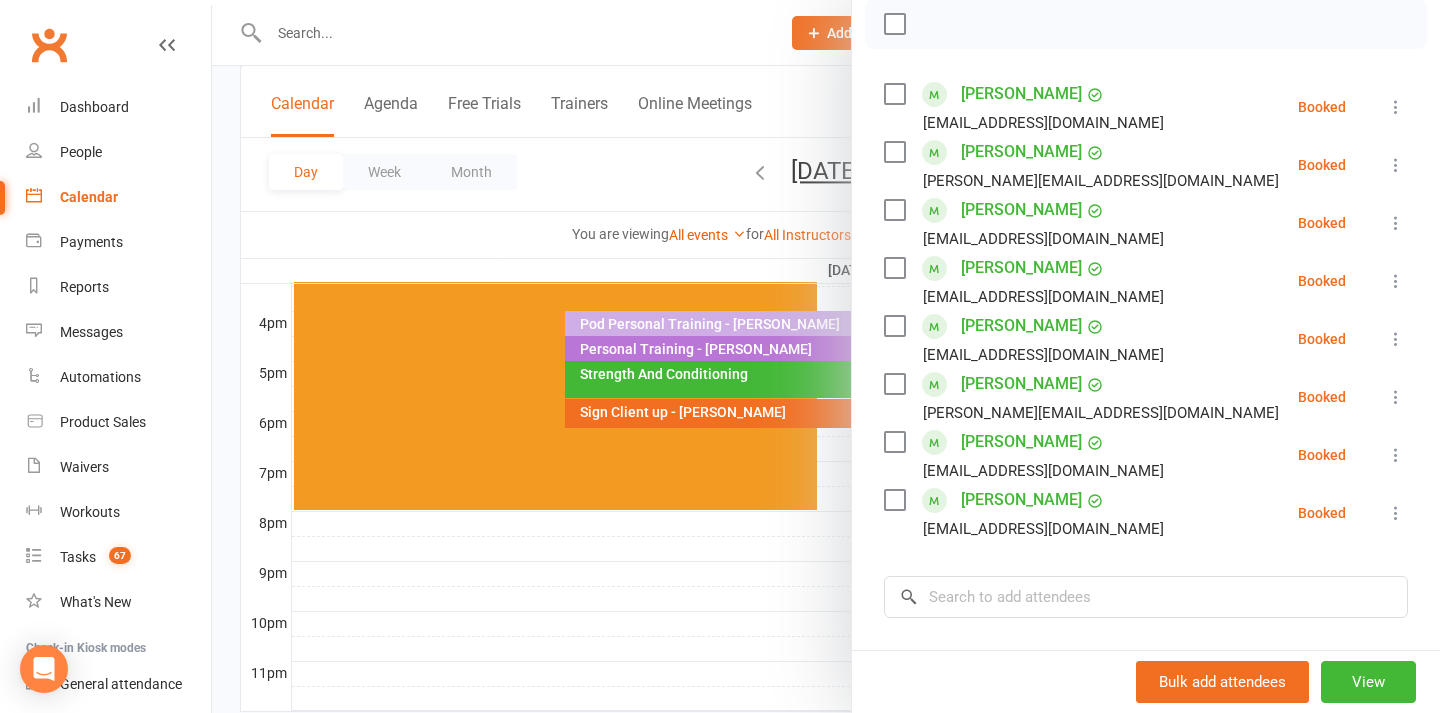 scroll, scrollTop: 299, scrollLeft: 0, axis: vertical 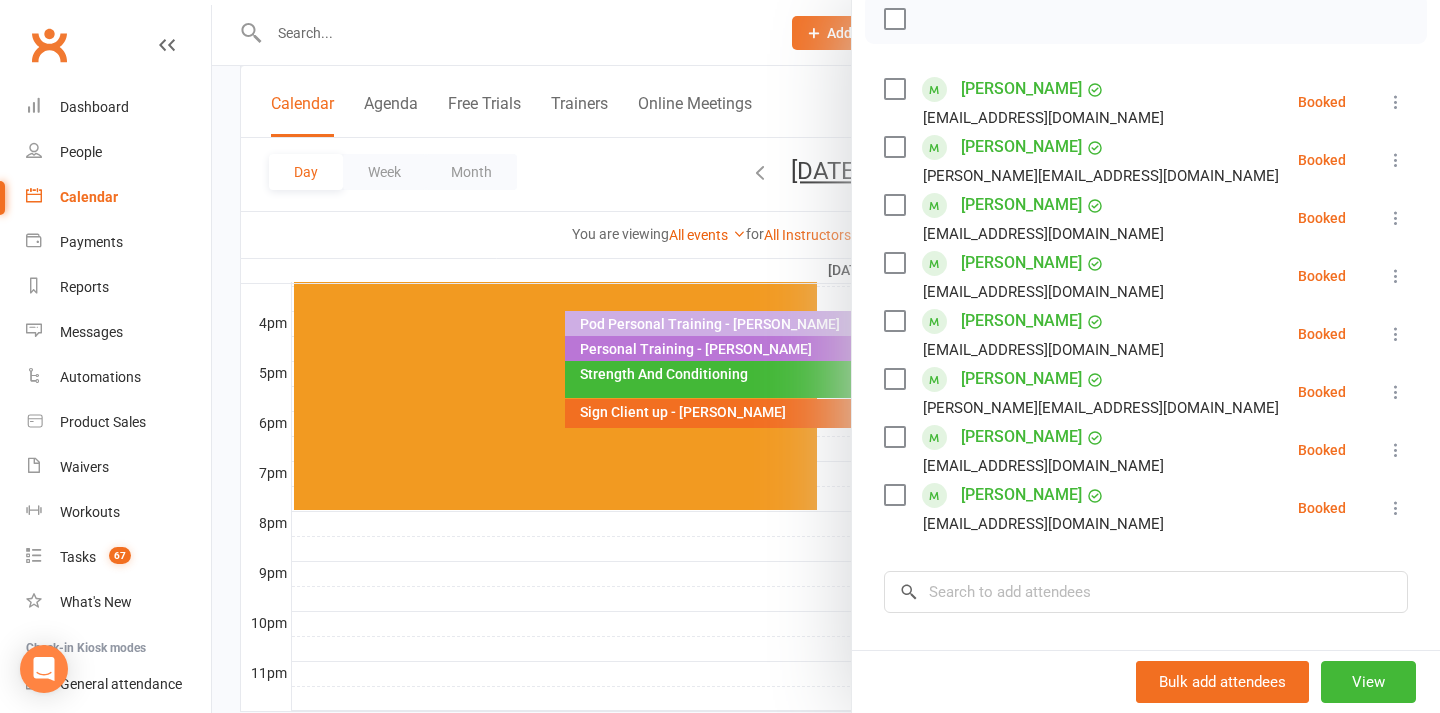 click at bounding box center [826, 356] 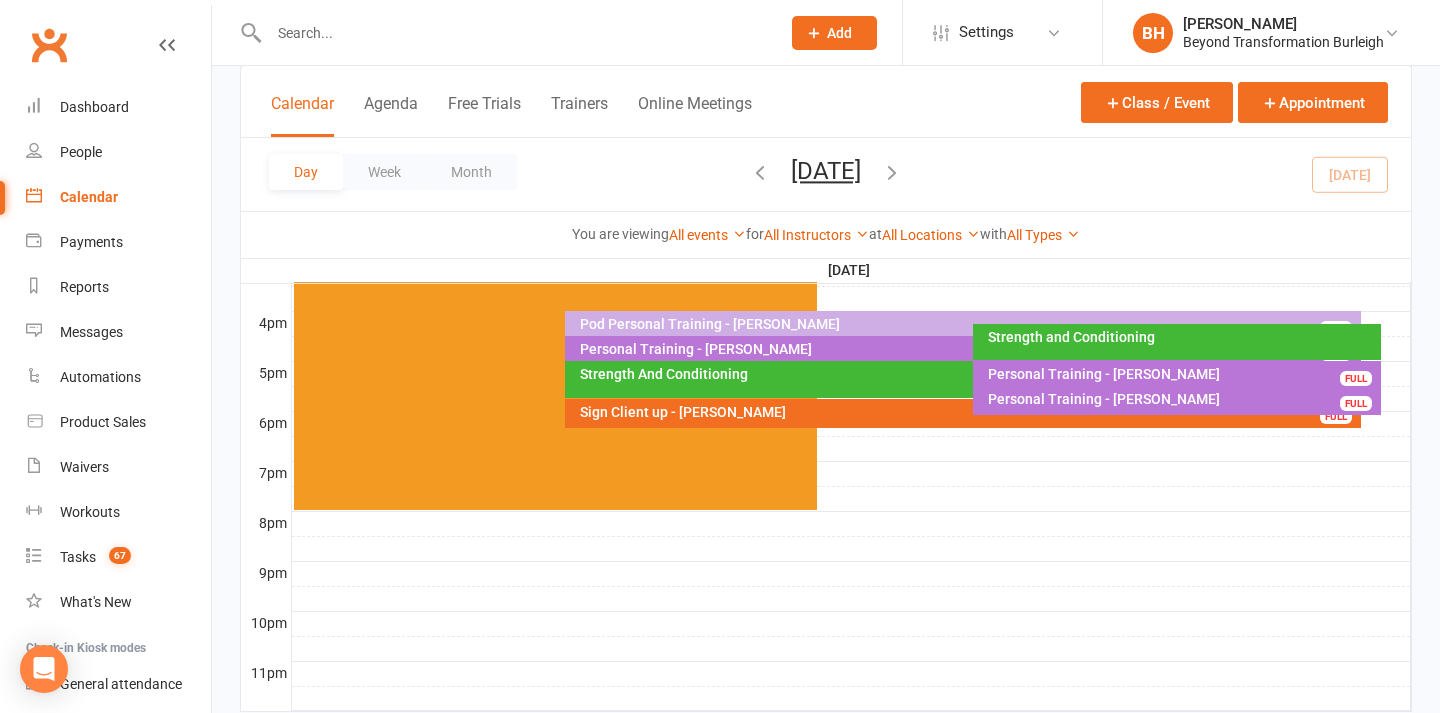 click on "Sign Client up - [PERSON_NAME]" at bounding box center (967, 412) 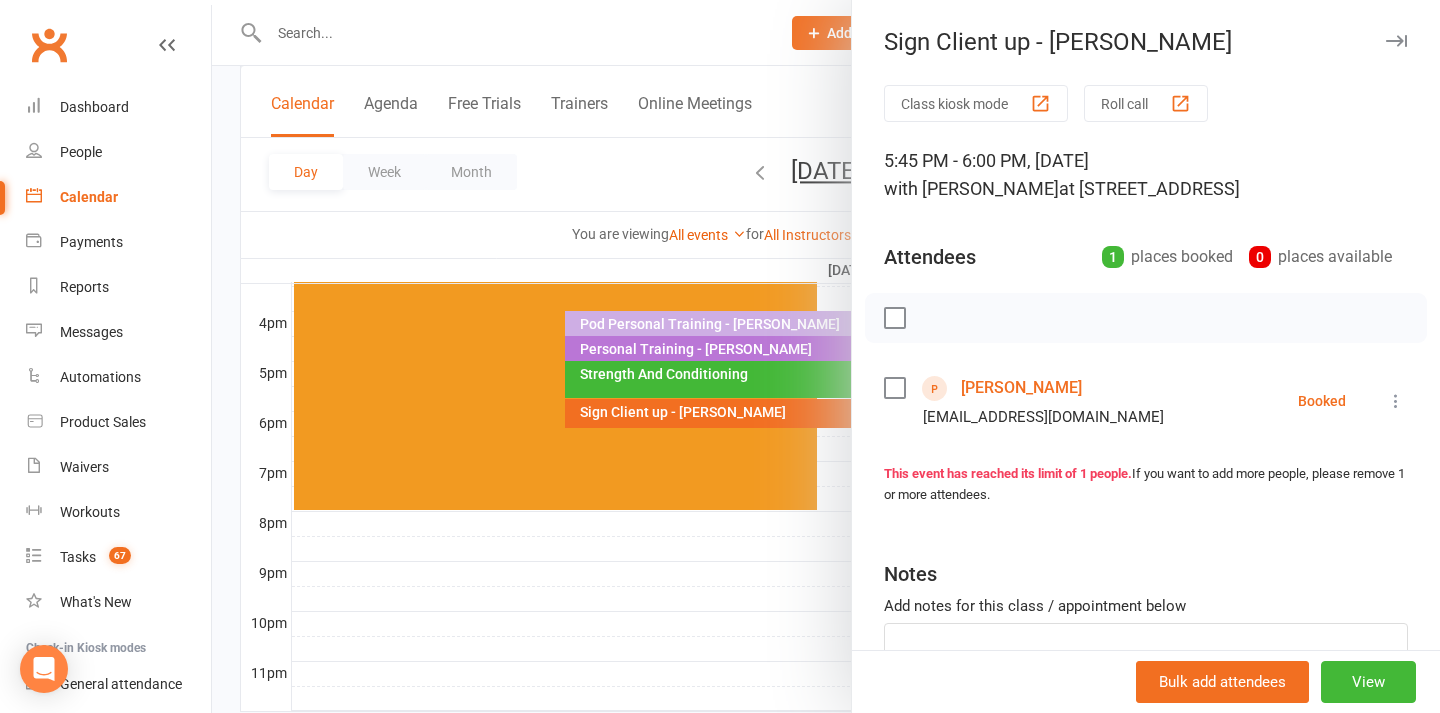 click at bounding box center [826, 356] 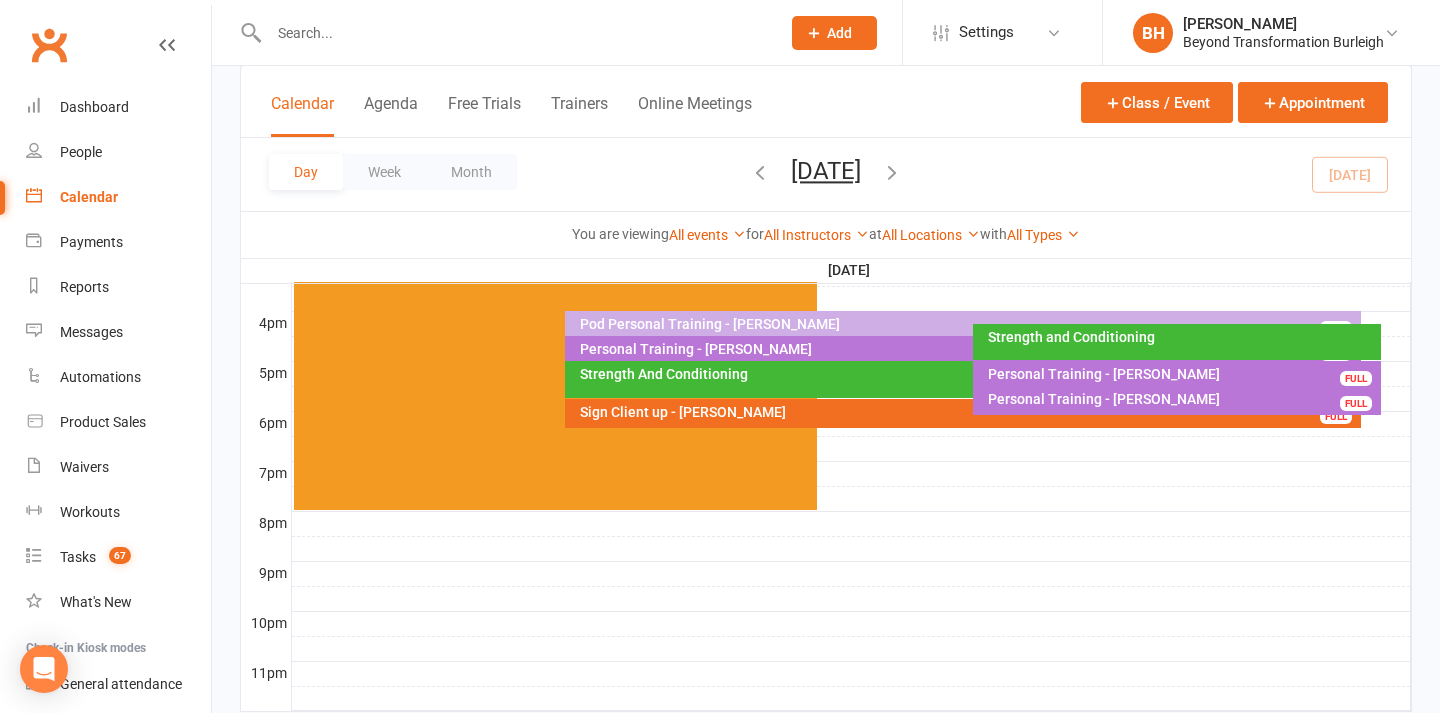click on "Strength And Conditioning" at bounding box center [967, 374] 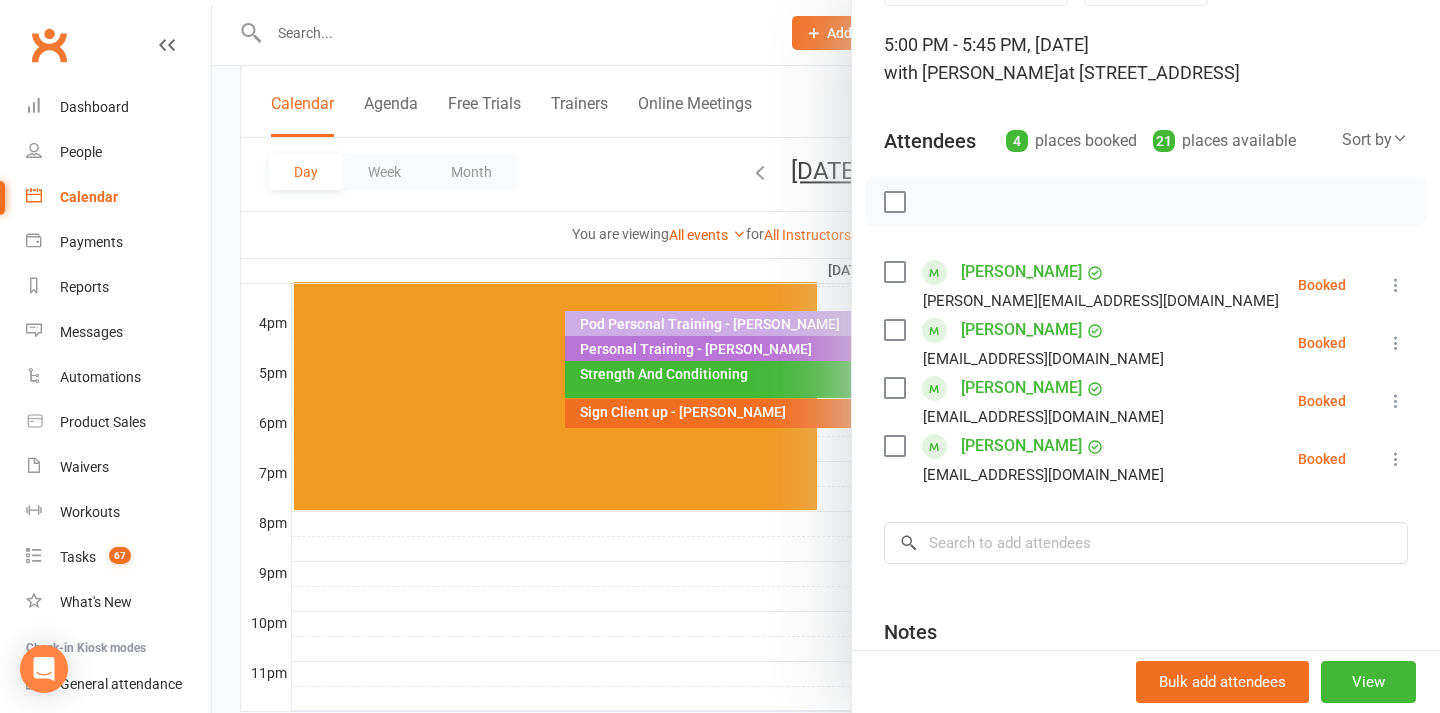 scroll, scrollTop: 127, scrollLeft: 0, axis: vertical 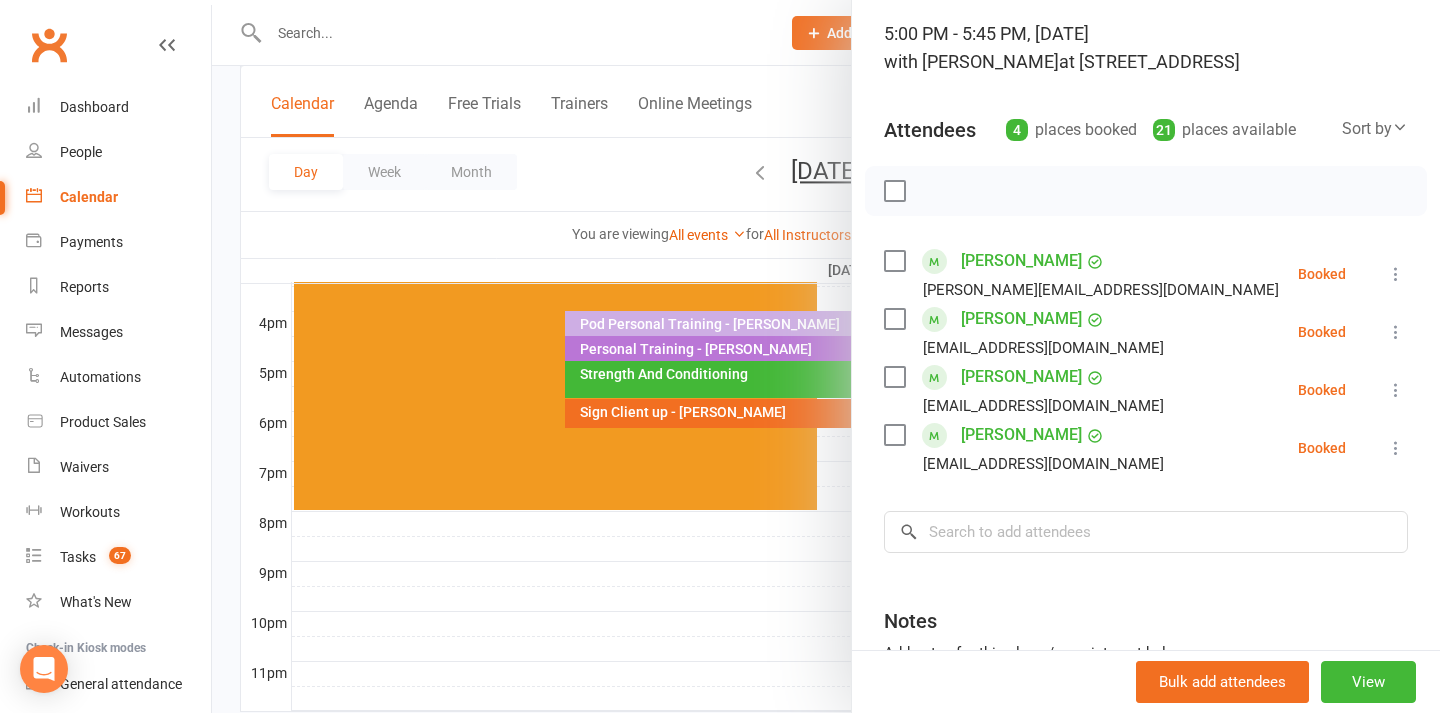 click at bounding box center [826, 356] 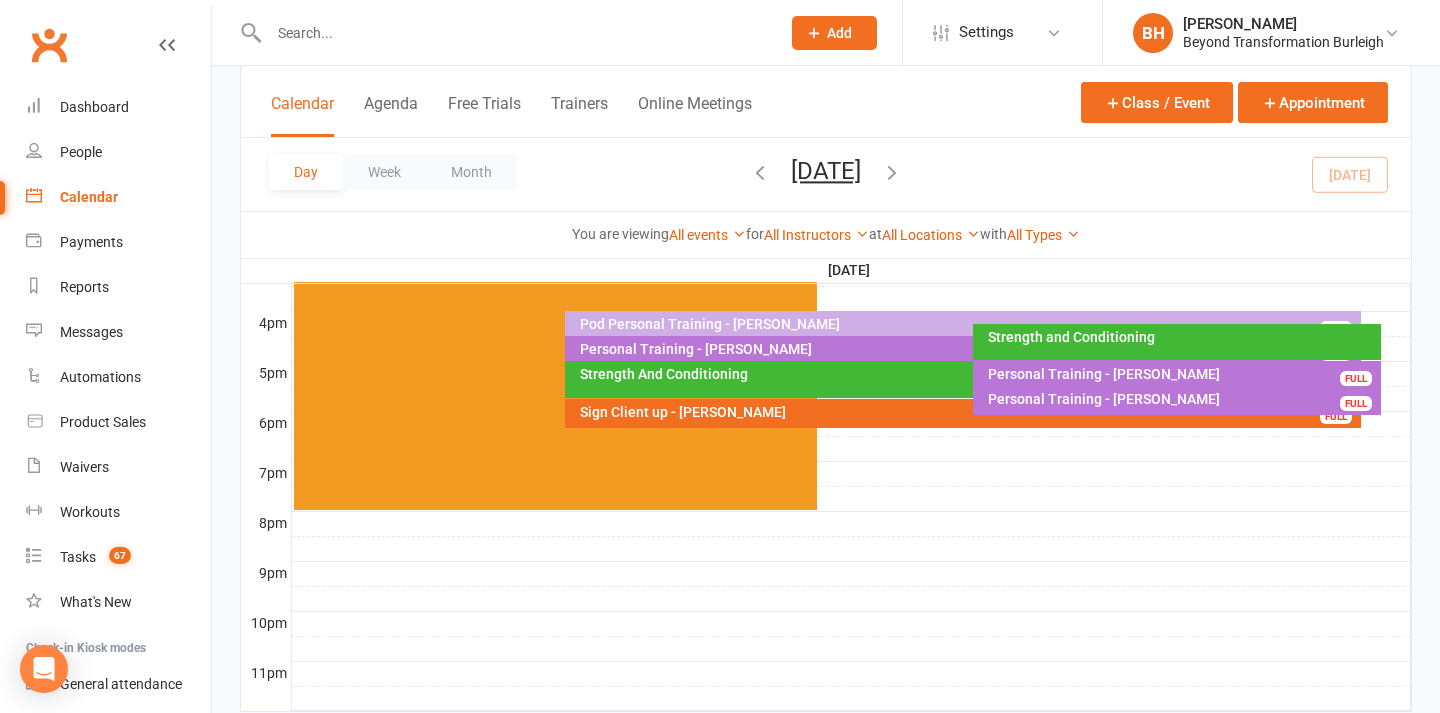 click on "[DATE]" at bounding box center [826, 171] 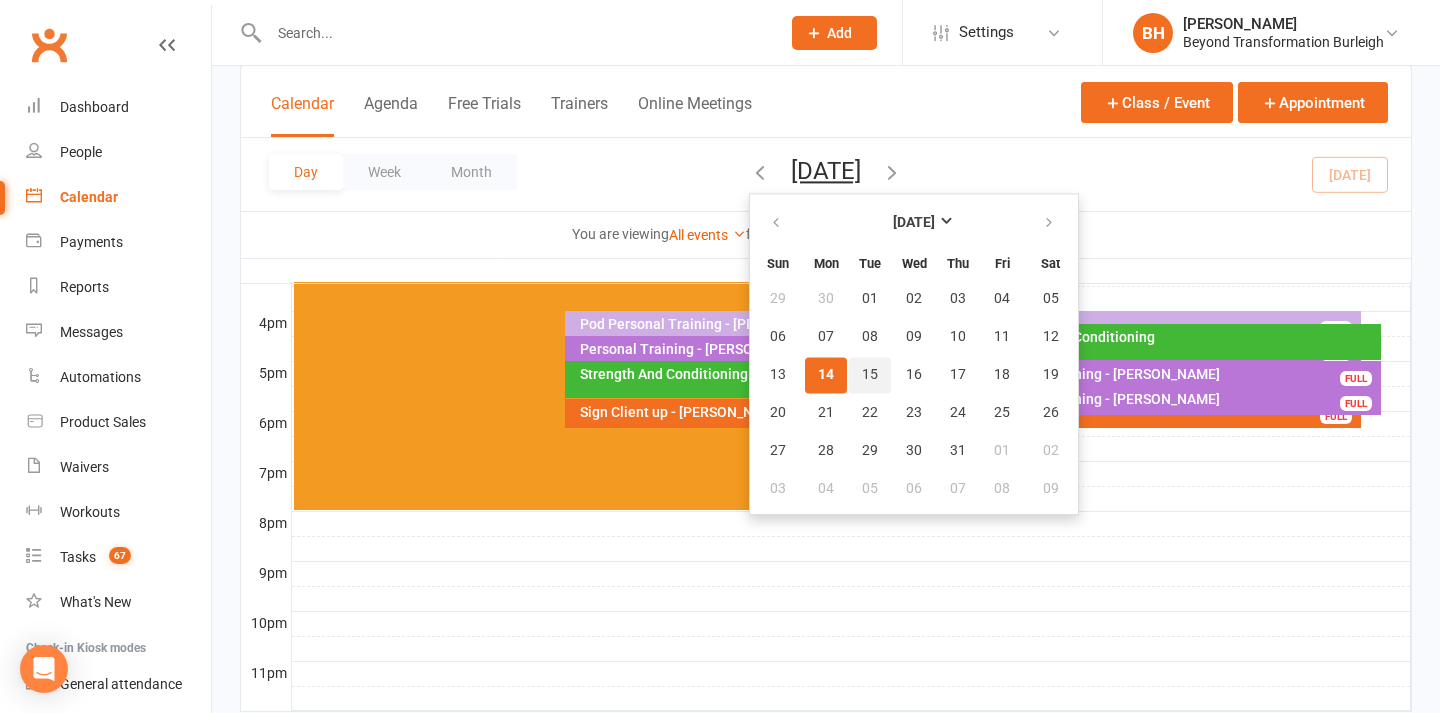 click on "15" at bounding box center (870, 375) 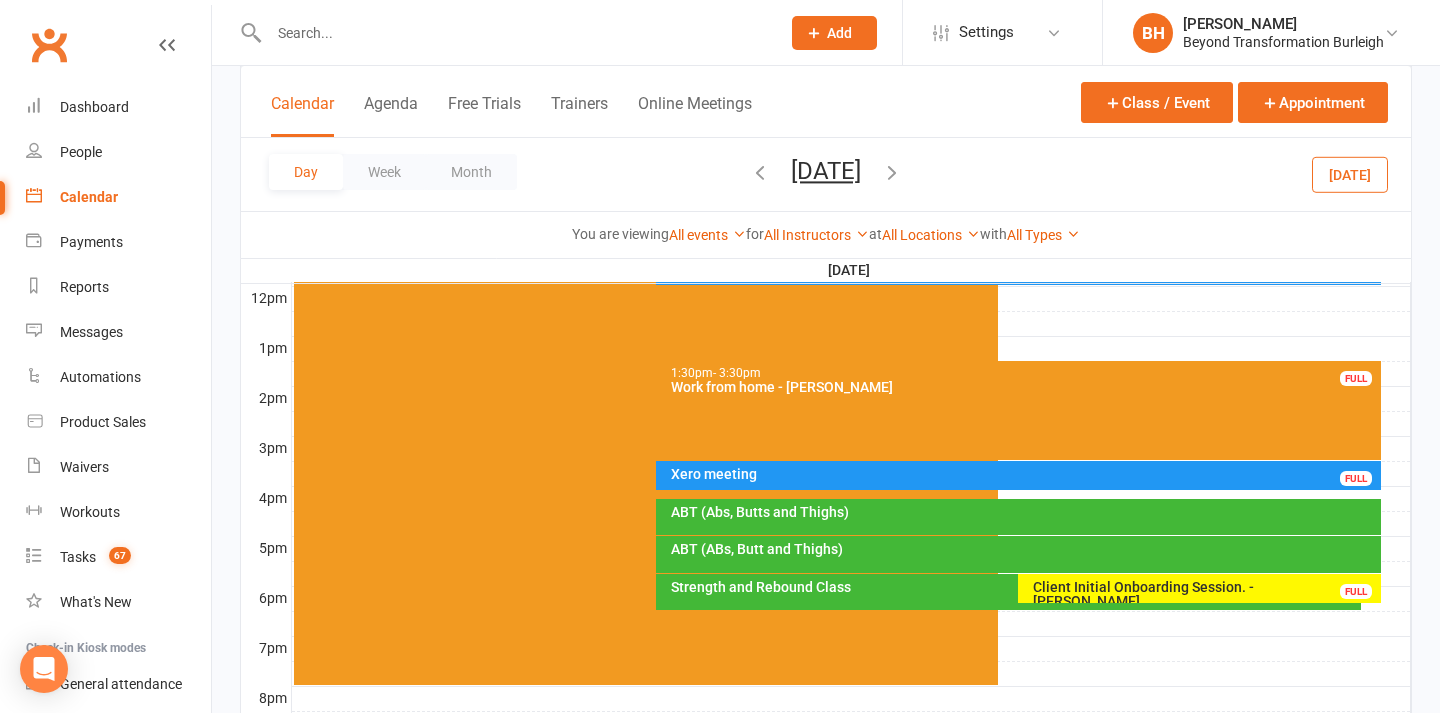 scroll, scrollTop: 720, scrollLeft: 0, axis: vertical 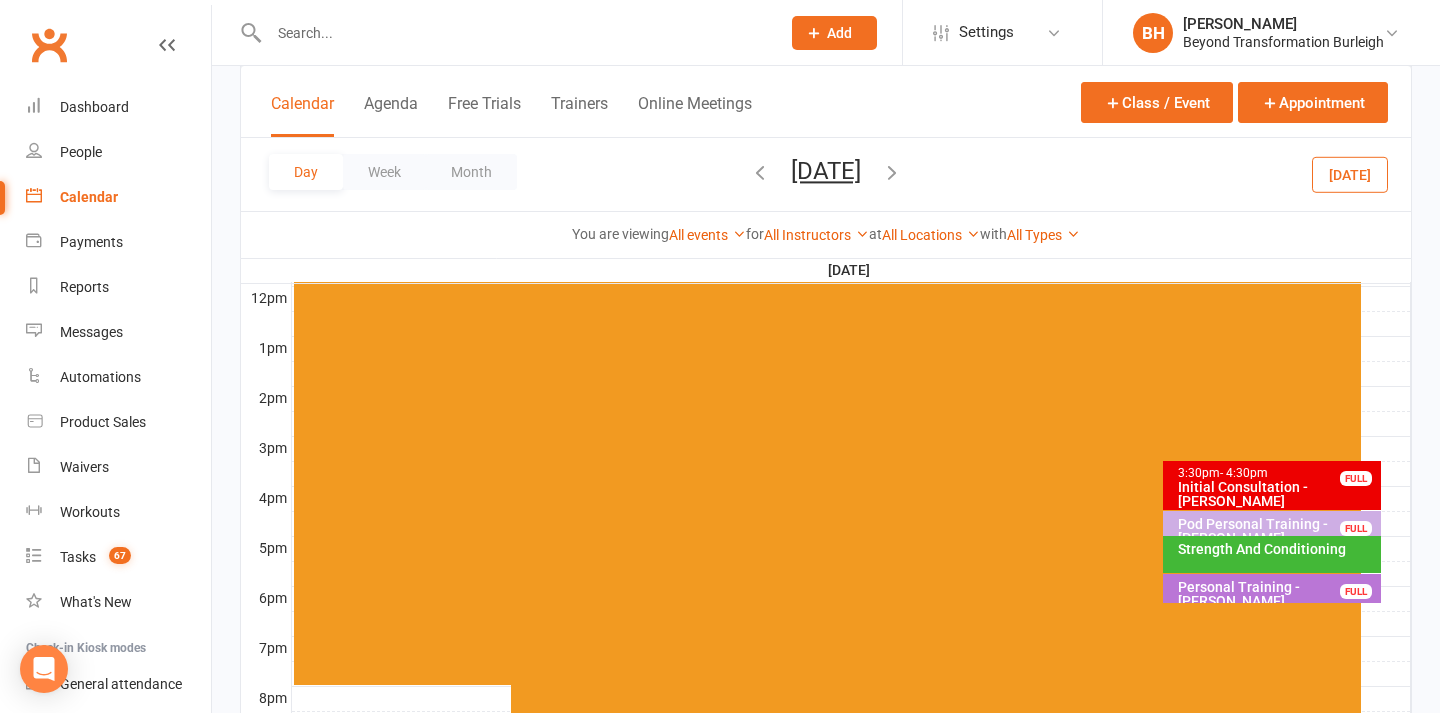 click on "Initial Consultation - [PERSON_NAME]" at bounding box center (1276, 494) 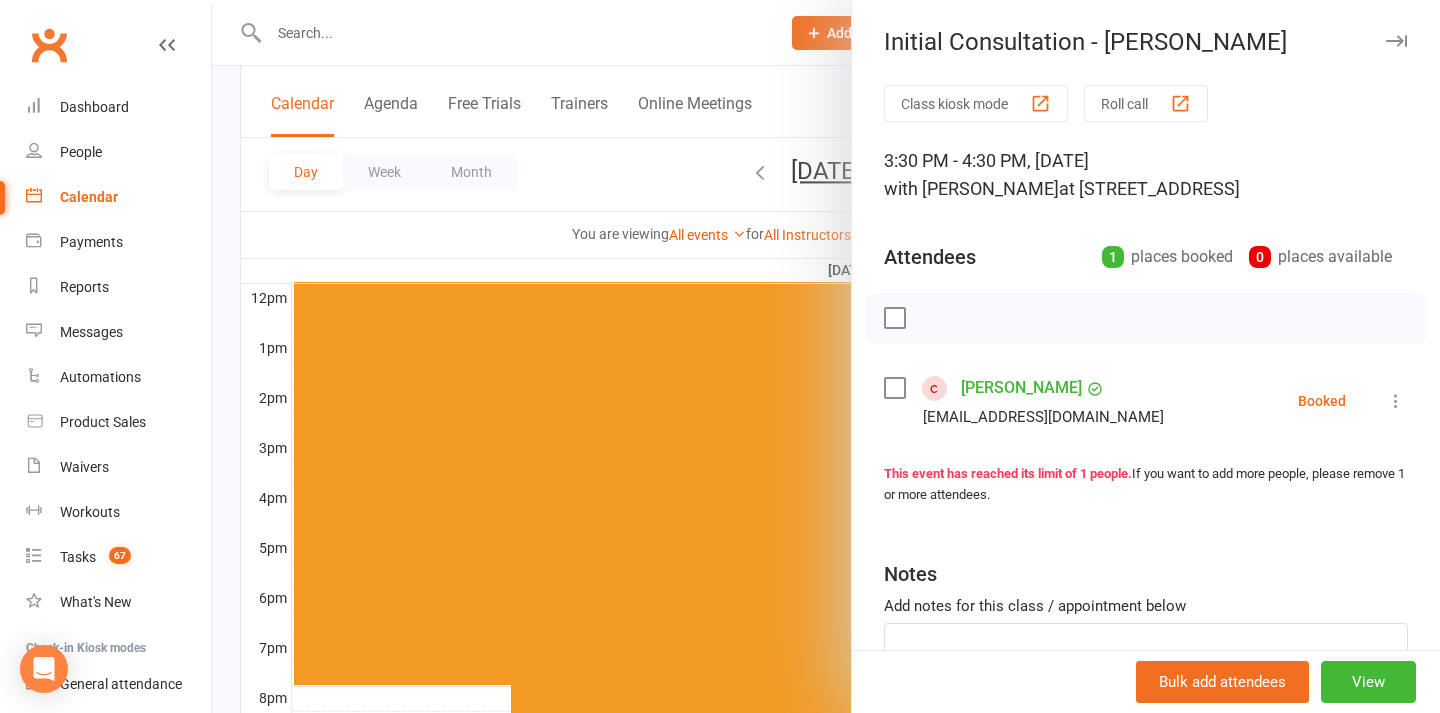 click at bounding box center [826, 356] 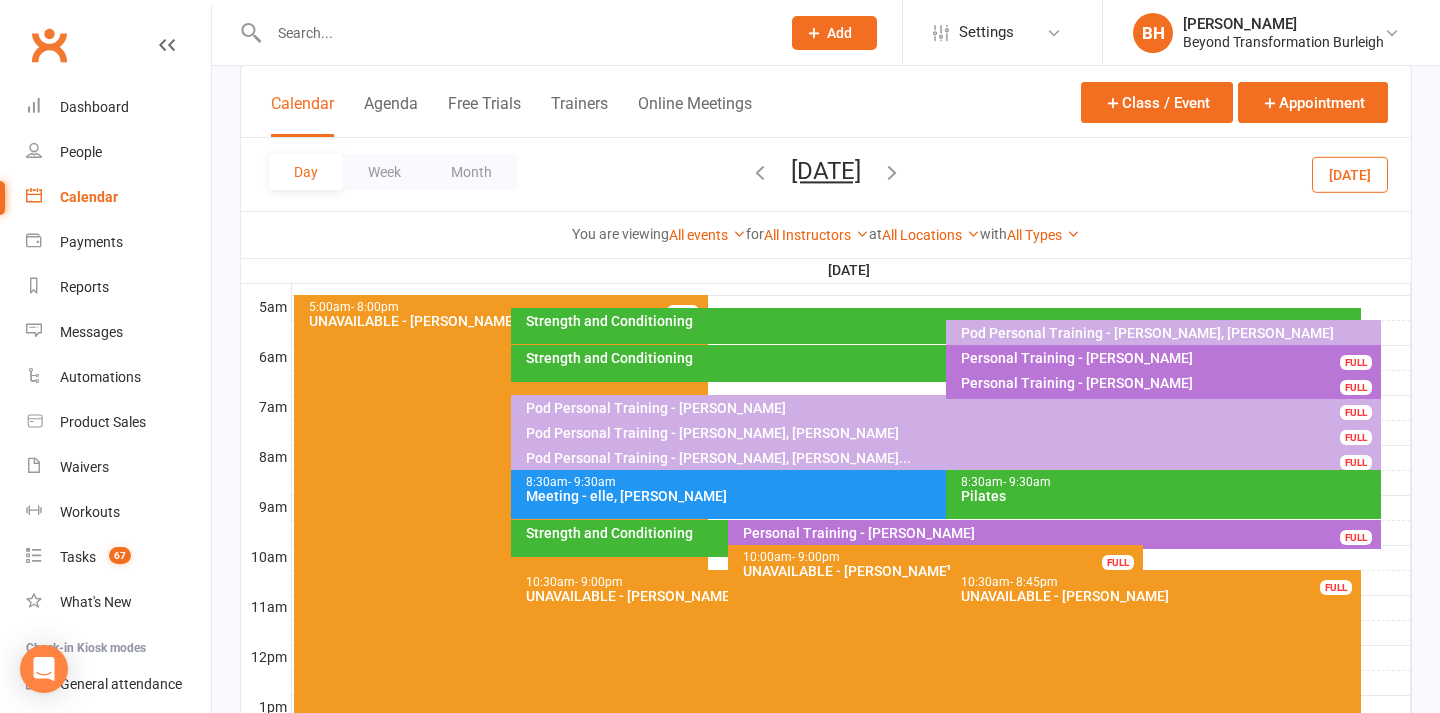 scroll, scrollTop: 360, scrollLeft: 0, axis: vertical 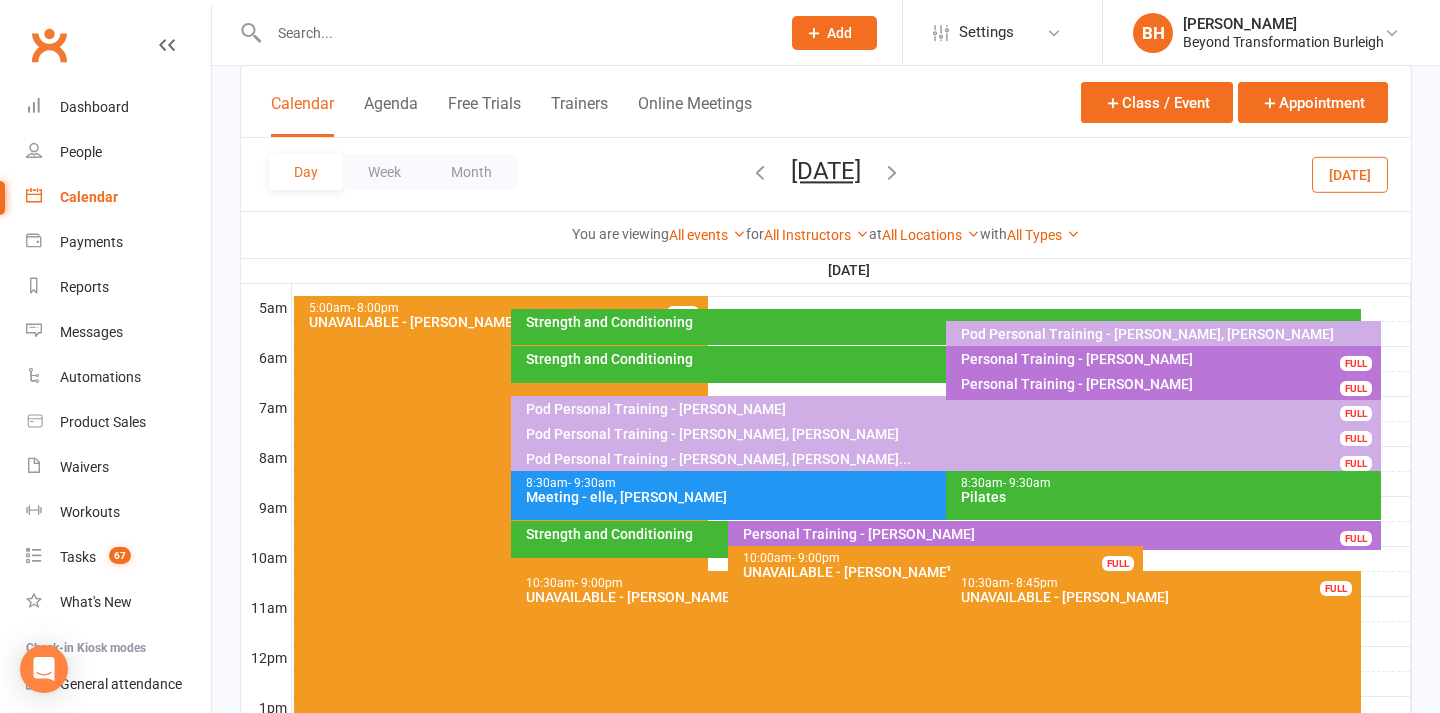 click at bounding box center [892, 172] 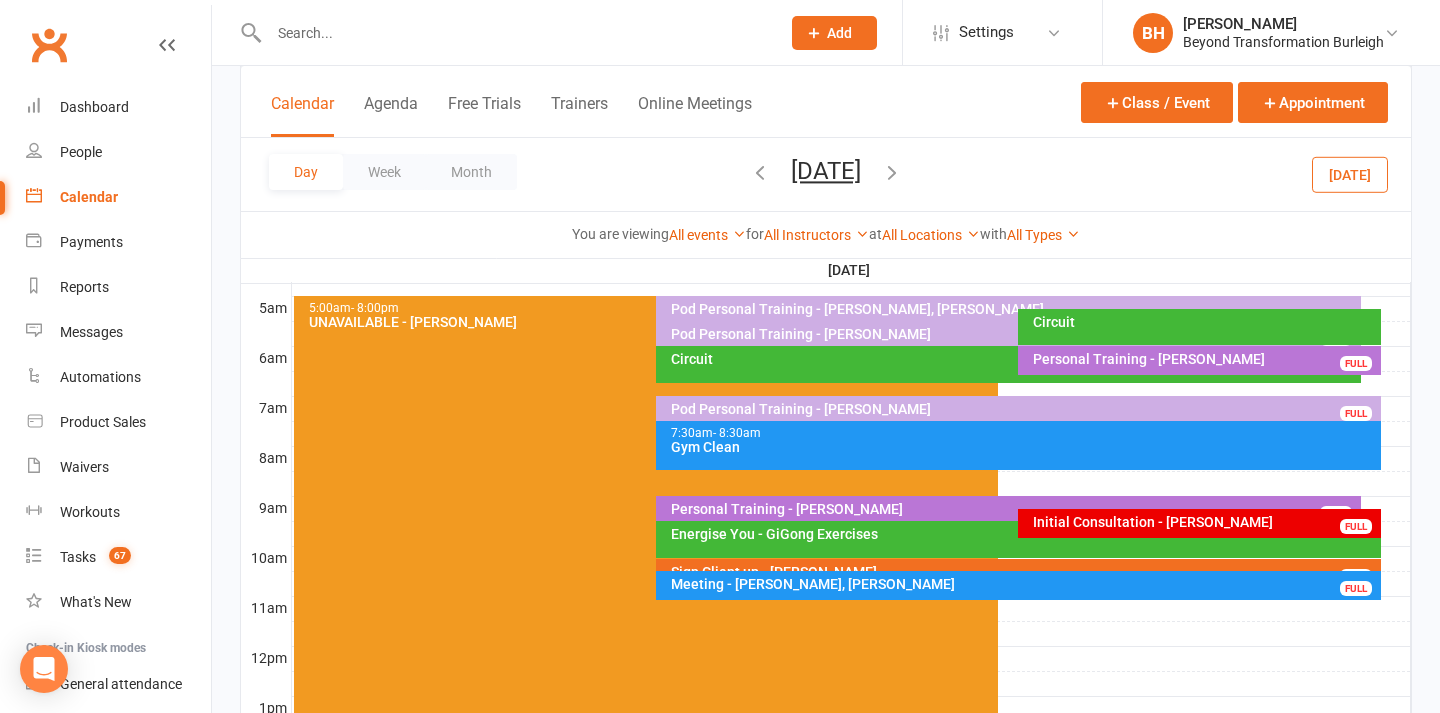 click on "Initial Consultation - [PERSON_NAME]" at bounding box center [1204, 522] 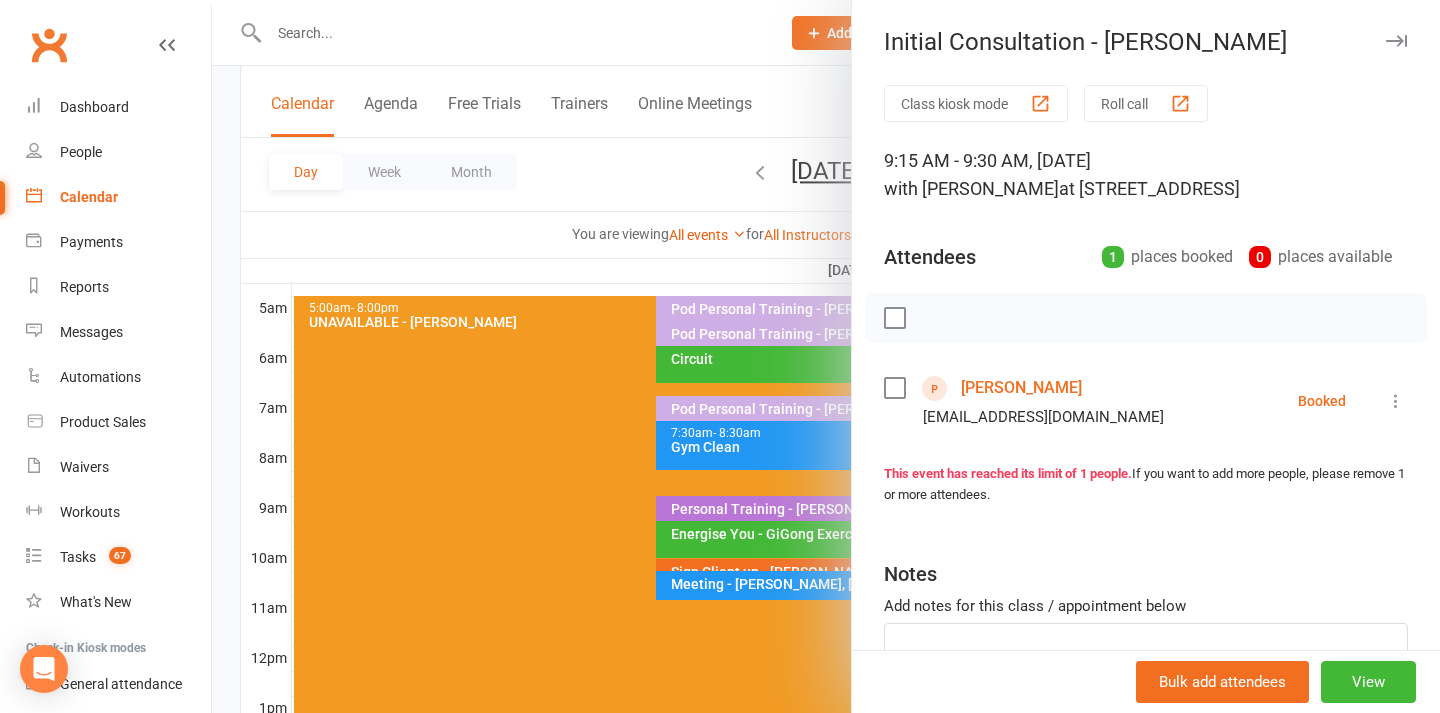 click at bounding box center (826, 356) 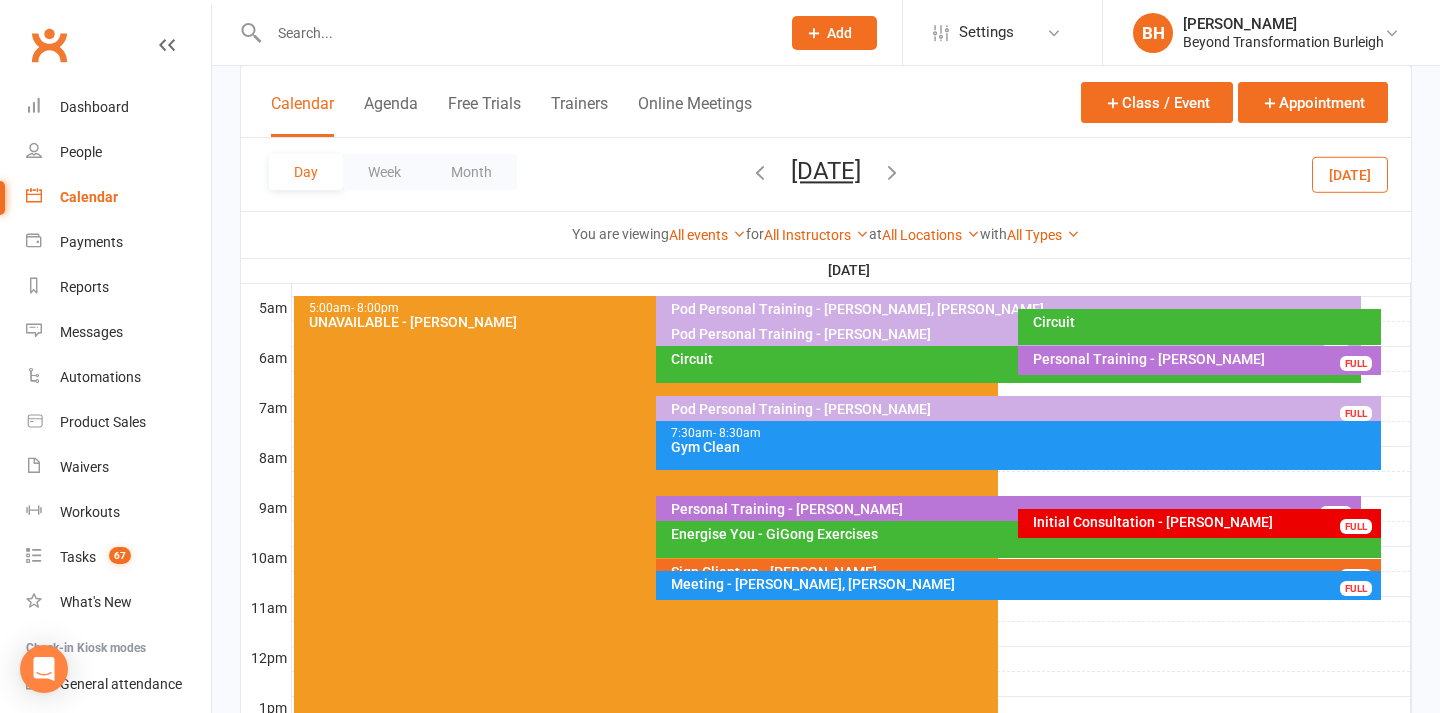 click on "Sign Client up - [PERSON_NAME] FULL" at bounding box center [1018, 573] 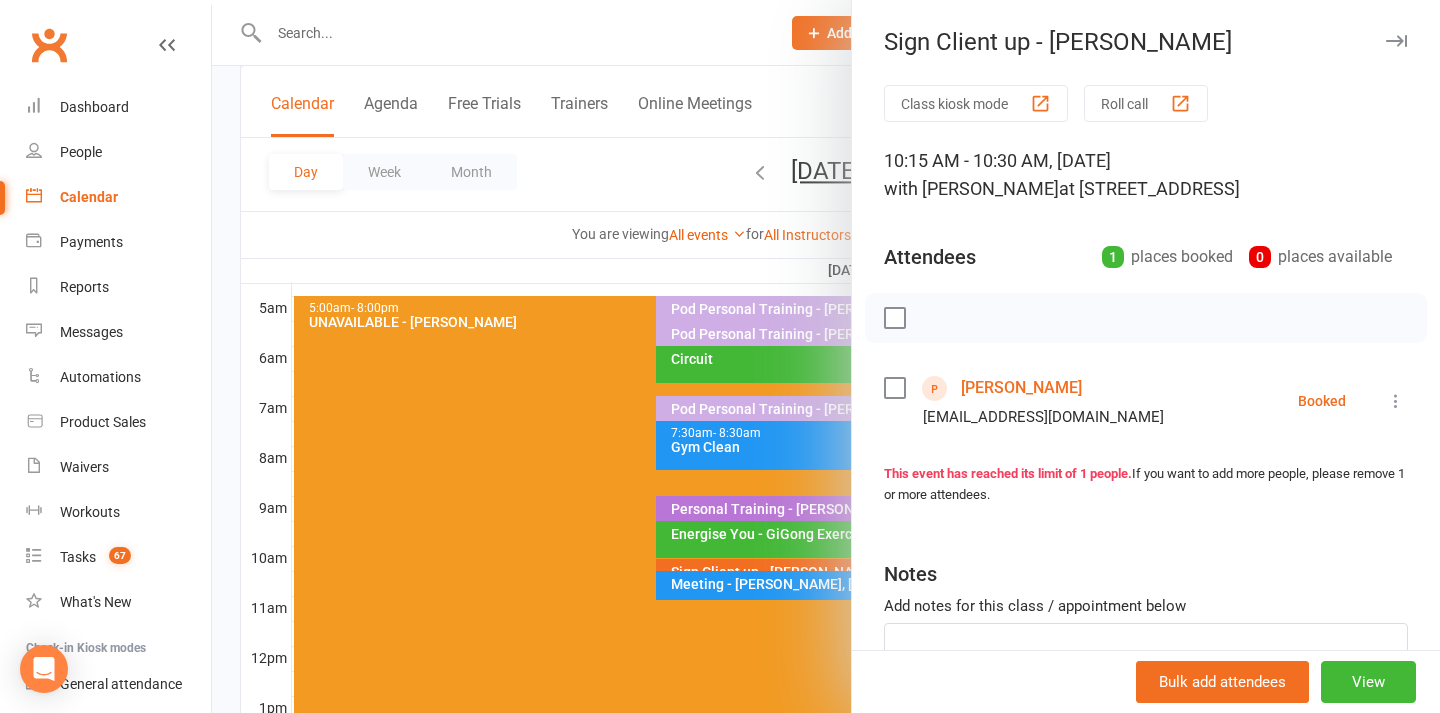 click at bounding box center (826, 356) 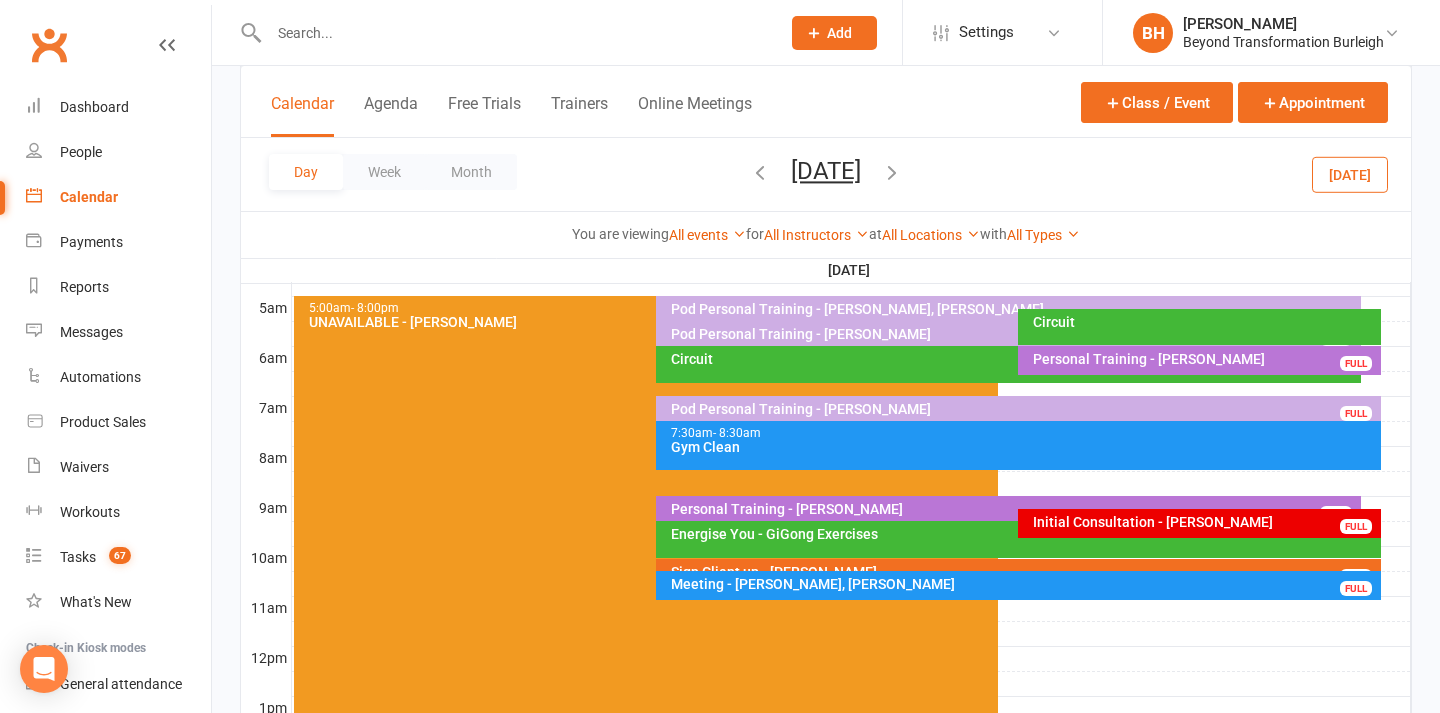 click on "Meeting - [PERSON_NAME], [PERSON_NAME]" at bounding box center (1023, 584) 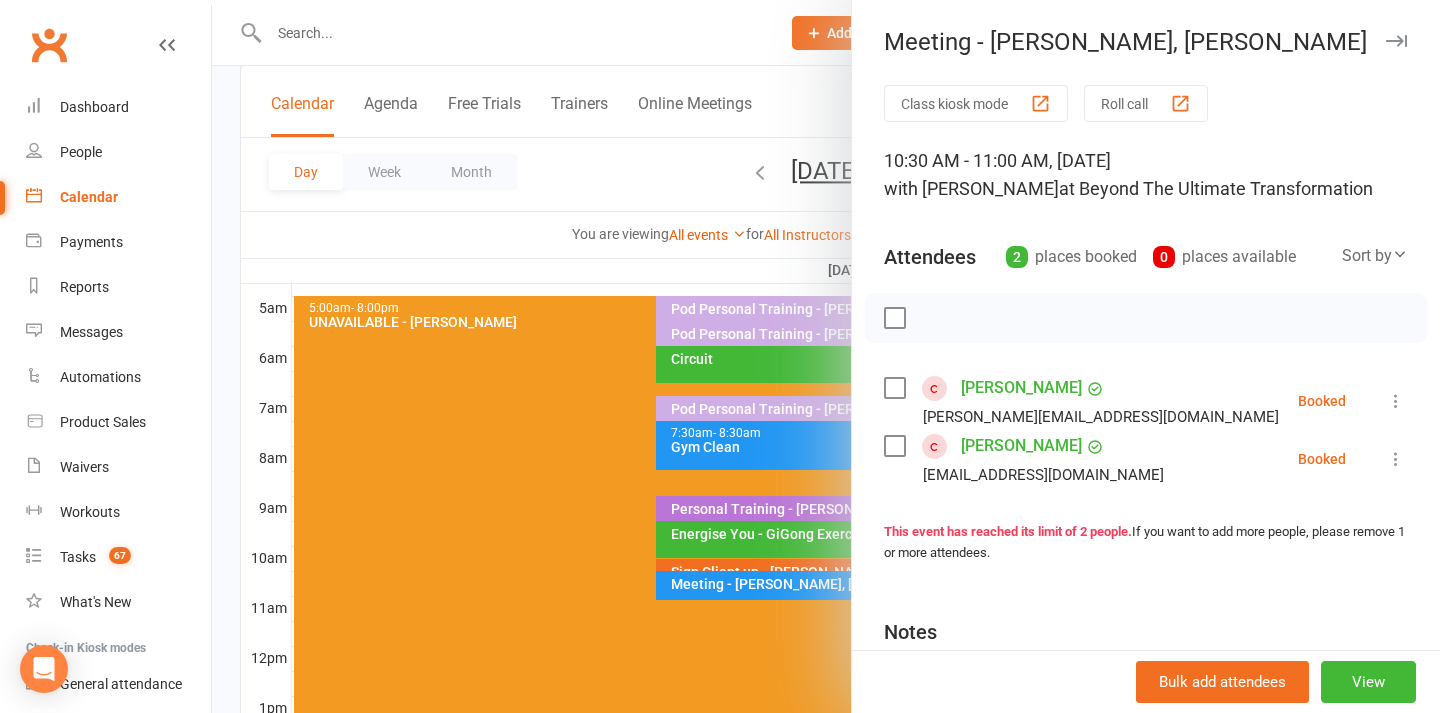 click at bounding box center (826, 356) 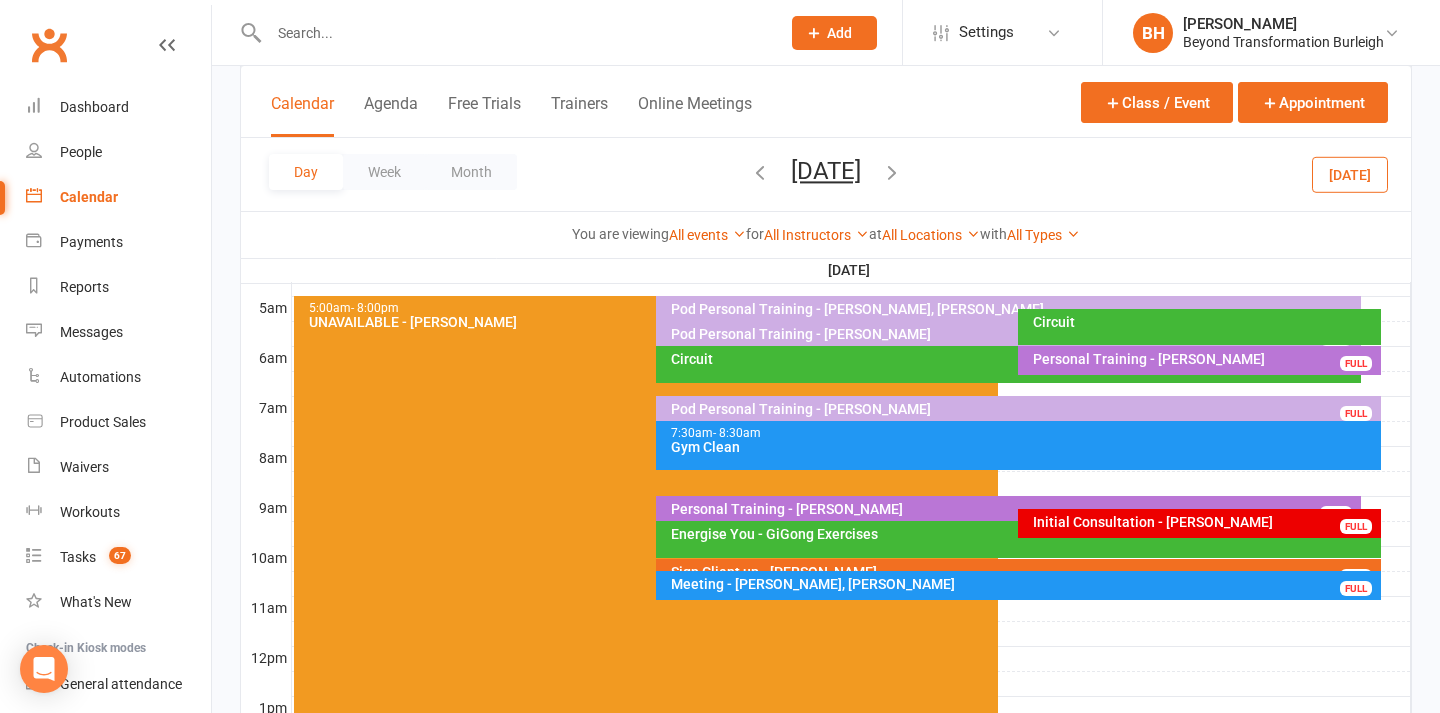 click at bounding box center (851, 609) 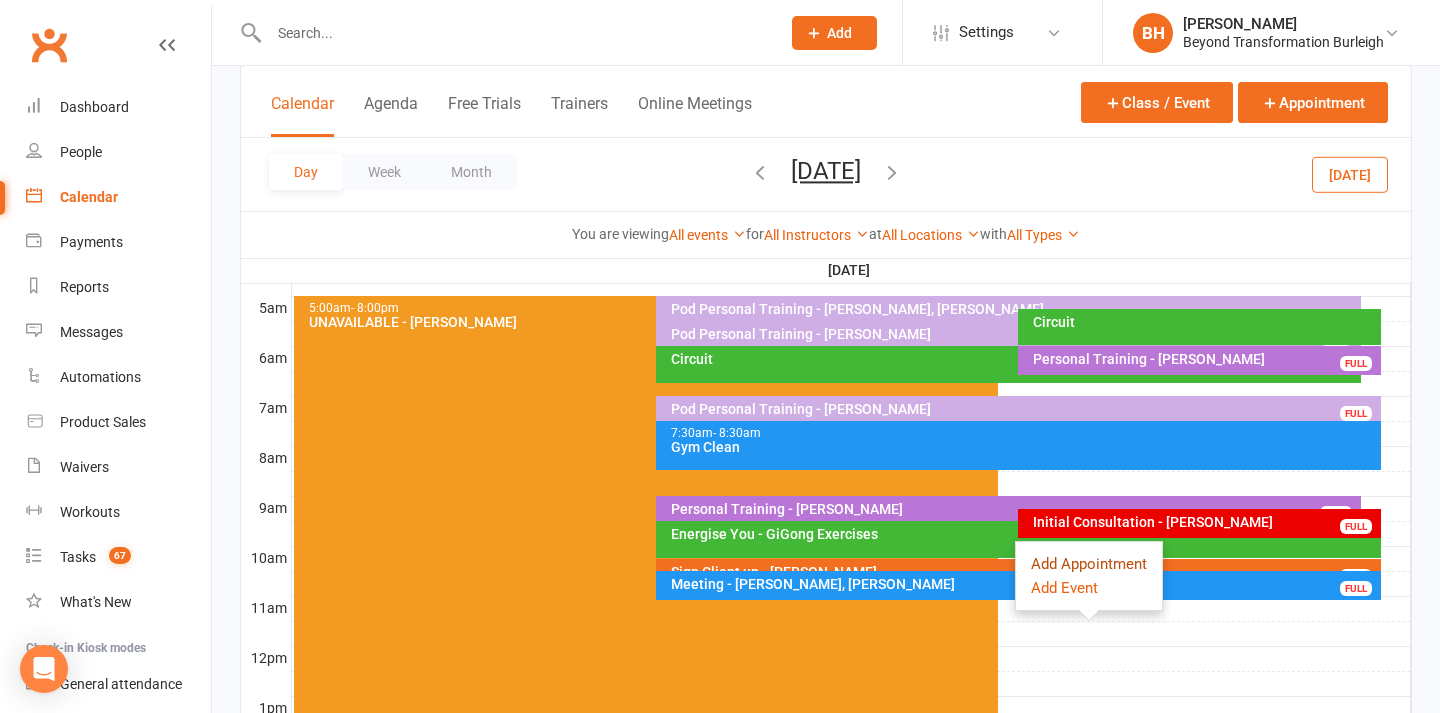 click on "Add Appointment" at bounding box center [1089, 564] 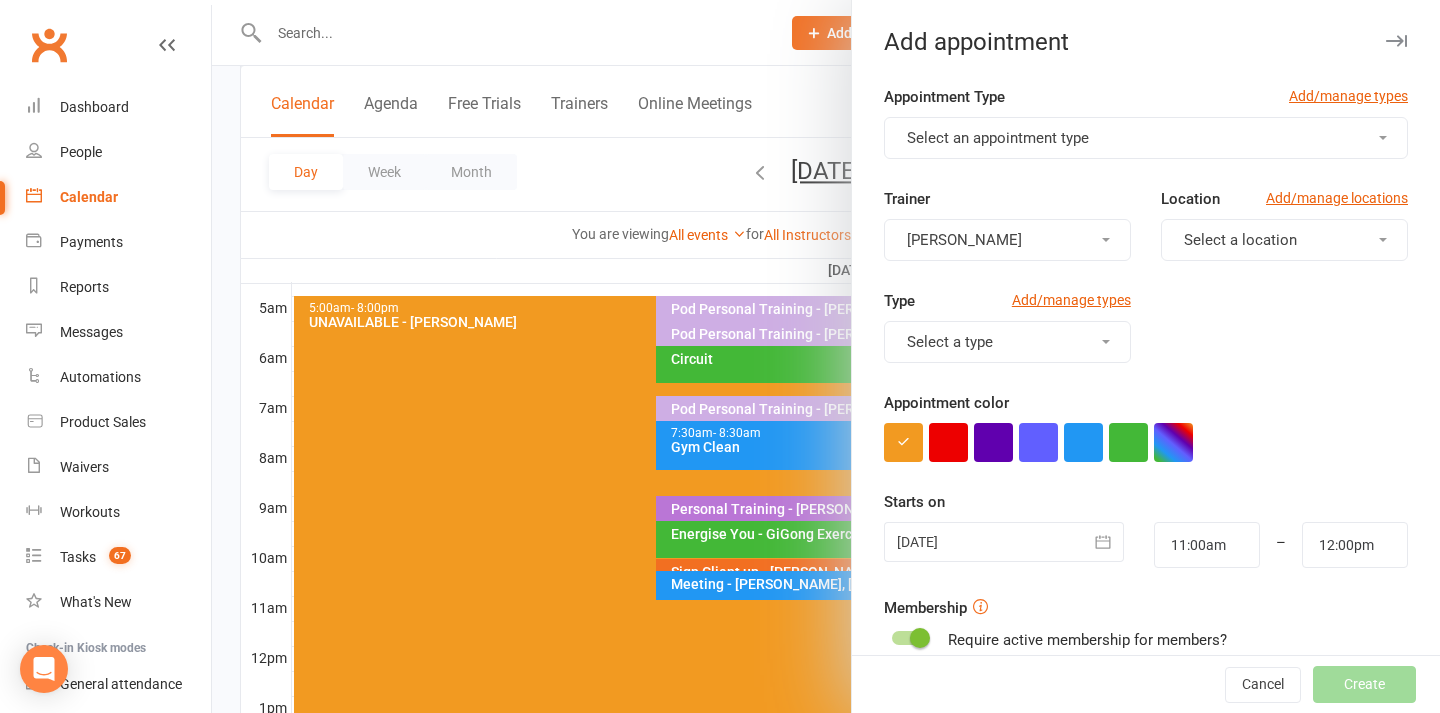 click on "Appointment Type Add/manage types
Select an appointment type
Trainer
[PERSON_NAME]
Location Add/manage locations
Select a location
Type Add/manage types
Select a type
Appointment color Time 11:00am – 12:00pm Starts on [DATE]
[DATE]
Sun Mon Tue Wed Thu Fri Sat
27
29
30
01
02
03
04
05
28
06
07
08
09
10
11
12
29
13
14
15 16 17" at bounding box center (1146, 519) 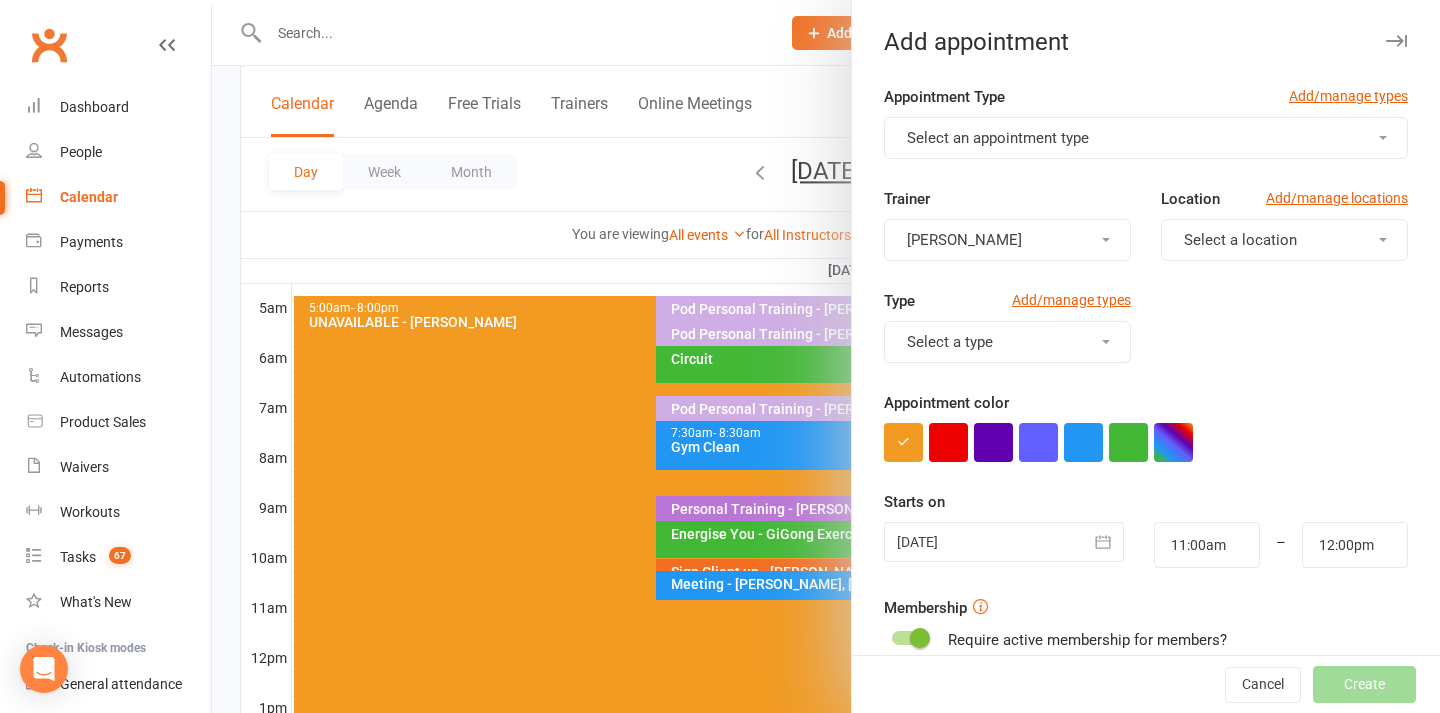 click on "Select an appointment type" at bounding box center [998, 138] 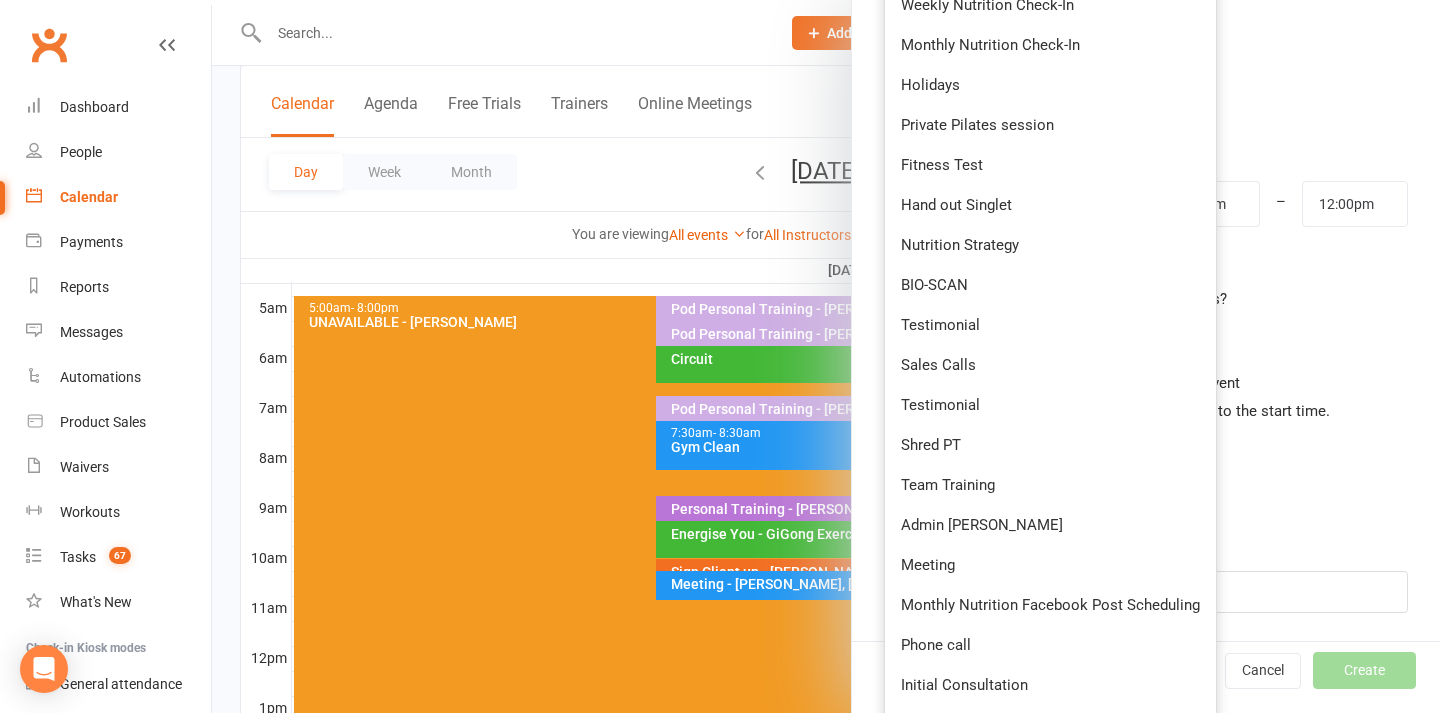 scroll, scrollTop: 342, scrollLeft: 0, axis: vertical 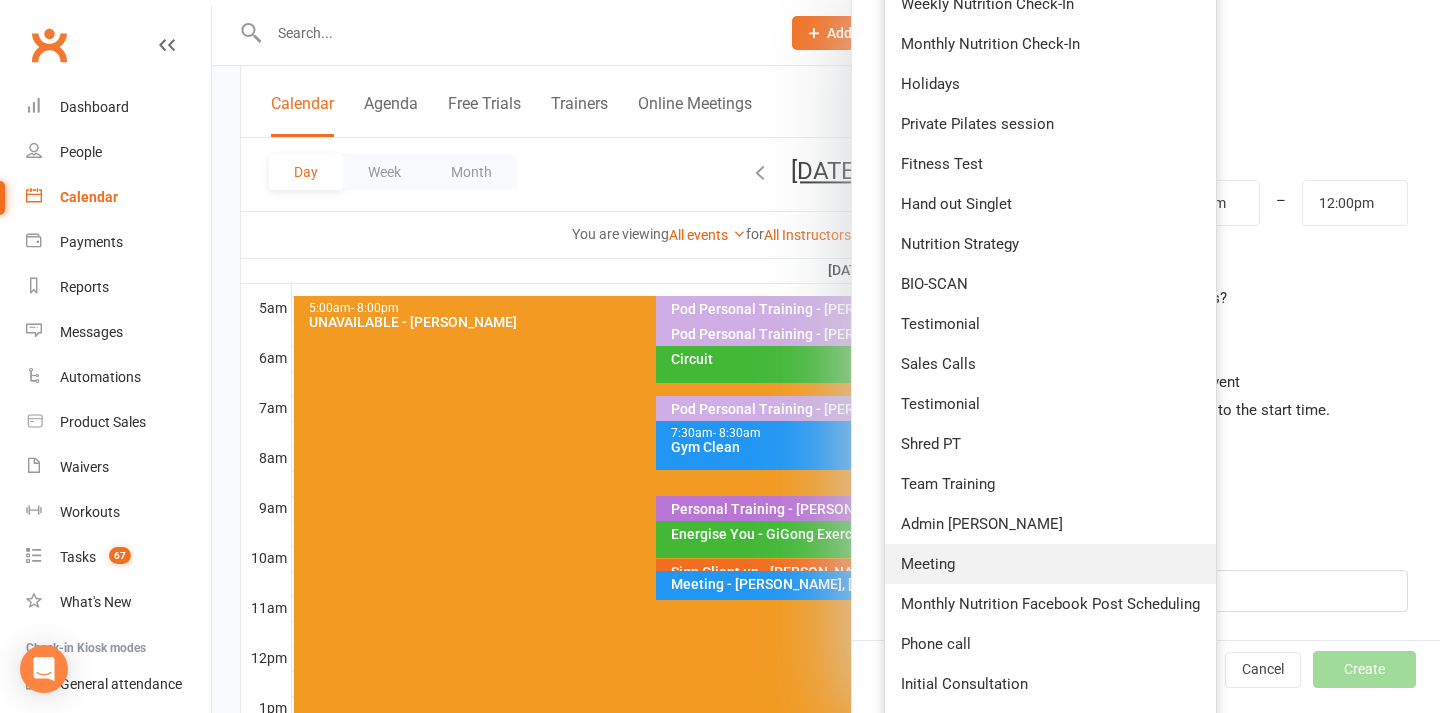 click on "Meeting" at bounding box center [1050, 564] 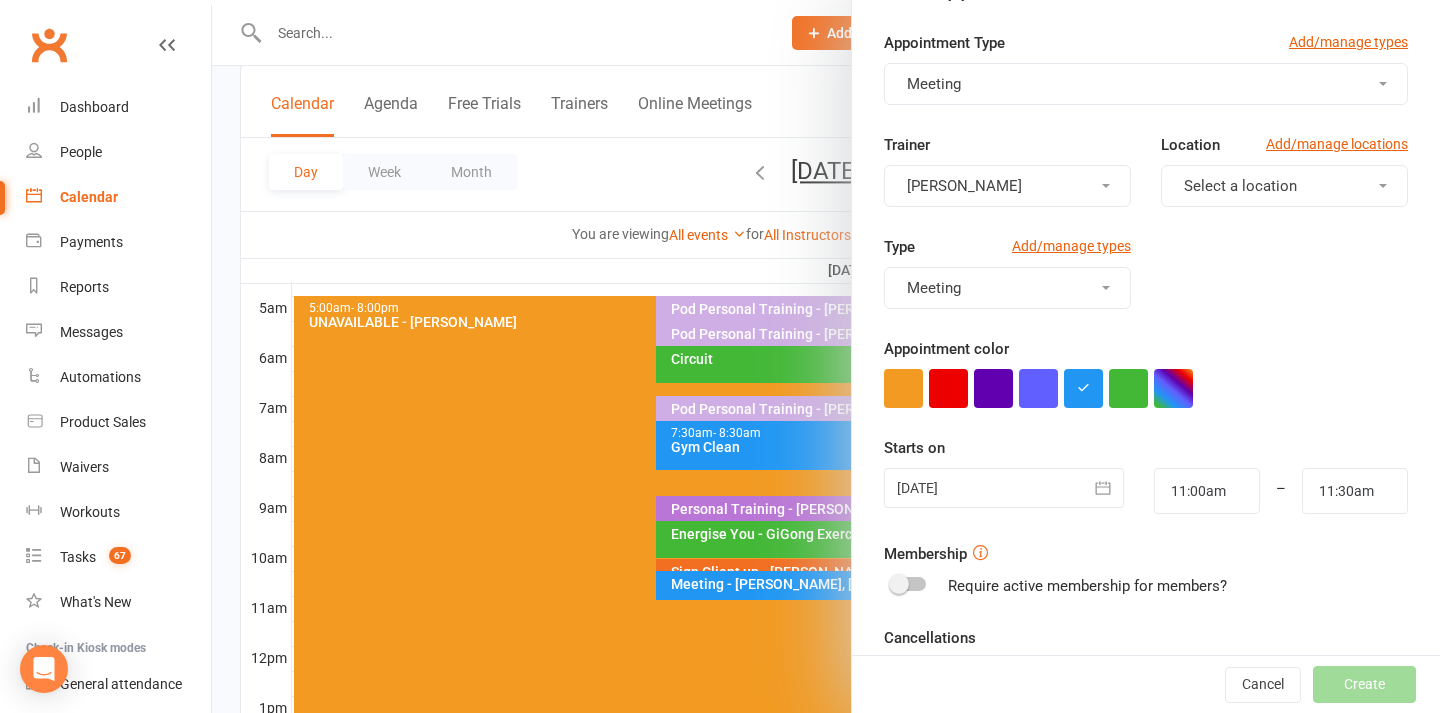 scroll, scrollTop: 75, scrollLeft: 0, axis: vertical 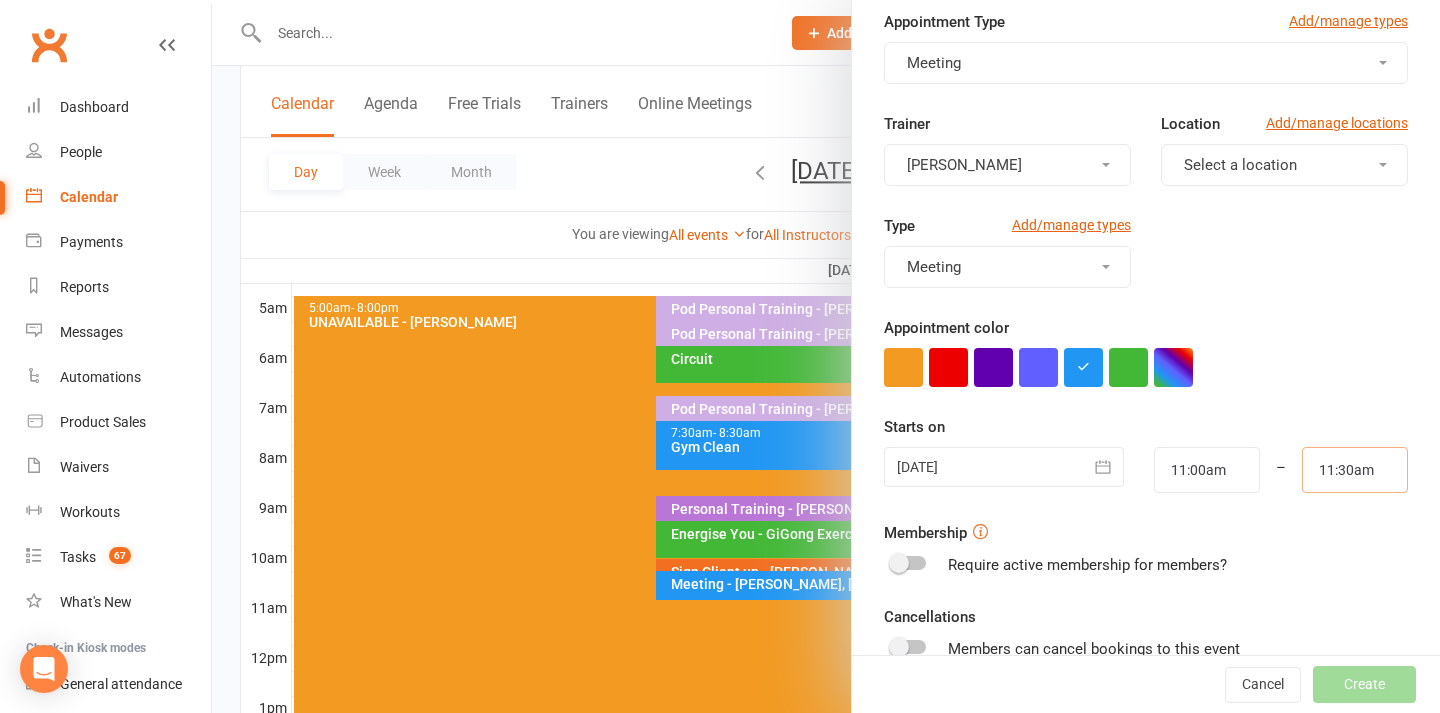 click on "11:30am" at bounding box center (1355, 470) 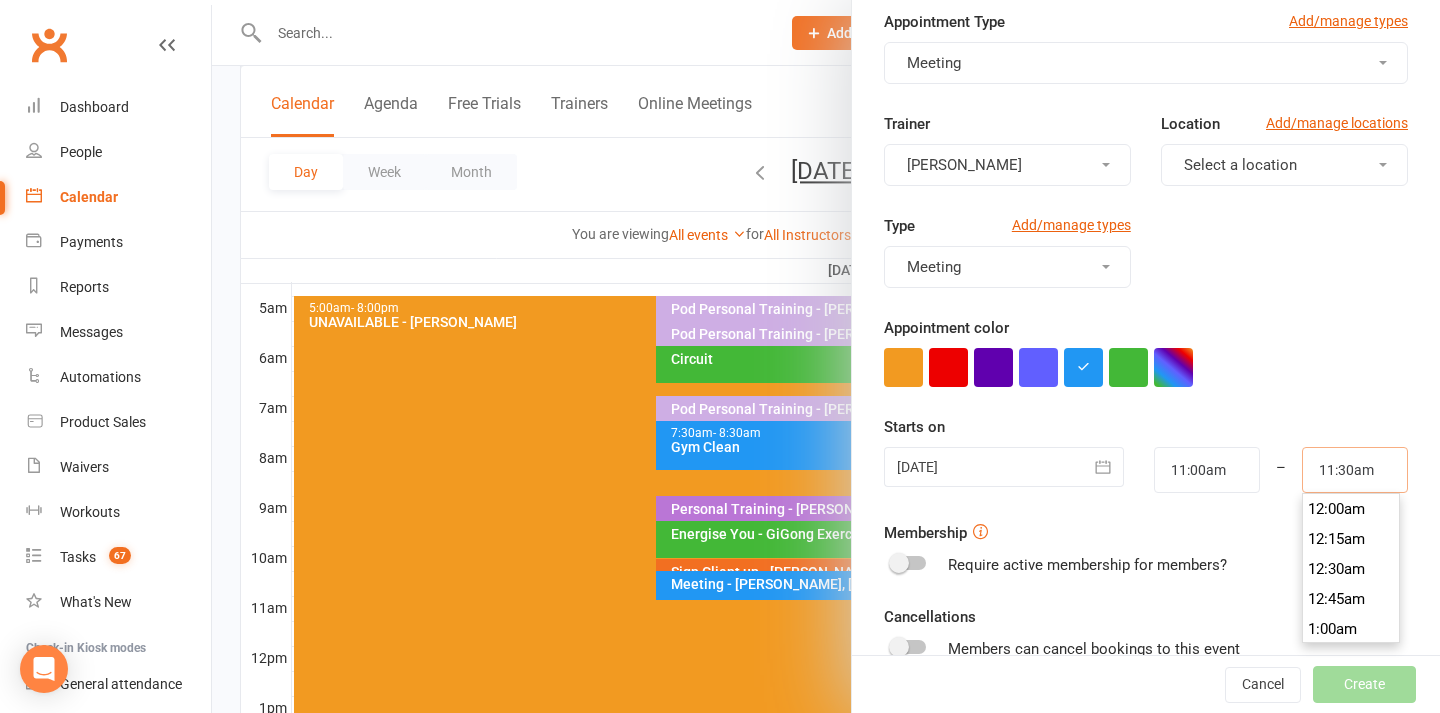 scroll, scrollTop: 1350, scrollLeft: 0, axis: vertical 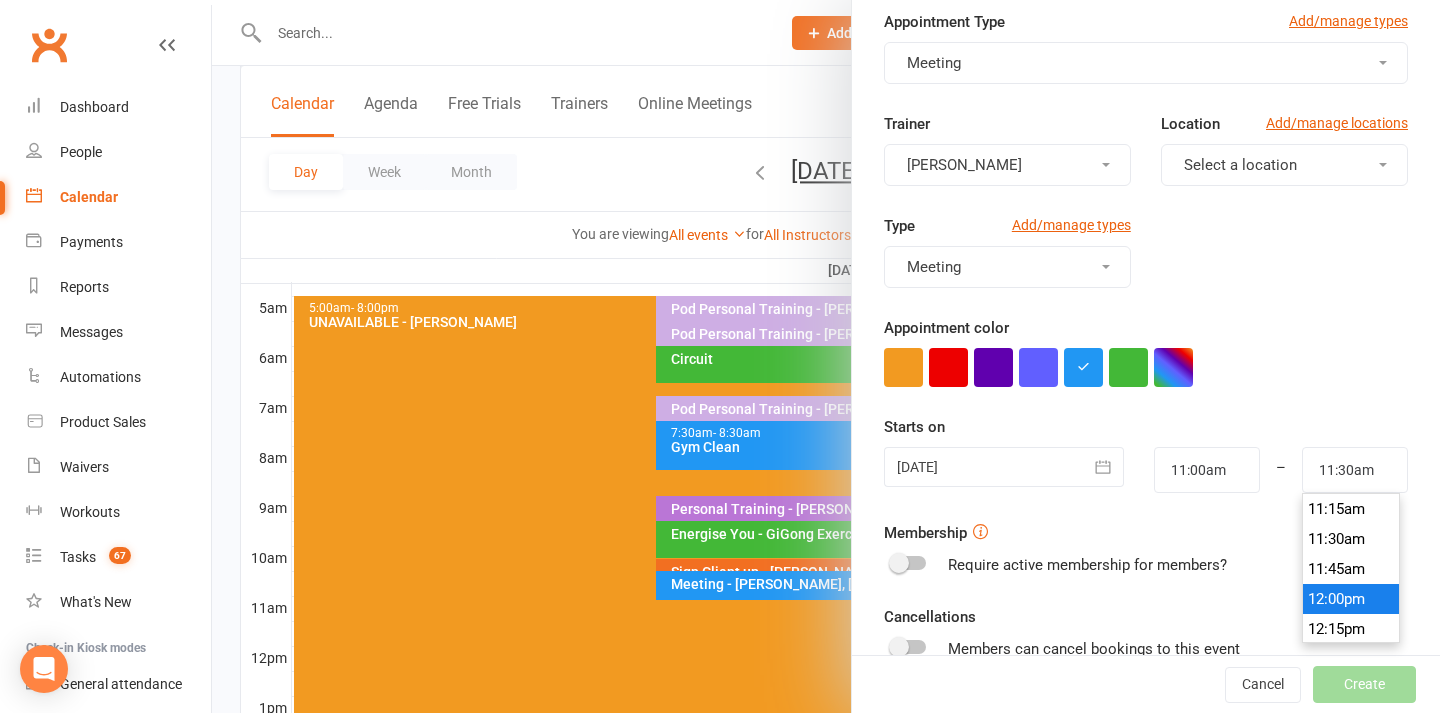 type on "12:00pm" 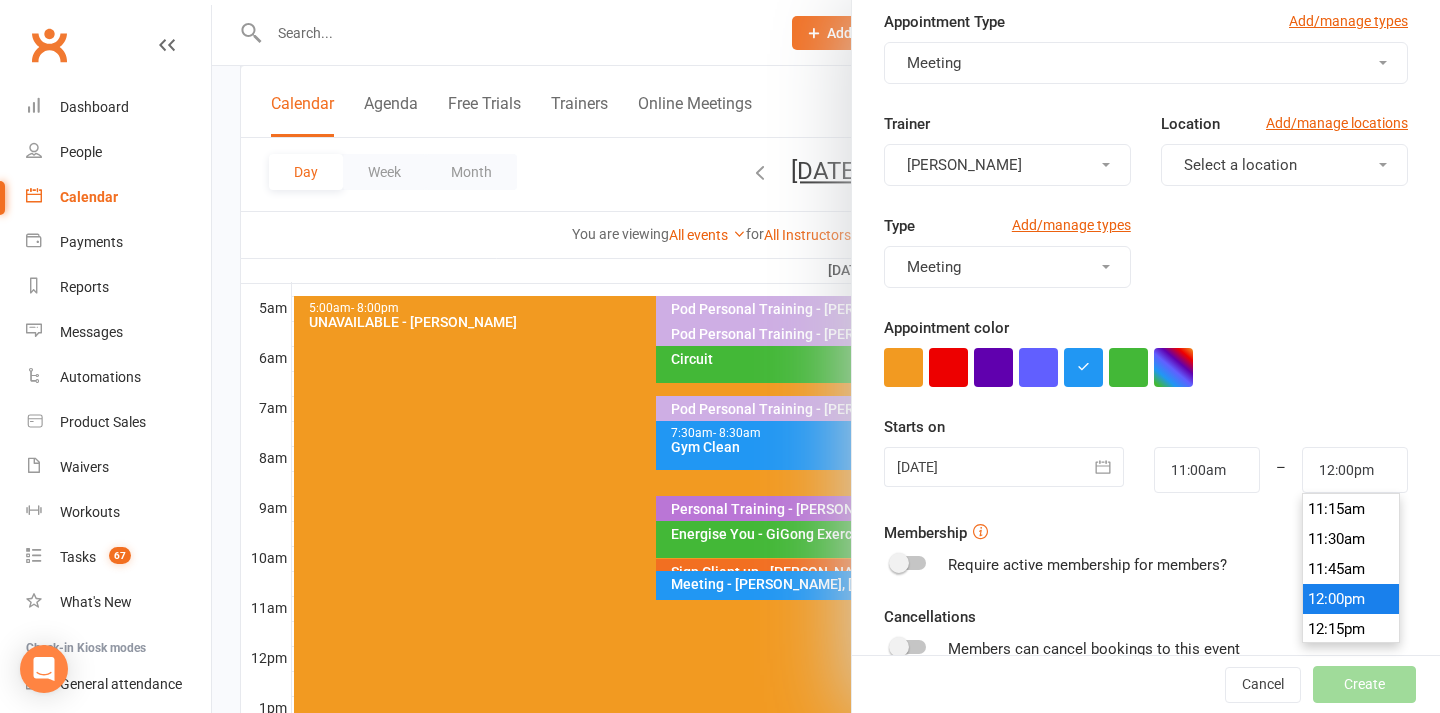 click on "12:00pm" at bounding box center [1351, 599] 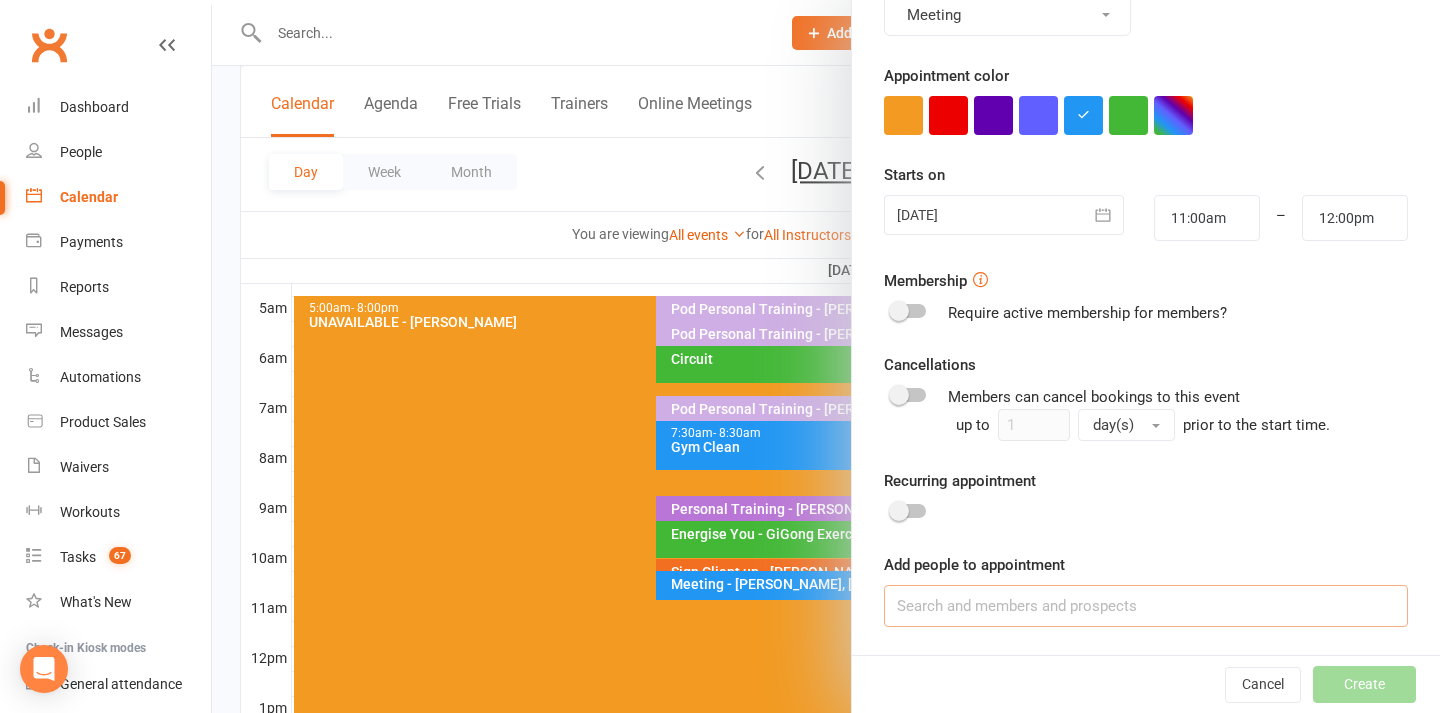click at bounding box center [1146, 606] 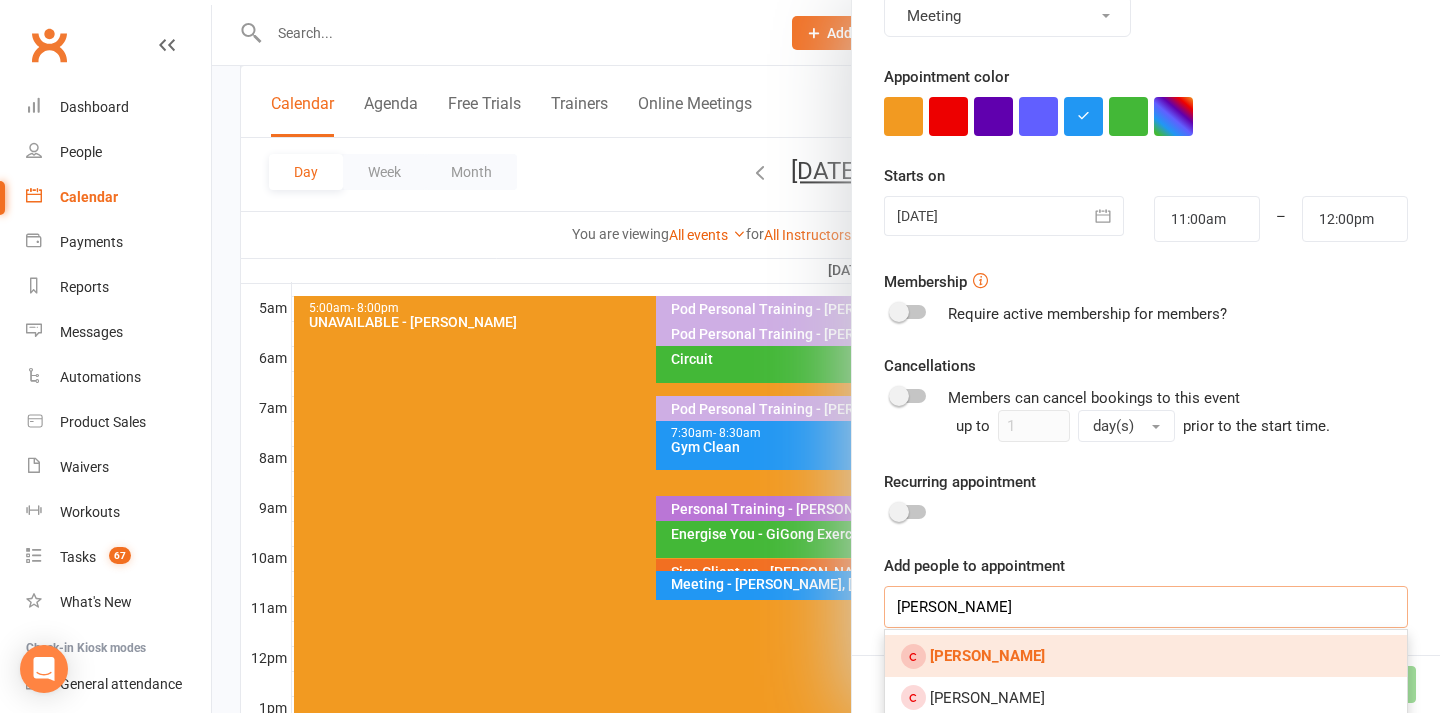 type on "[PERSON_NAME]" 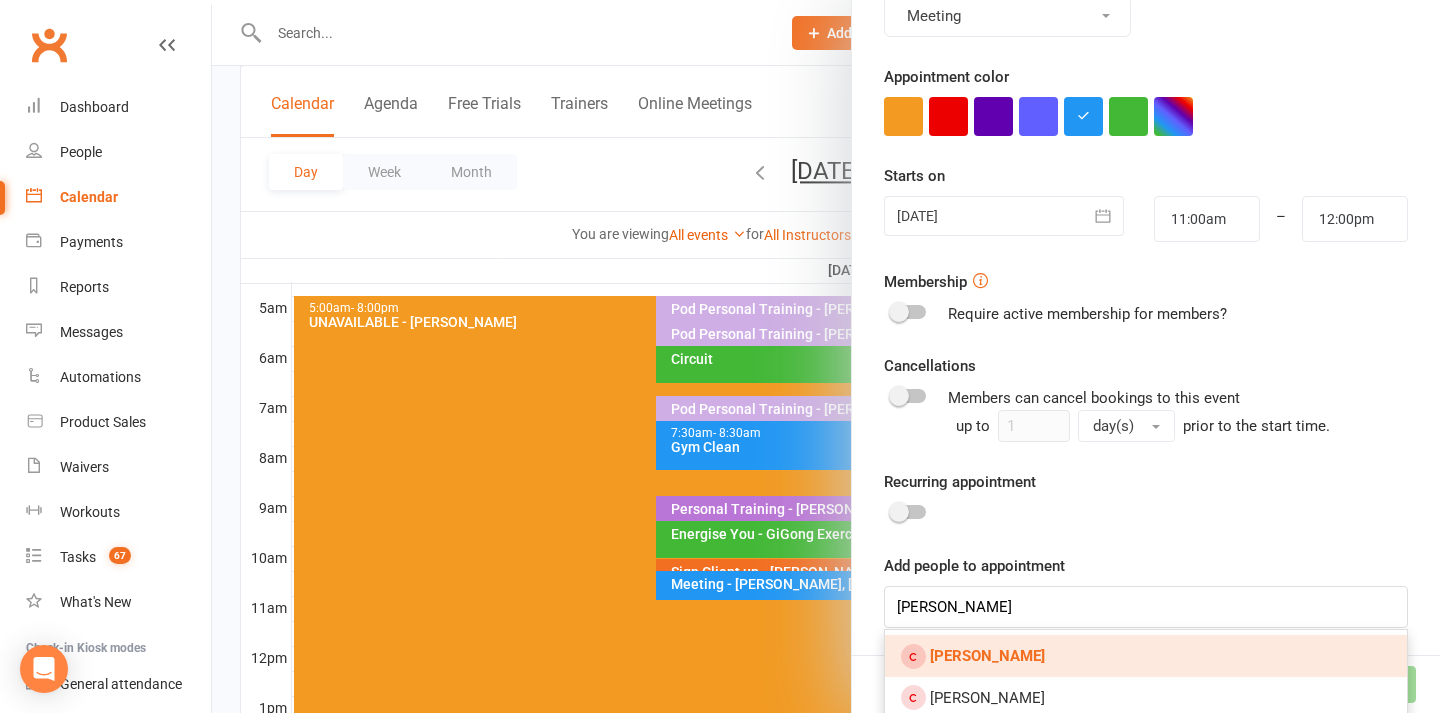 drag, startPoint x: 1189, startPoint y: 611, endPoint x: 1128, endPoint y: 645, distance: 69.83552 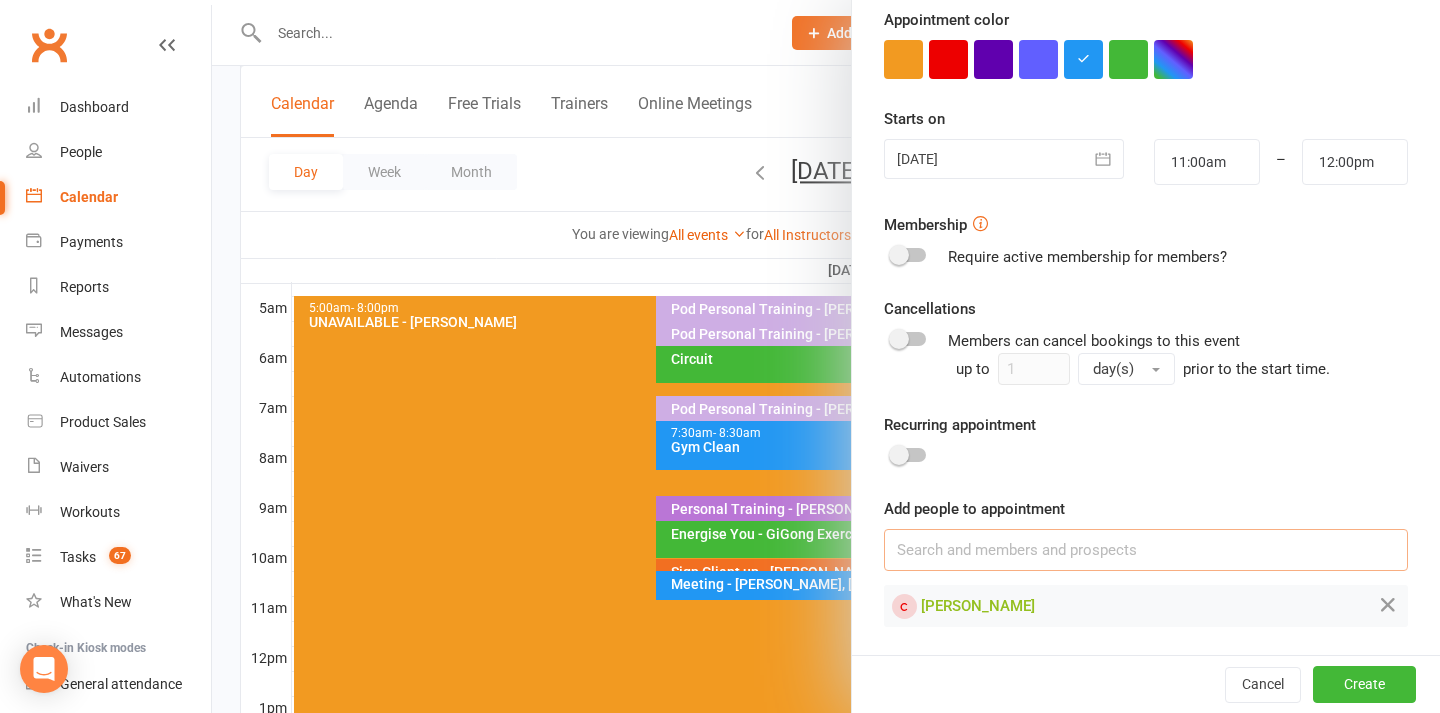 scroll, scrollTop: 382, scrollLeft: 0, axis: vertical 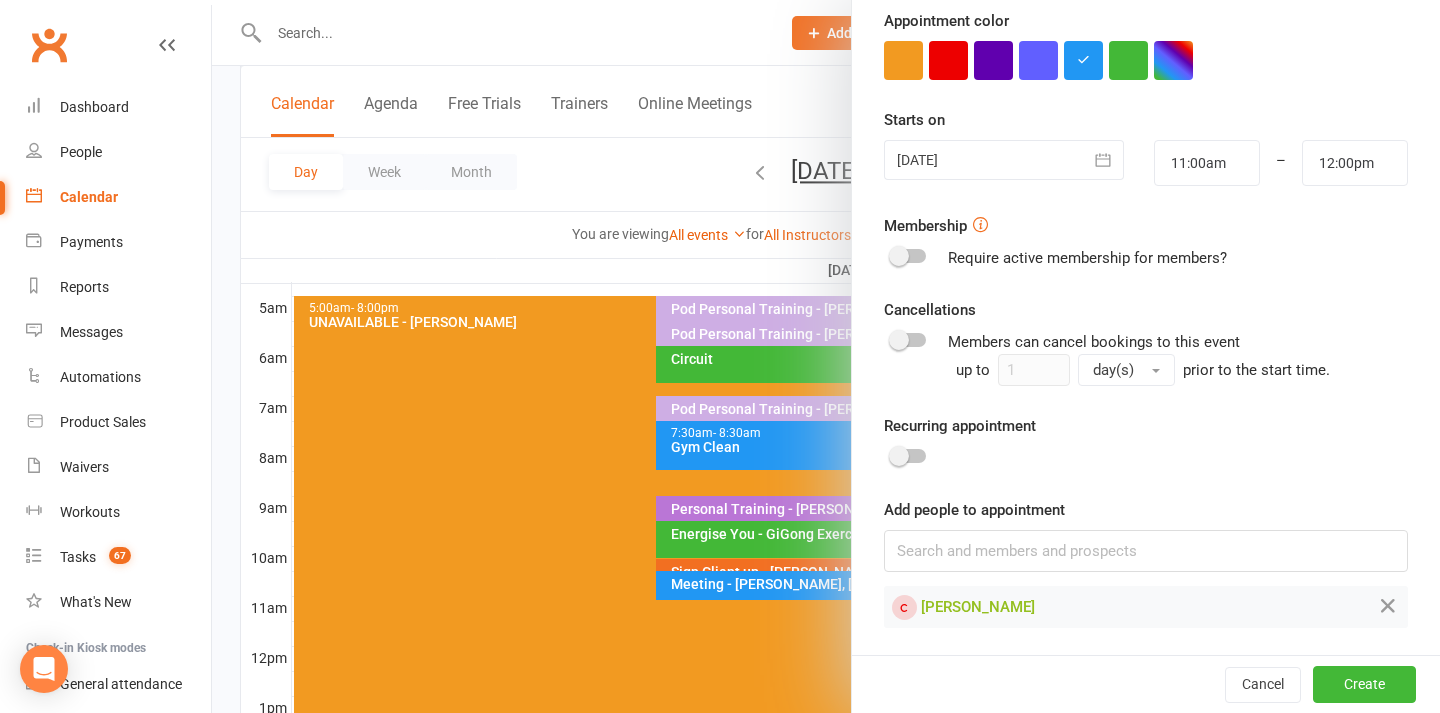 click at bounding box center (899, 456) 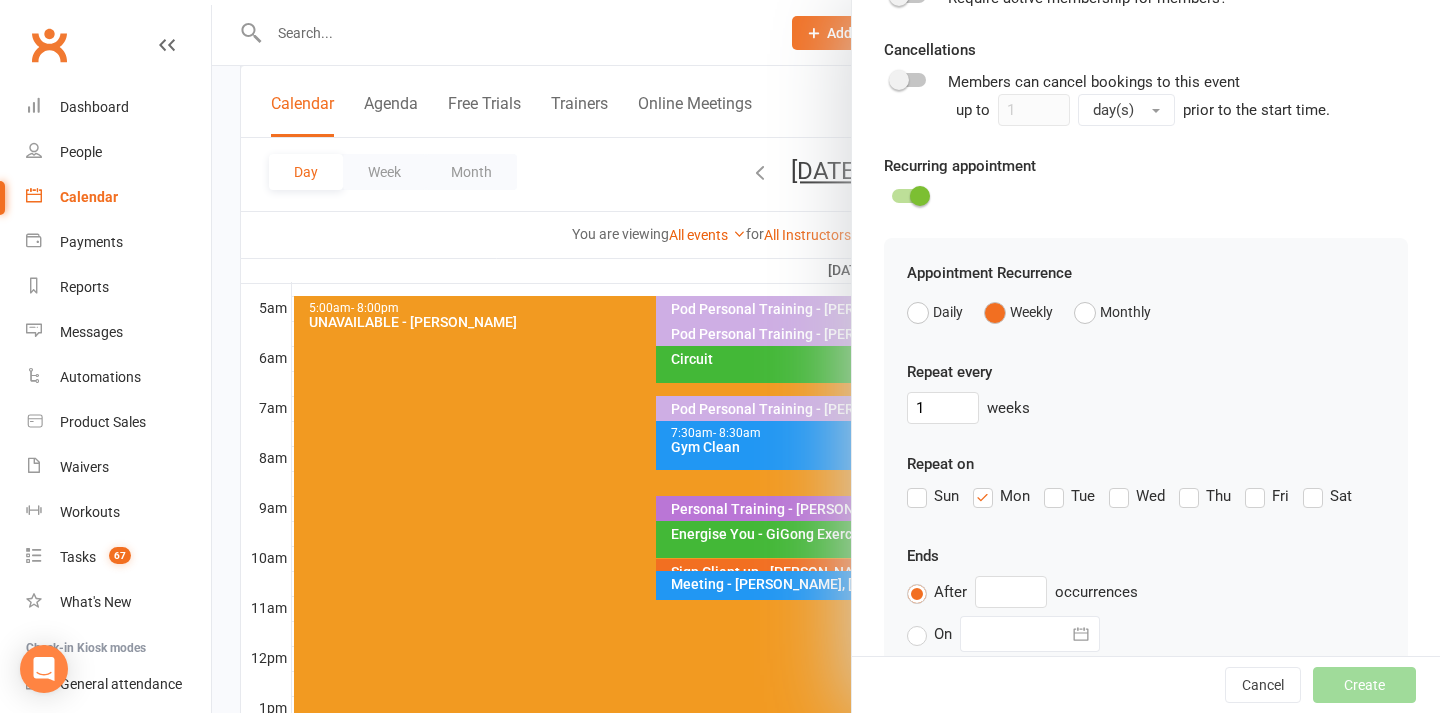scroll, scrollTop: 684, scrollLeft: 0, axis: vertical 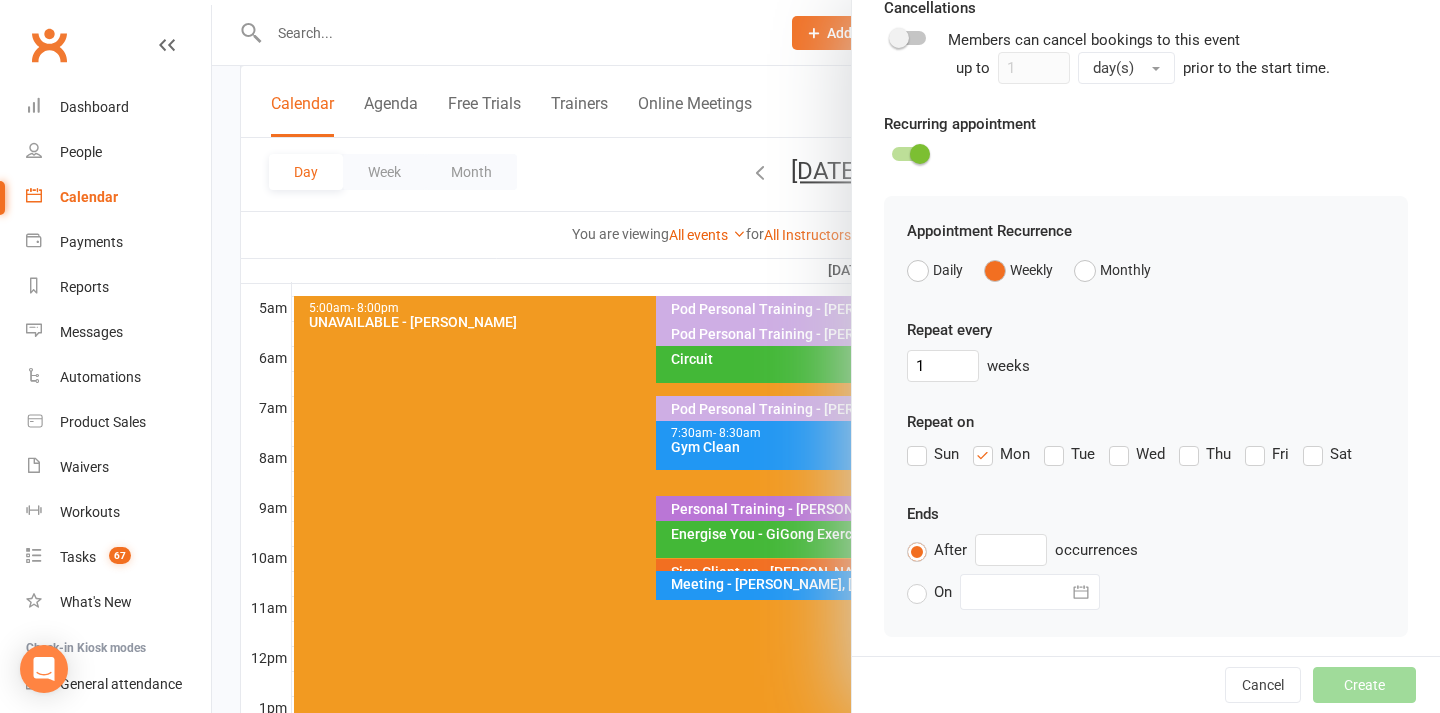 click on "Thu" at bounding box center [1205, 454] 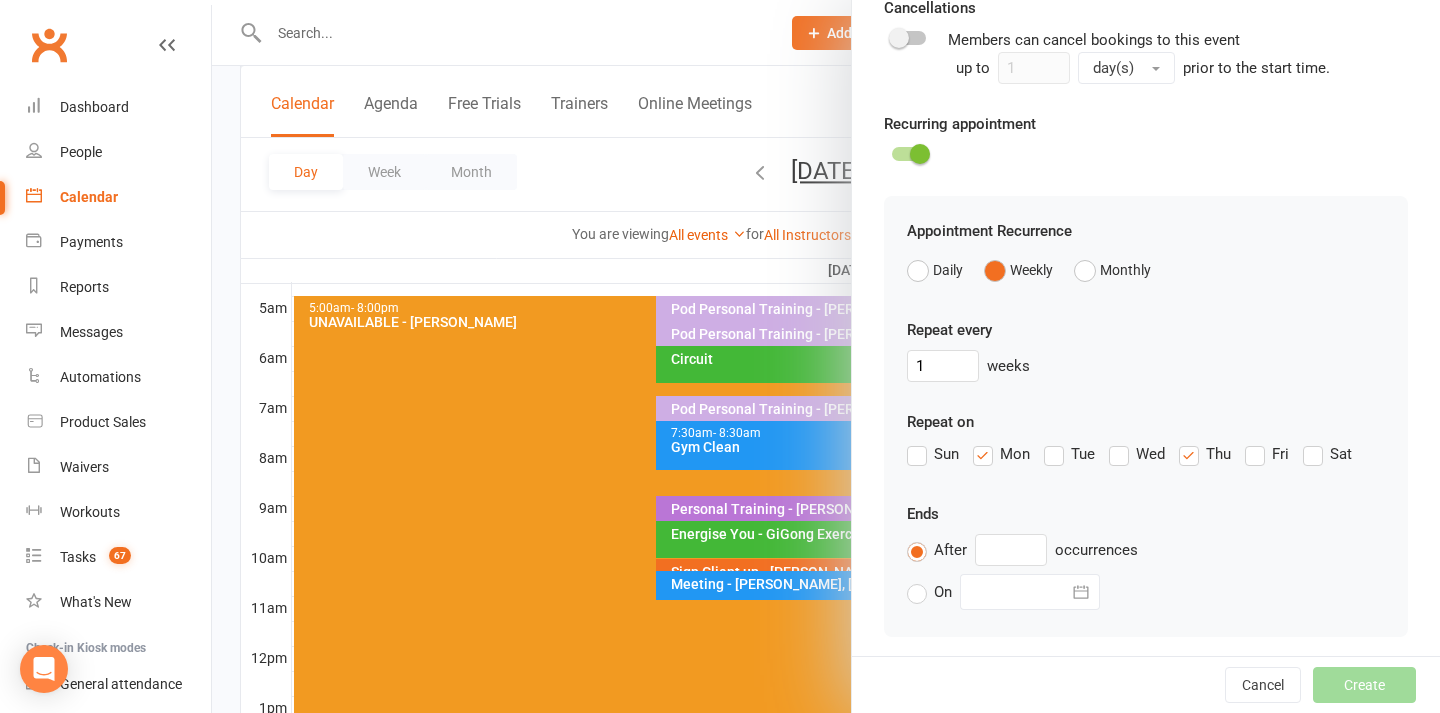 click on "Mon" at bounding box center (1001, 454) 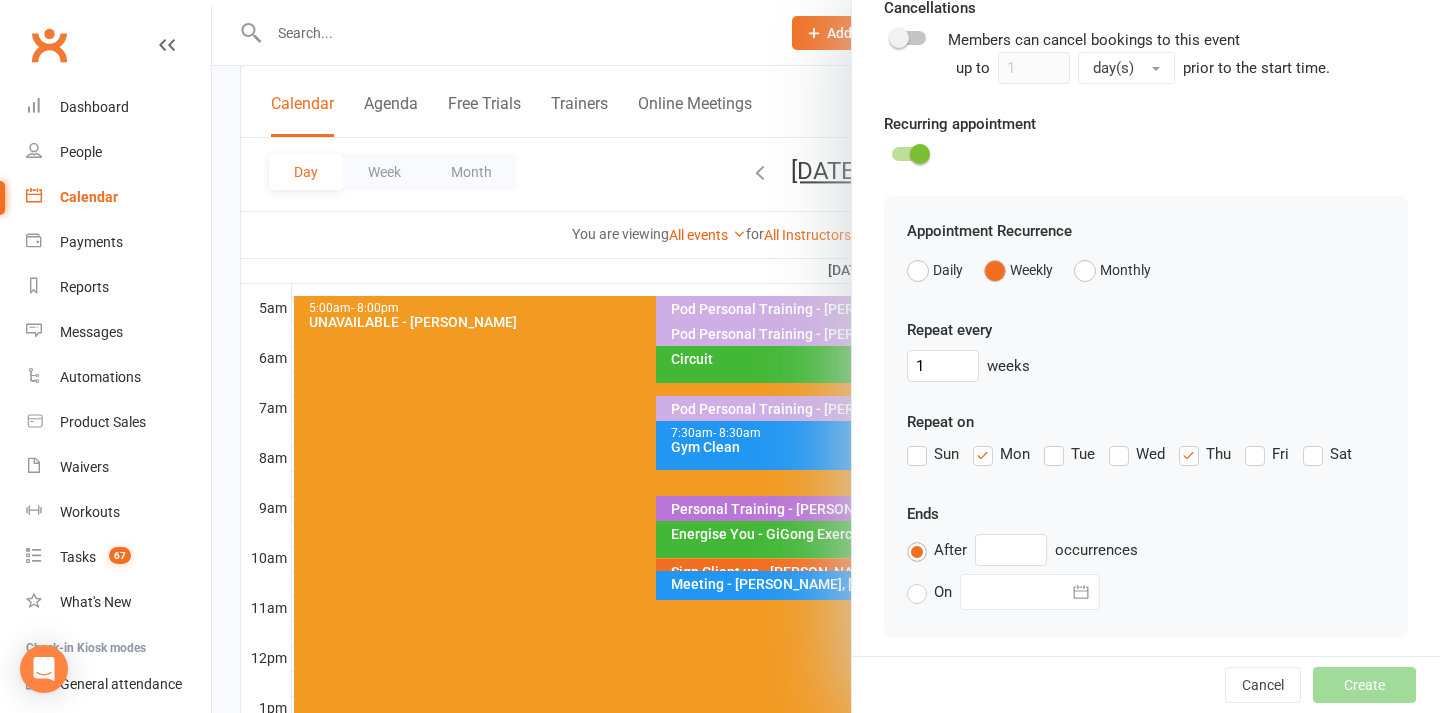 click on "Mon" at bounding box center (979, 442) 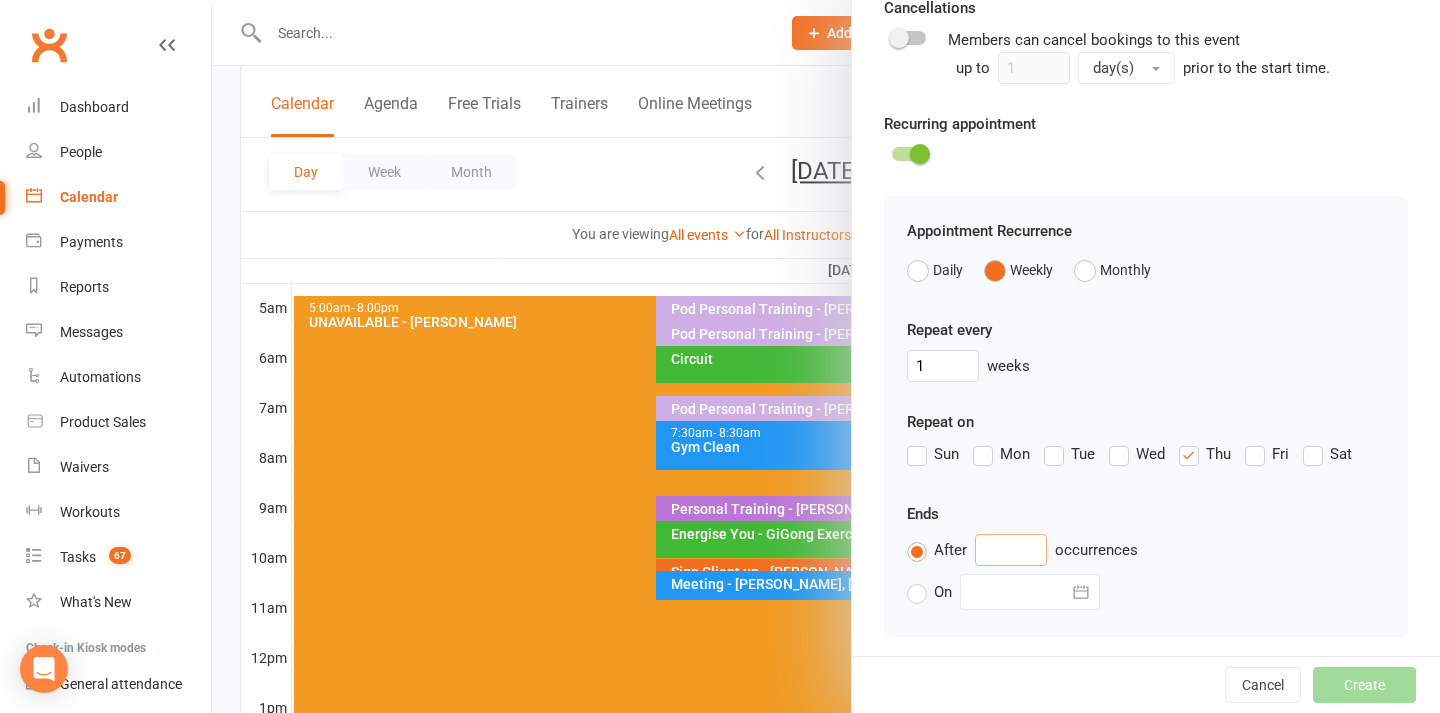 click at bounding box center (1011, 550) 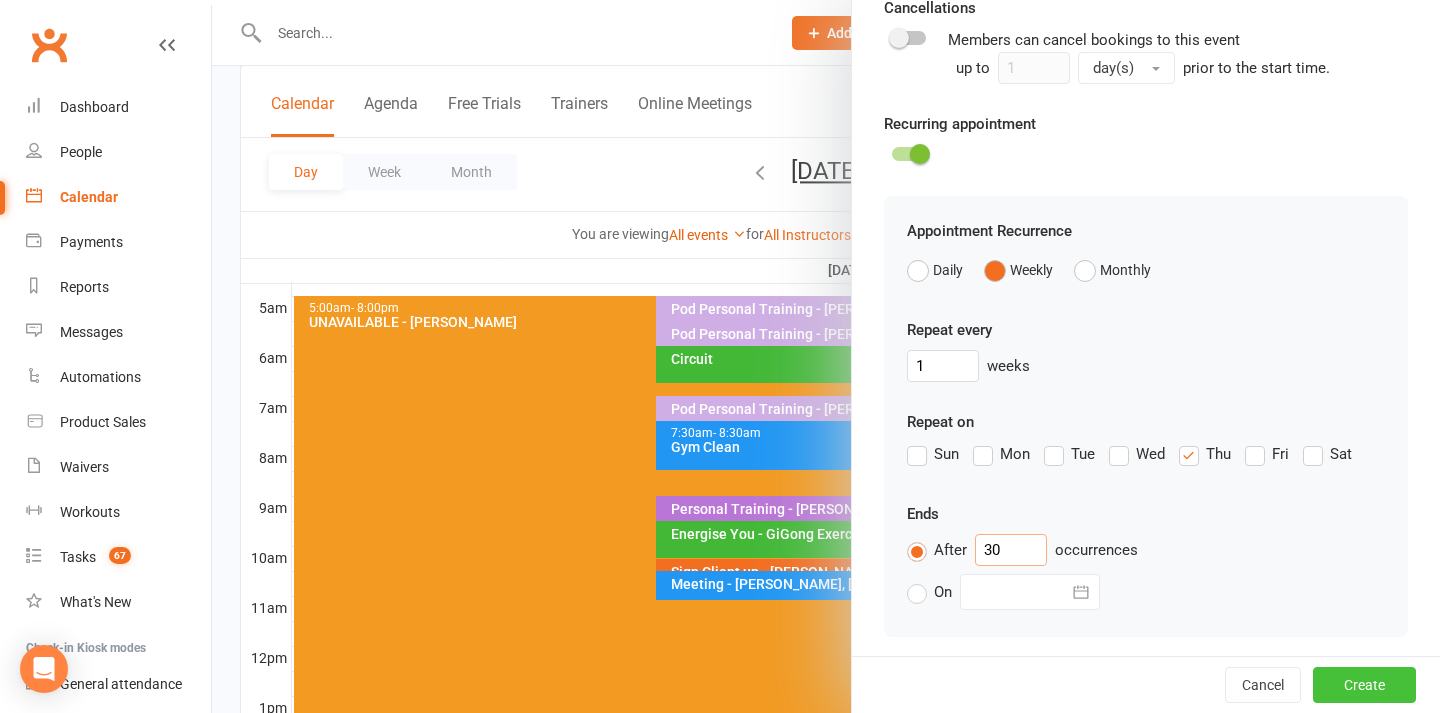type on "30" 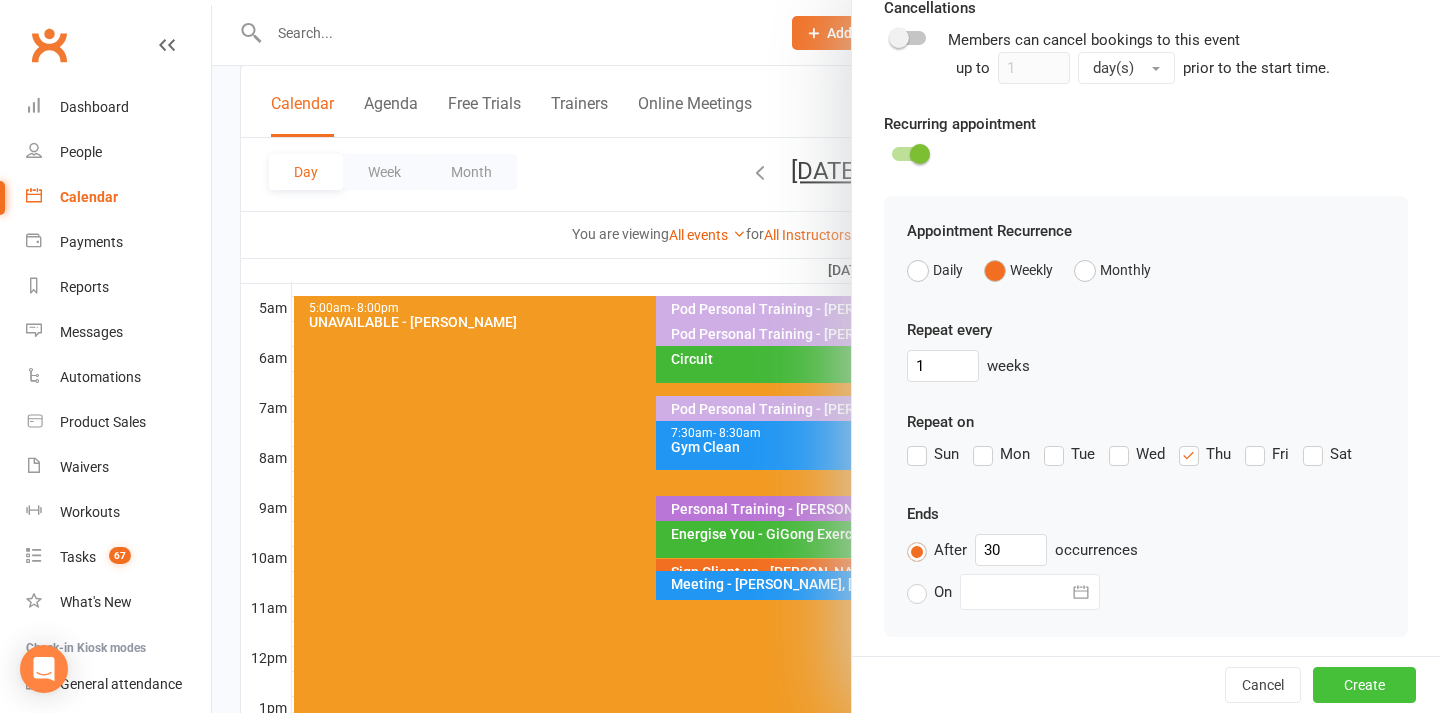 click on "Create" at bounding box center [1364, 685] 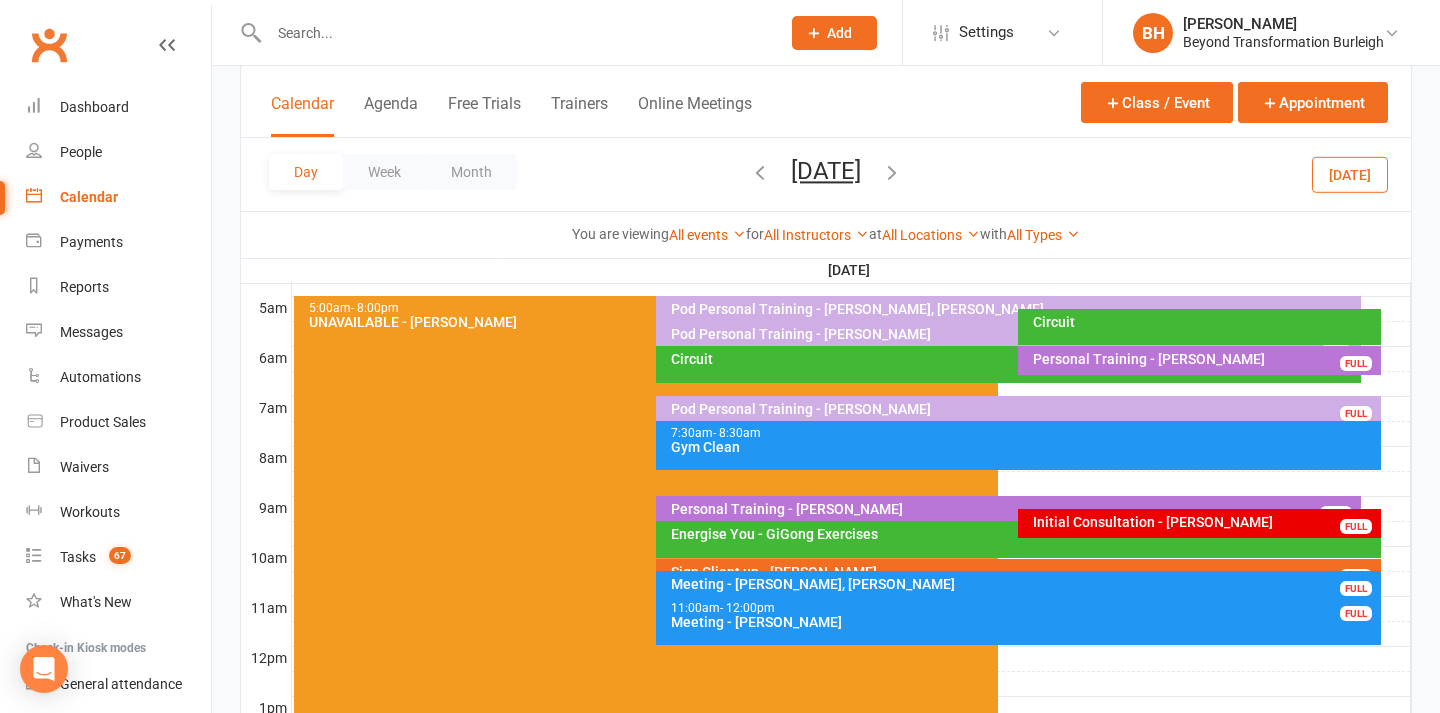 click on "[DATE]" at bounding box center [826, 171] 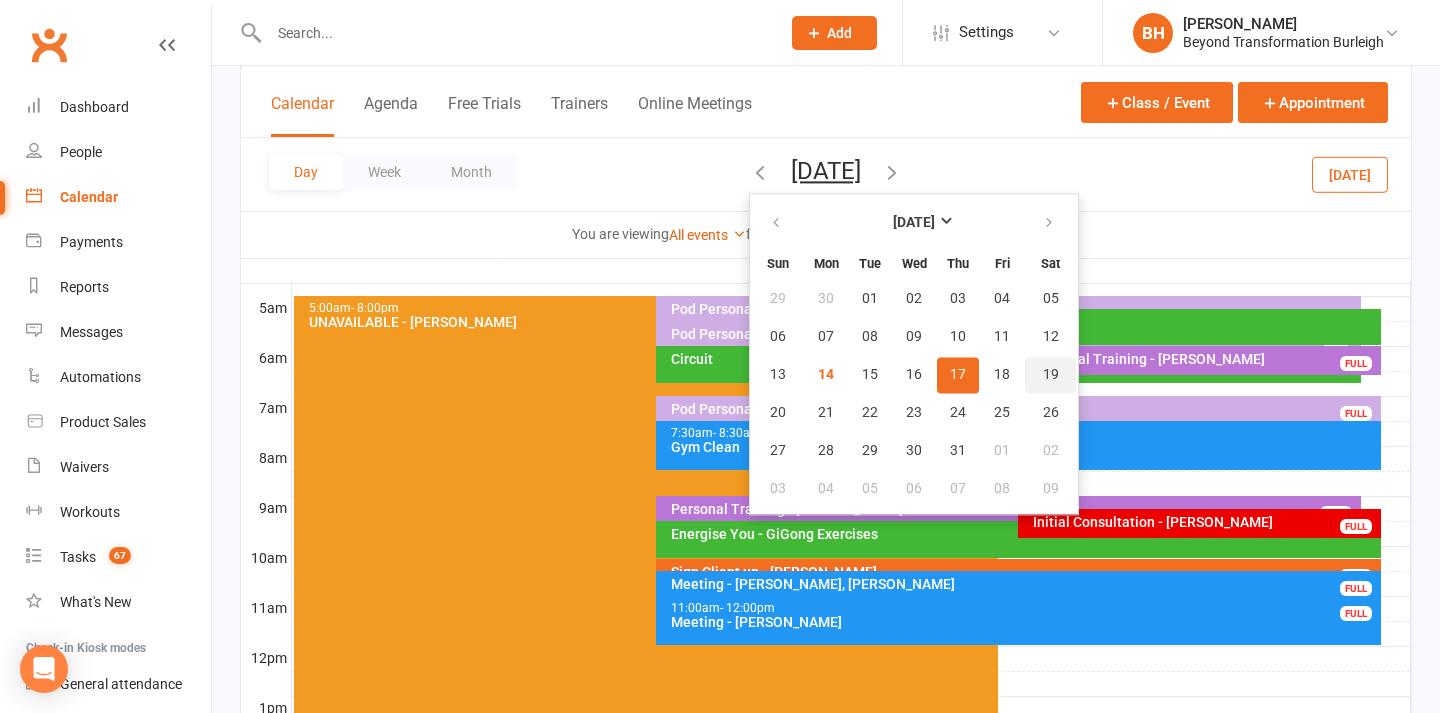 click on "19" at bounding box center (1050, 375) 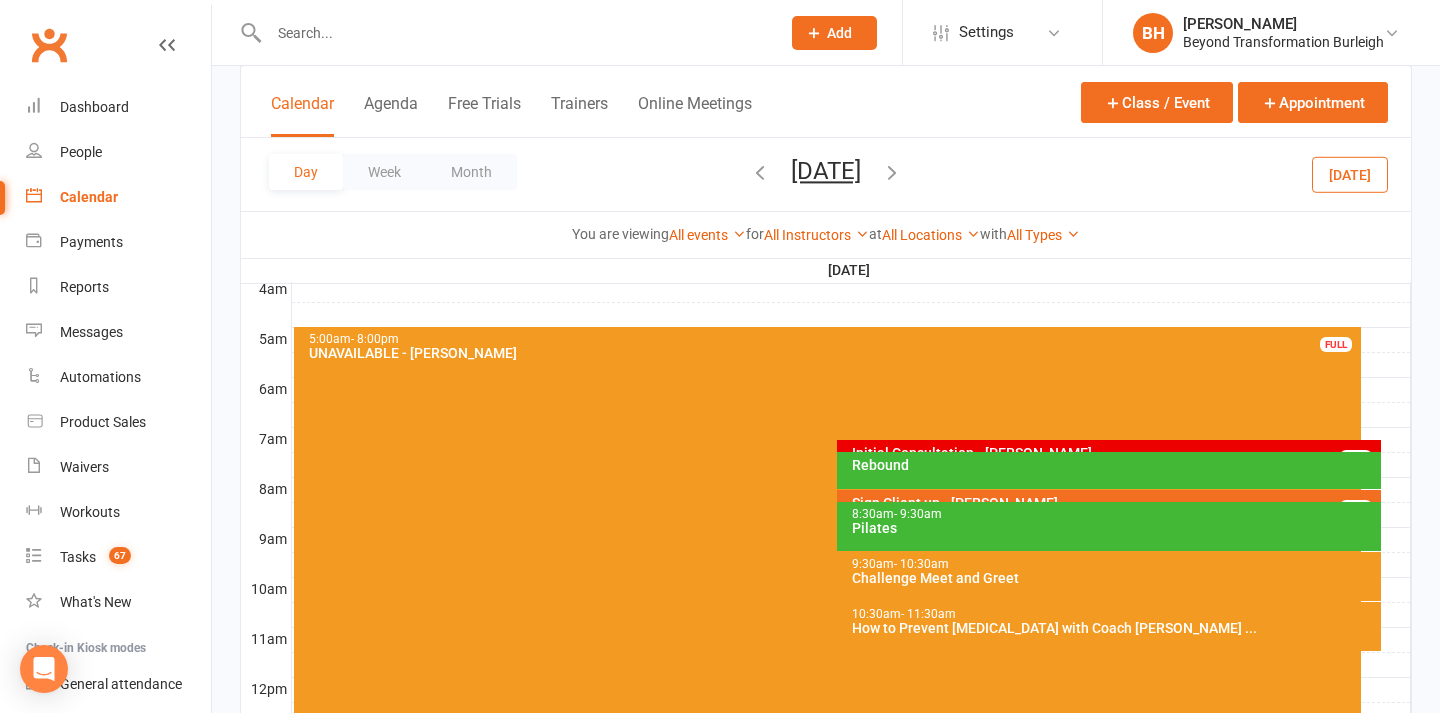 scroll, scrollTop: 331, scrollLeft: 0, axis: vertical 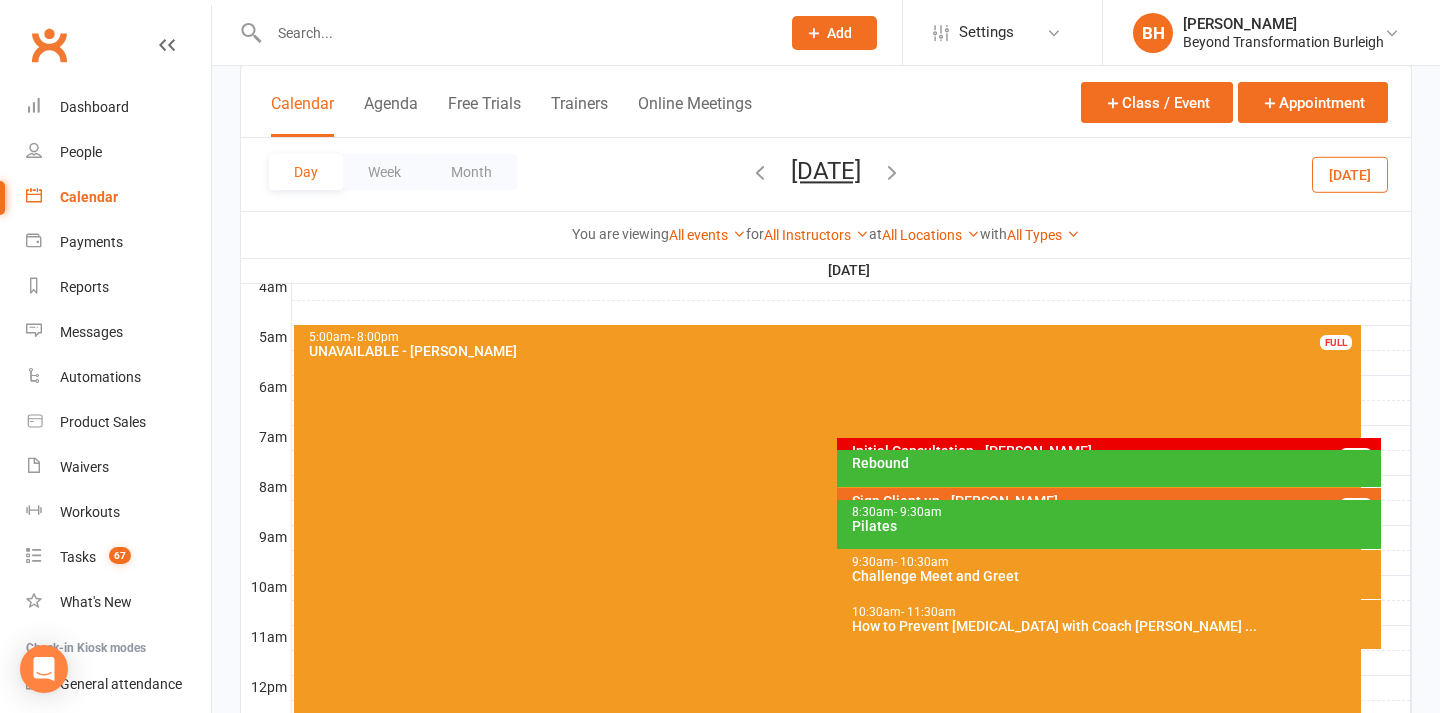click on "Sign Client up - [PERSON_NAME]" at bounding box center [1114, 501] 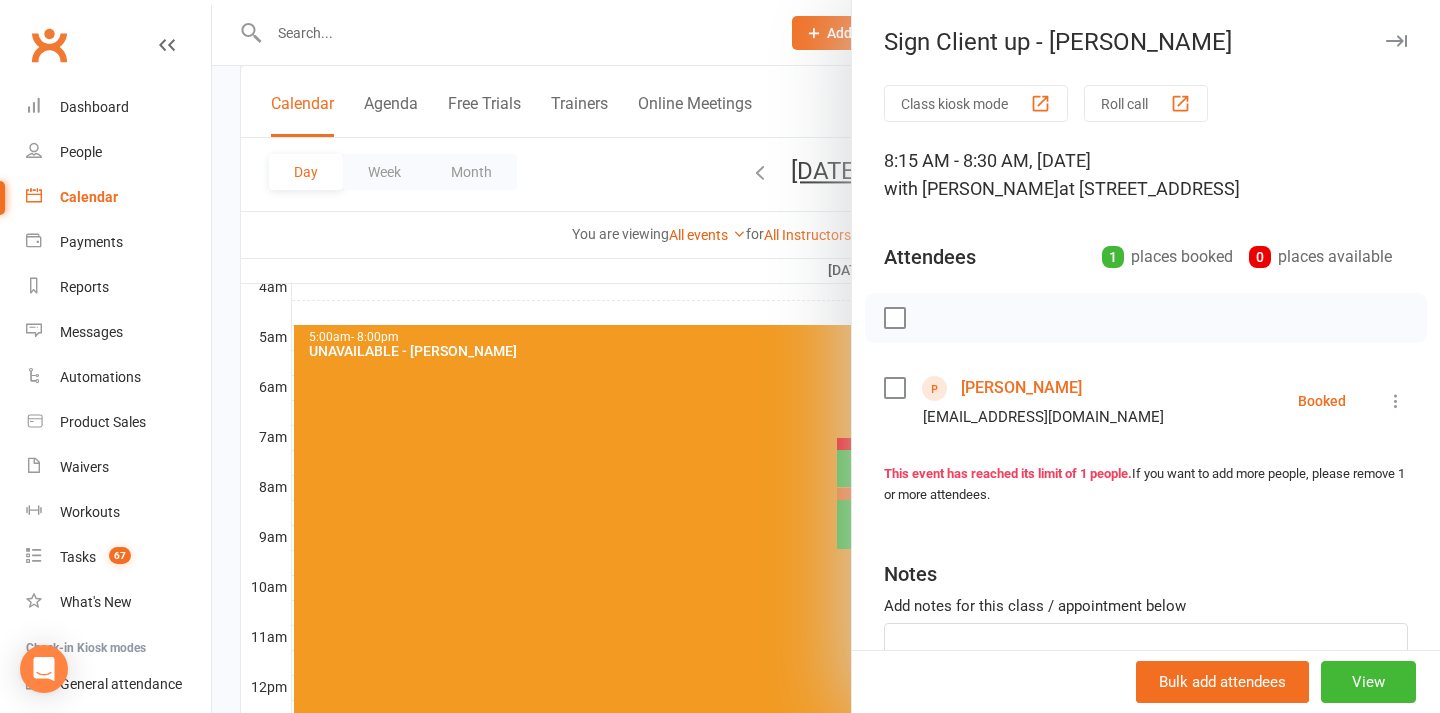 click at bounding box center (826, 356) 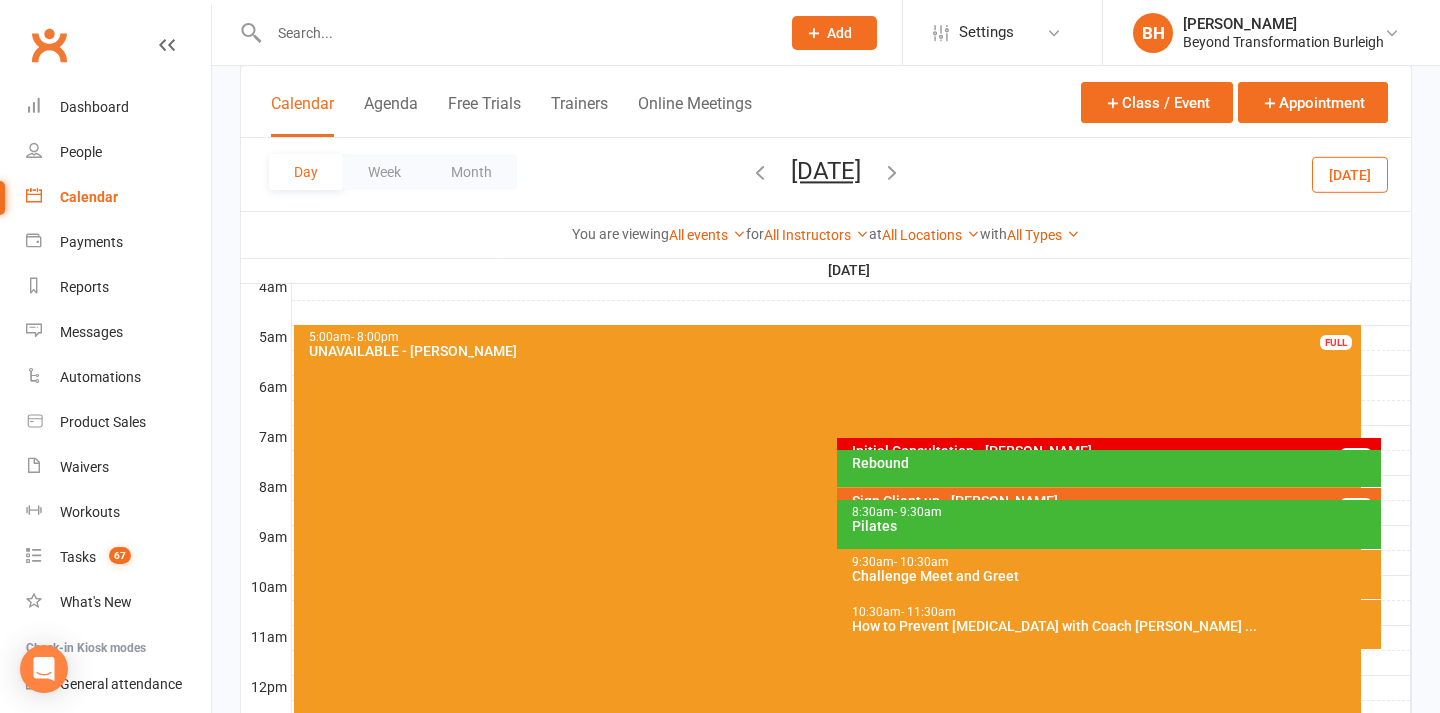 click on "[DATE]" at bounding box center [826, 171] 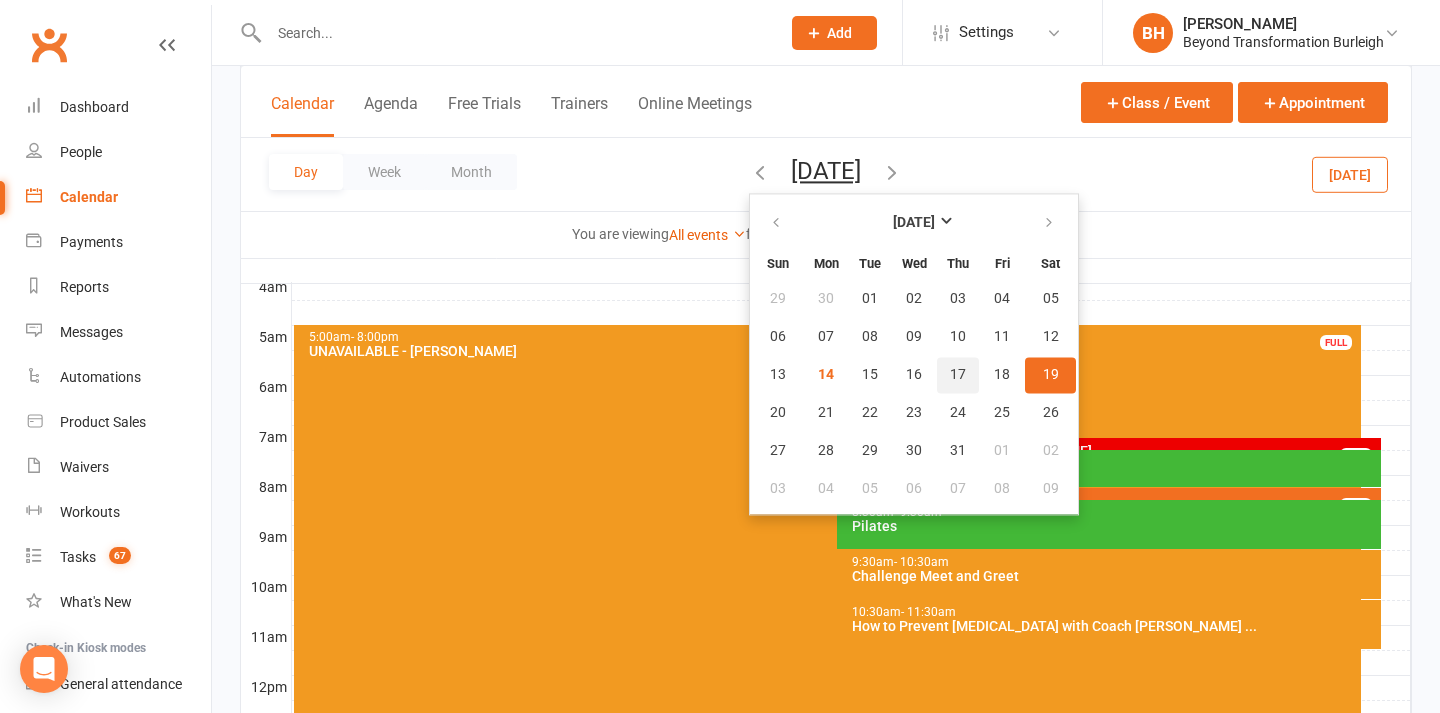 click on "17" at bounding box center (958, 375) 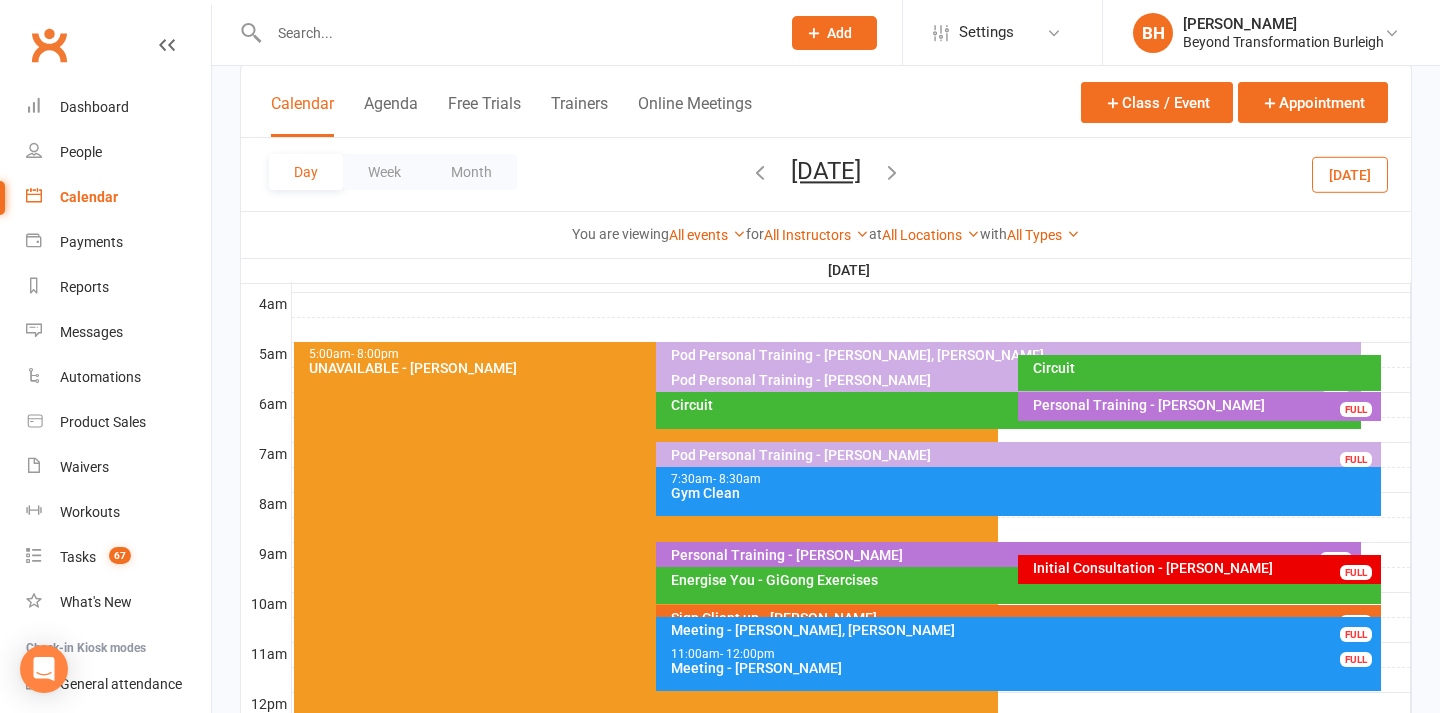 scroll, scrollTop: 303, scrollLeft: 0, axis: vertical 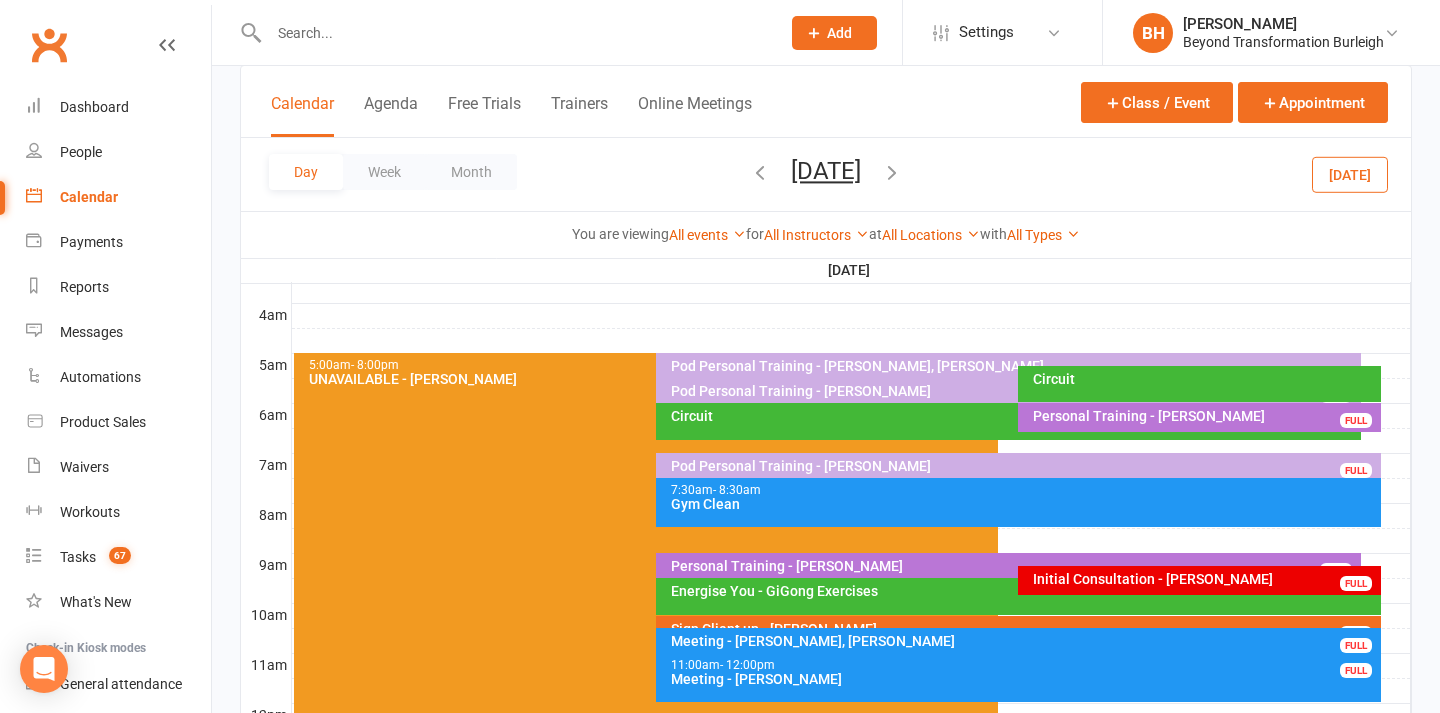 click on "Circuit" at bounding box center (1199, 384) 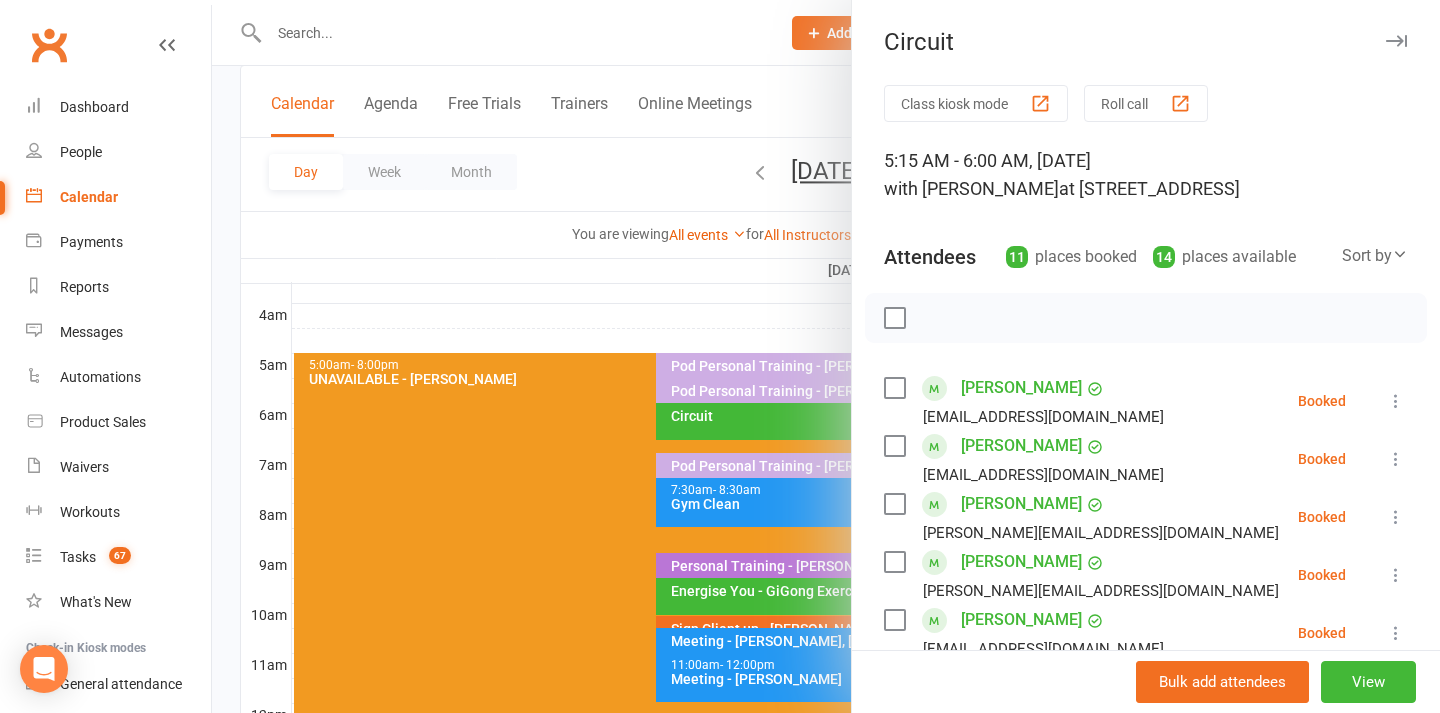 click at bounding box center (826, 356) 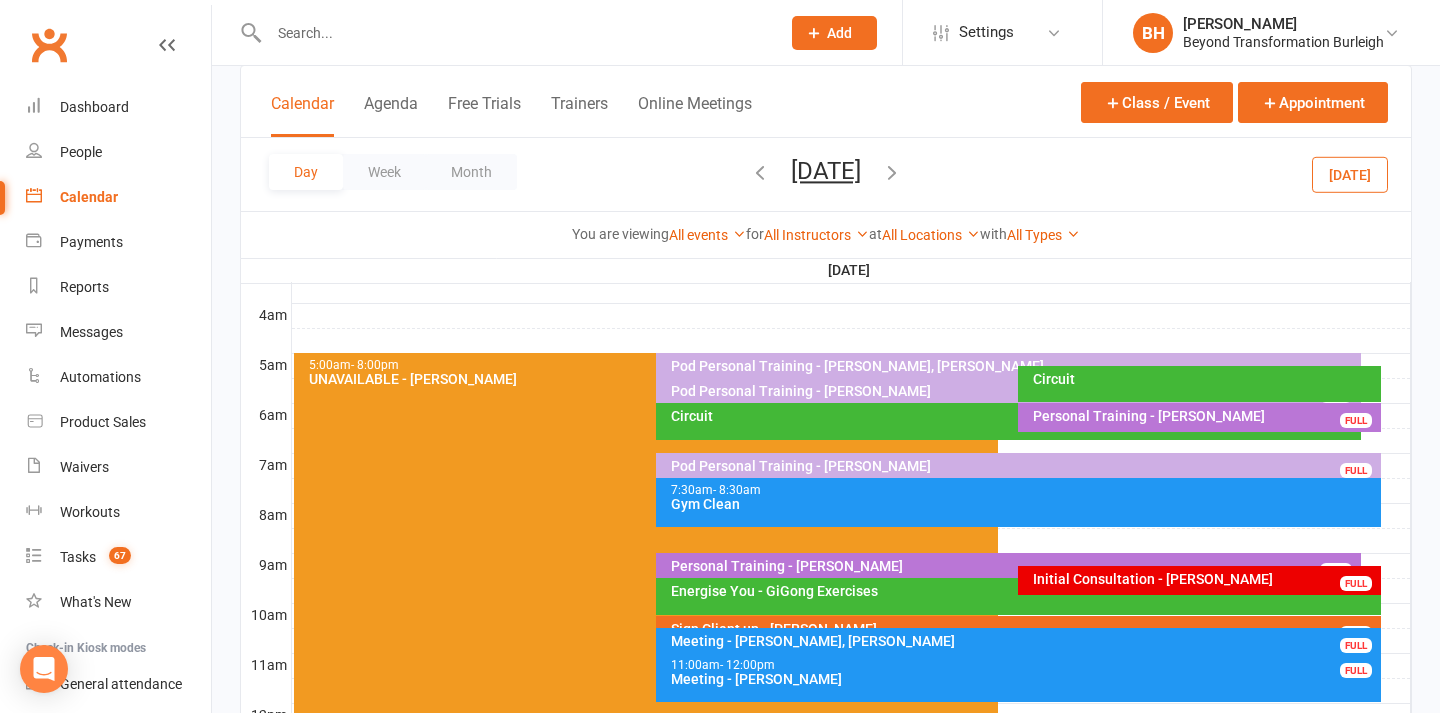click on "Pod Personal Training - [PERSON_NAME]" at bounding box center [1013, 391] 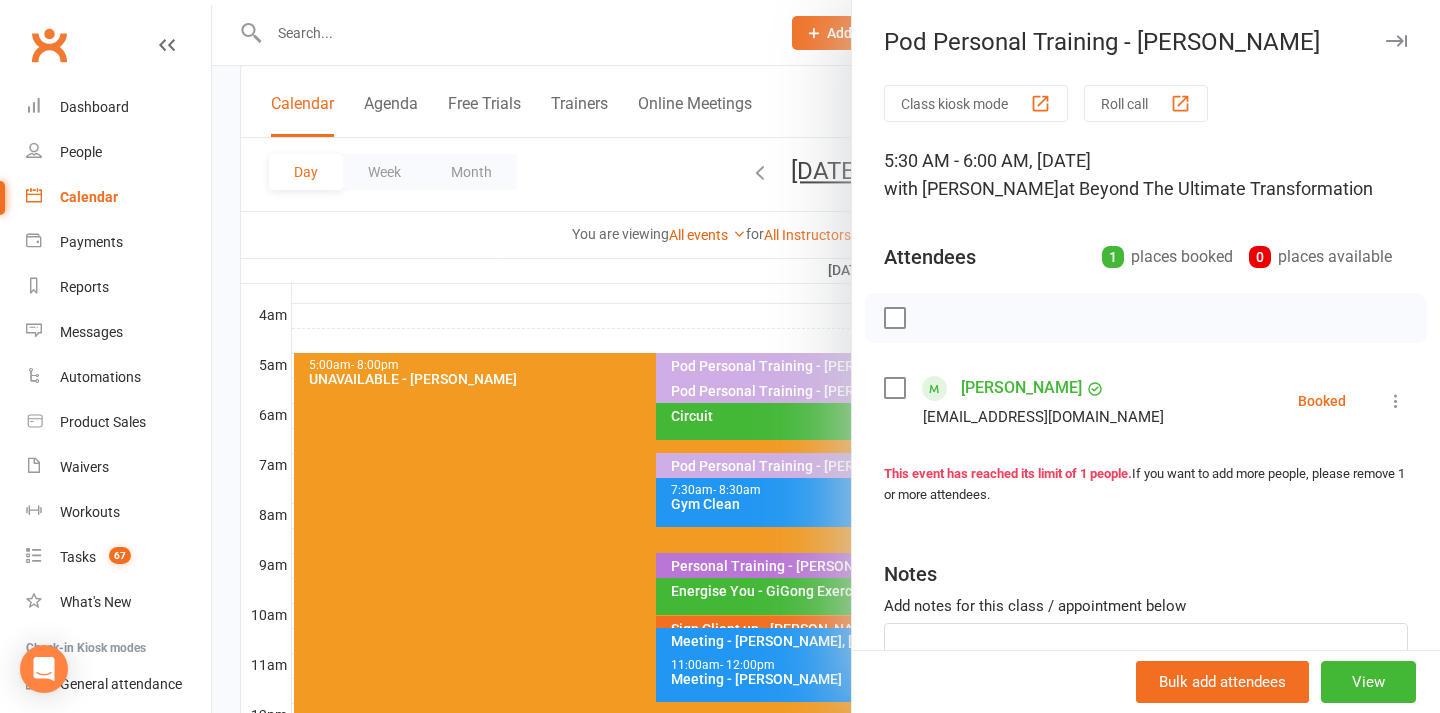 click at bounding box center [826, 356] 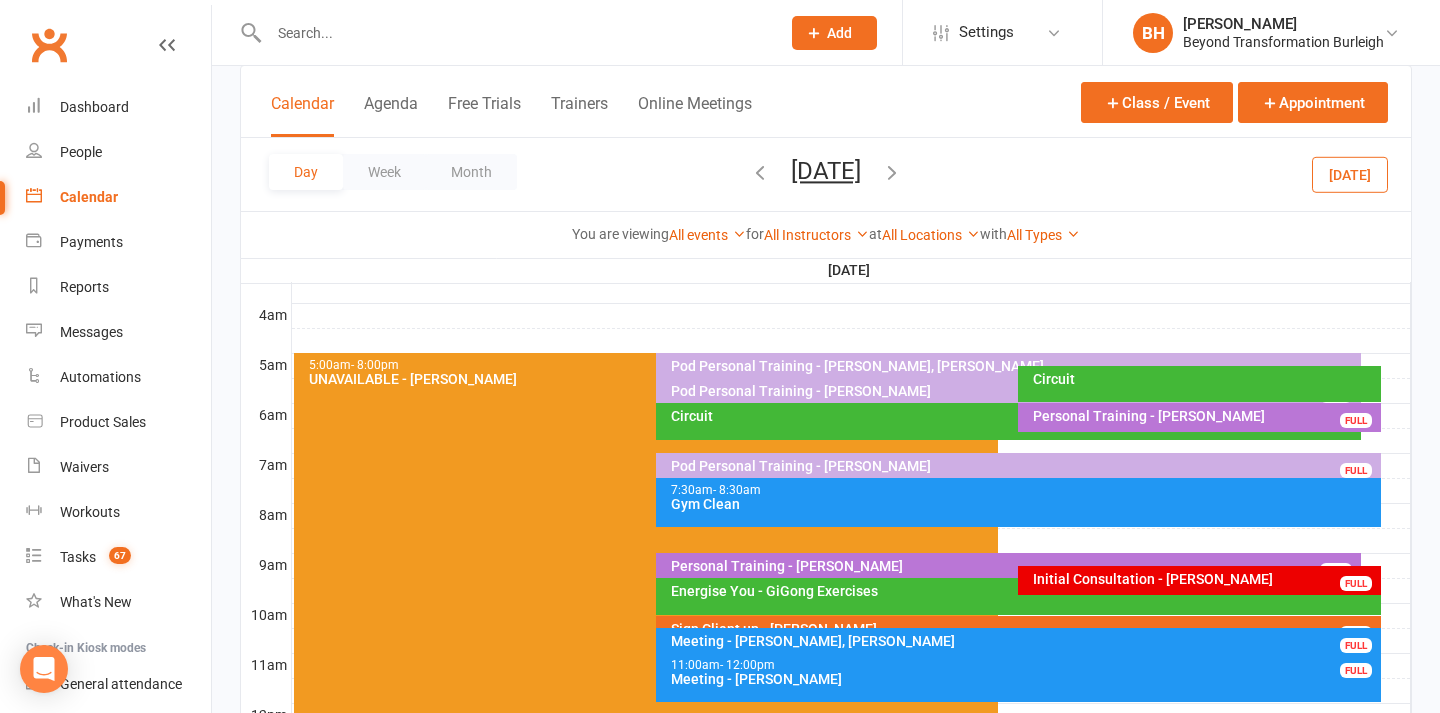 click on "Personal Training - [PERSON_NAME]" at bounding box center (1204, 416) 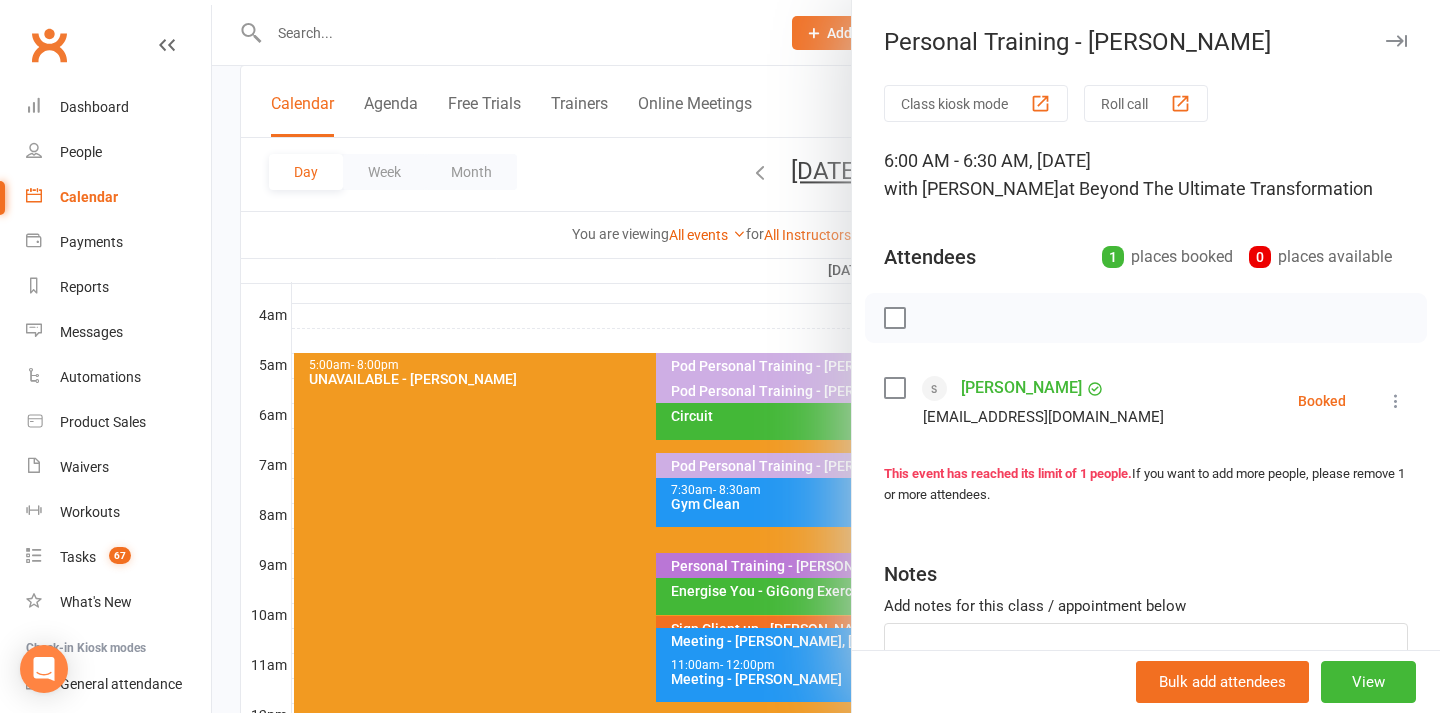 click at bounding box center [826, 356] 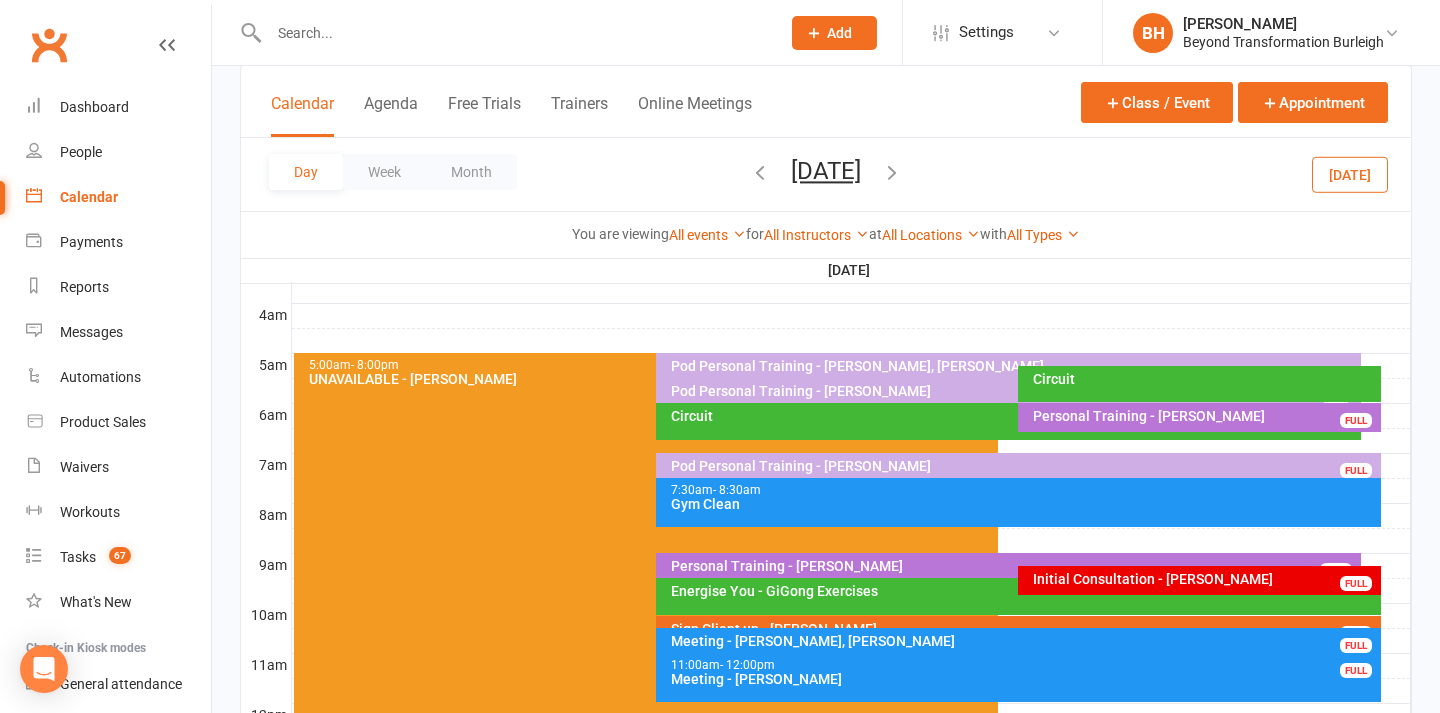 click at bounding box center [760, 172] 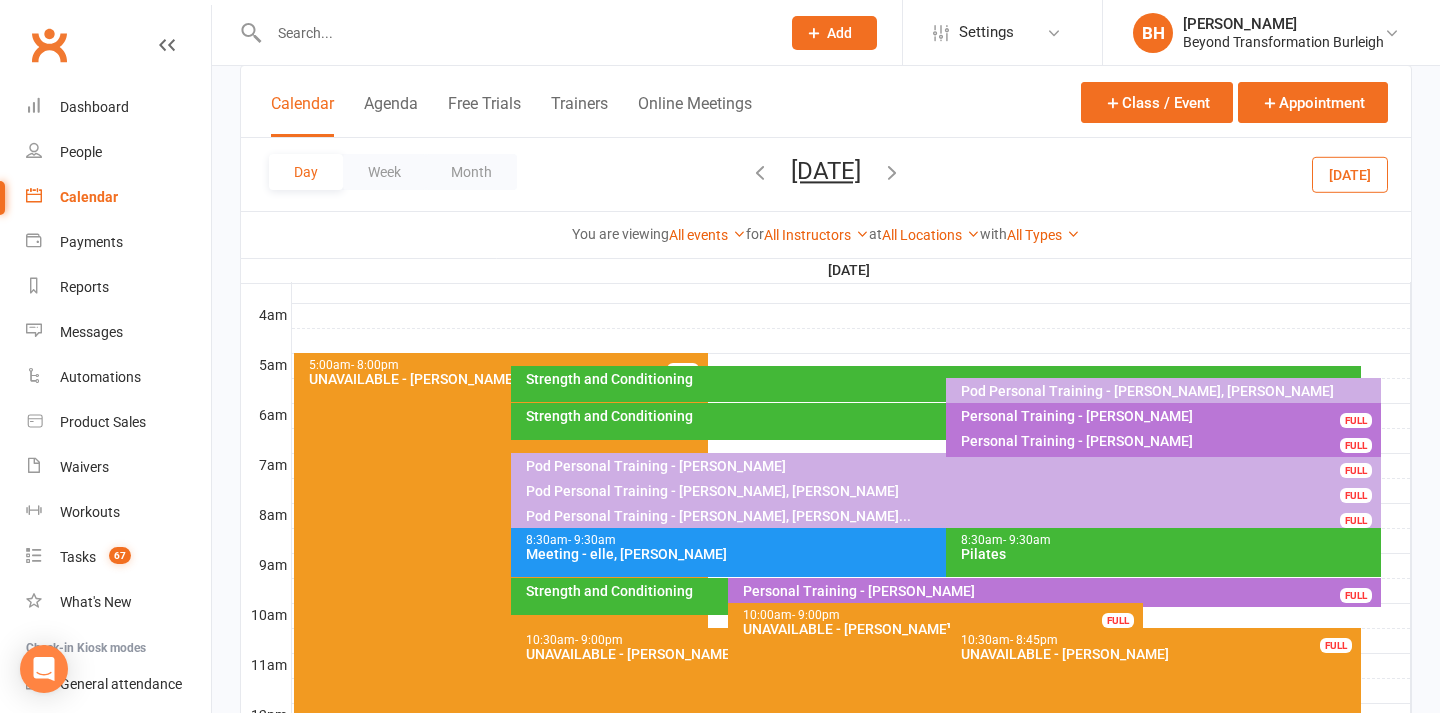 click on "Strength and Conditioning" at bounding box center [941, 379] 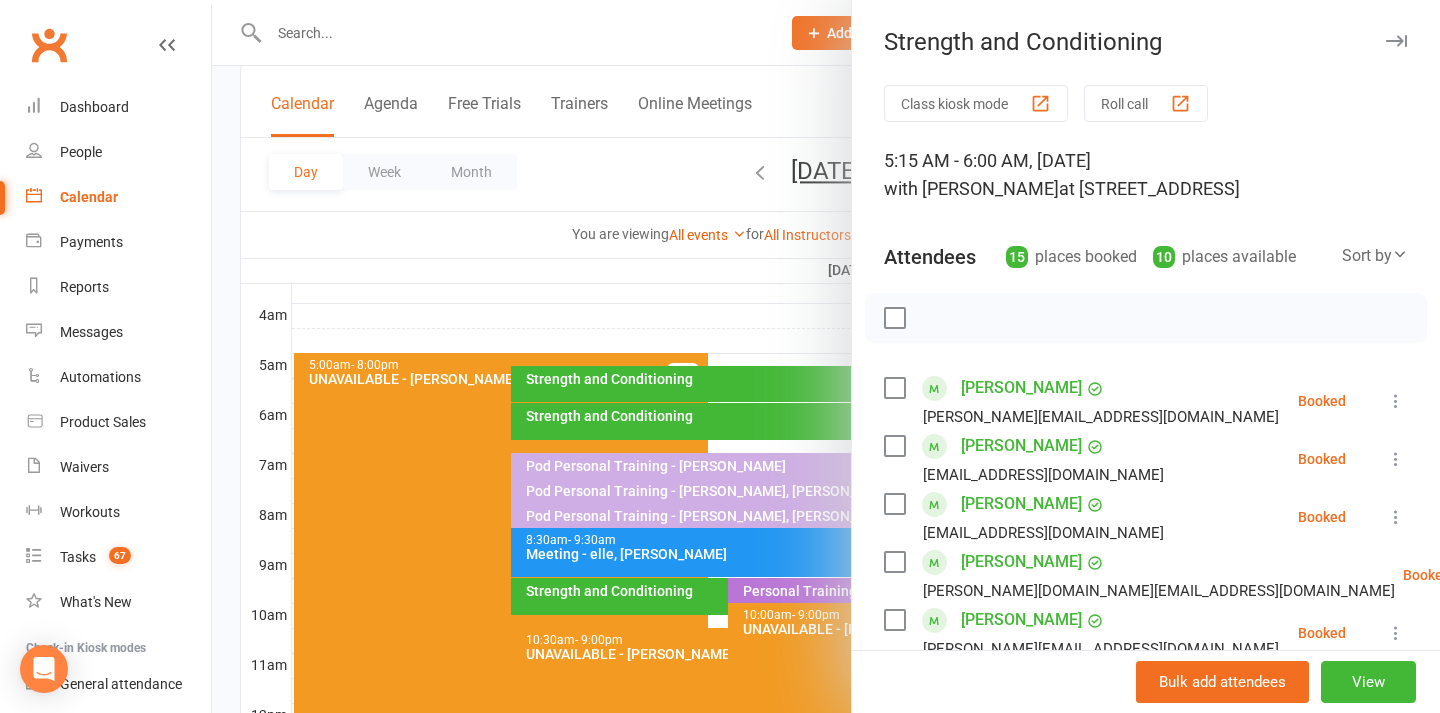 click at bounding box center (826, 356) 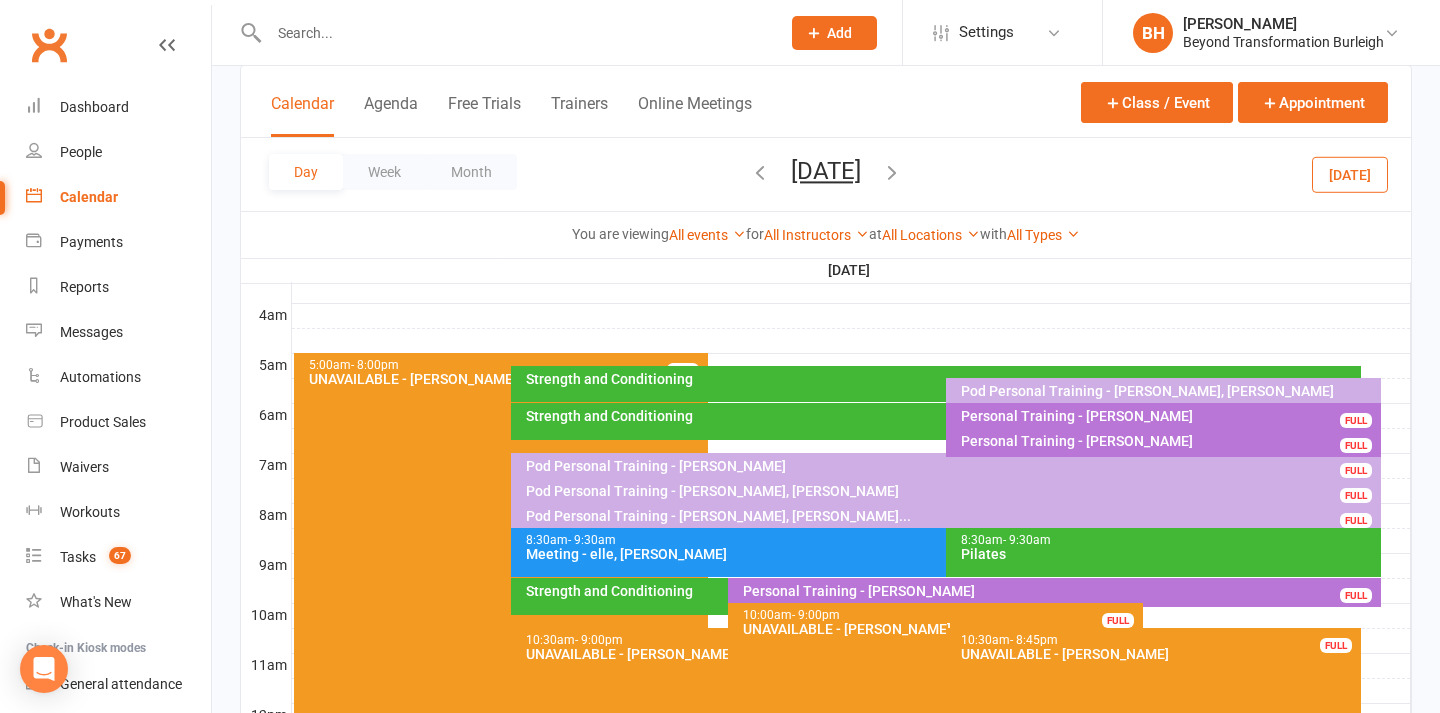 click on "Strength and Conditioning" at bounding box center (941, 416) 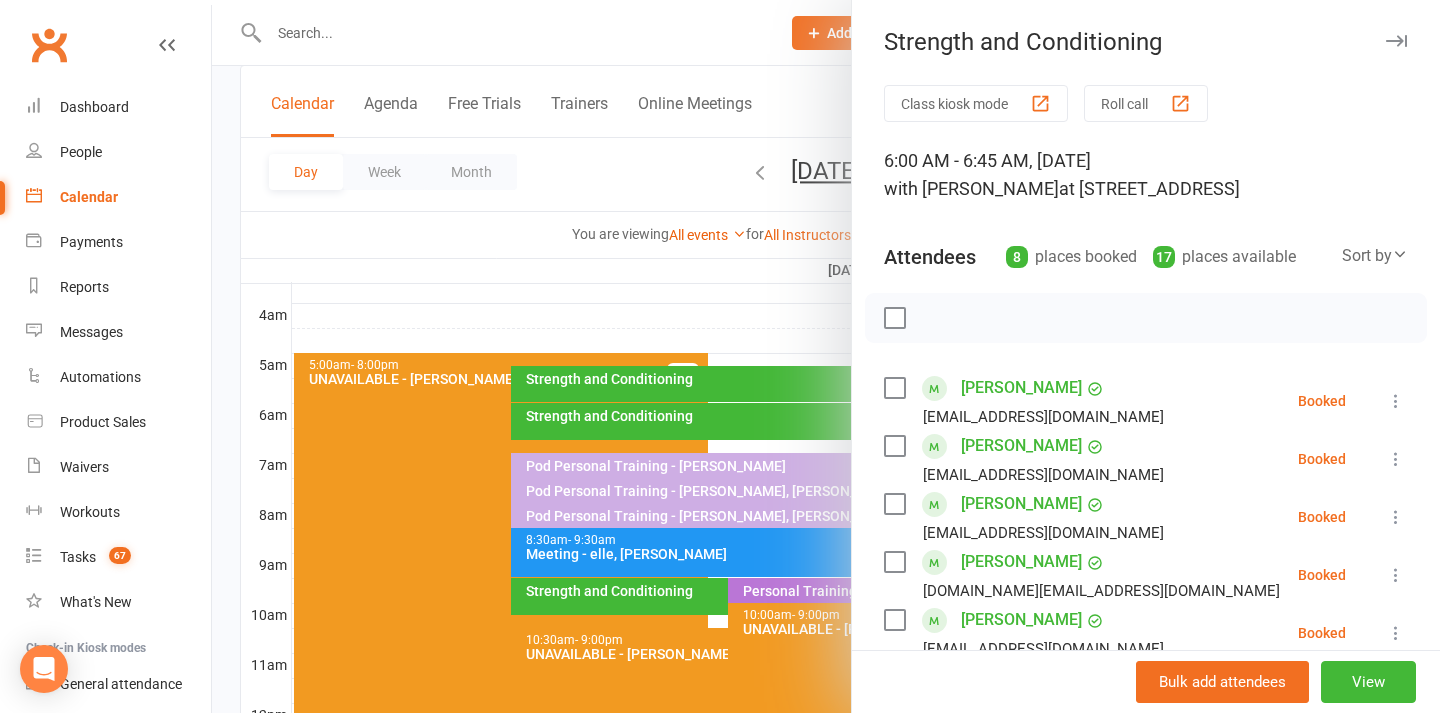 click at bounding box center [826, 356] 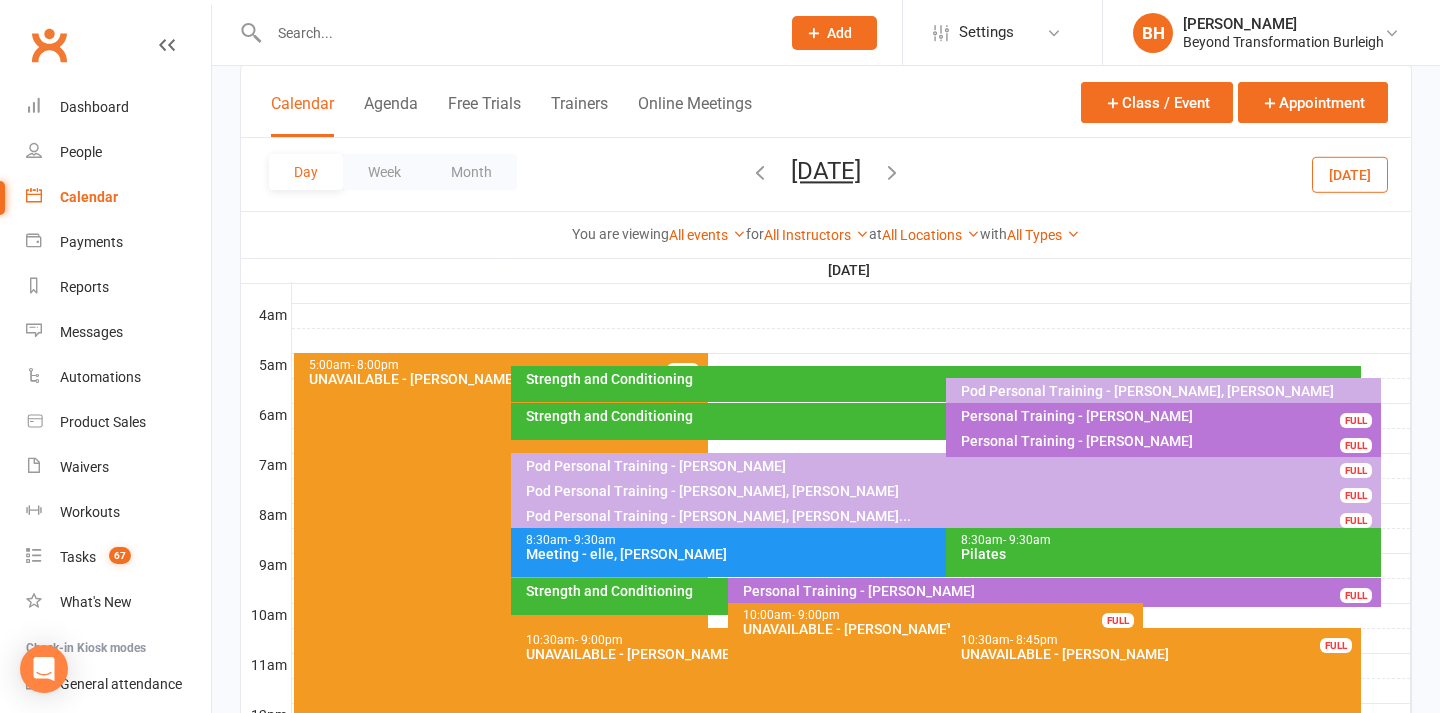 click on "[DATE]
[DATE]
Sun Mon Tue Wed Thu Fri Sat
29
30
01
02
03
04
05
06
07
08
09
10
11
12
13
14
15
16
17
18
19
20
21
22
23
24
25
26
27
28
29
30
31
01
02
03 04" at bounding box center (826, 174) 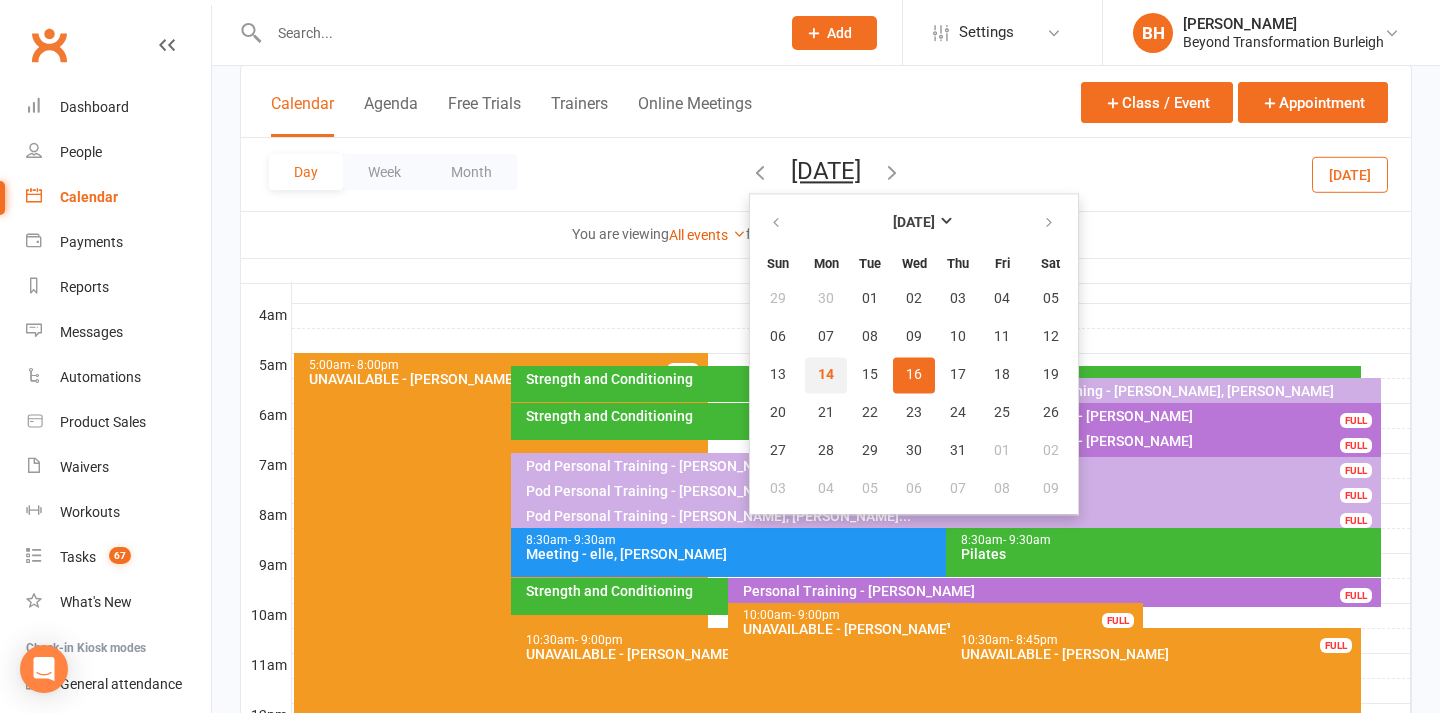 click on "14" at bounding box center [826, 375] 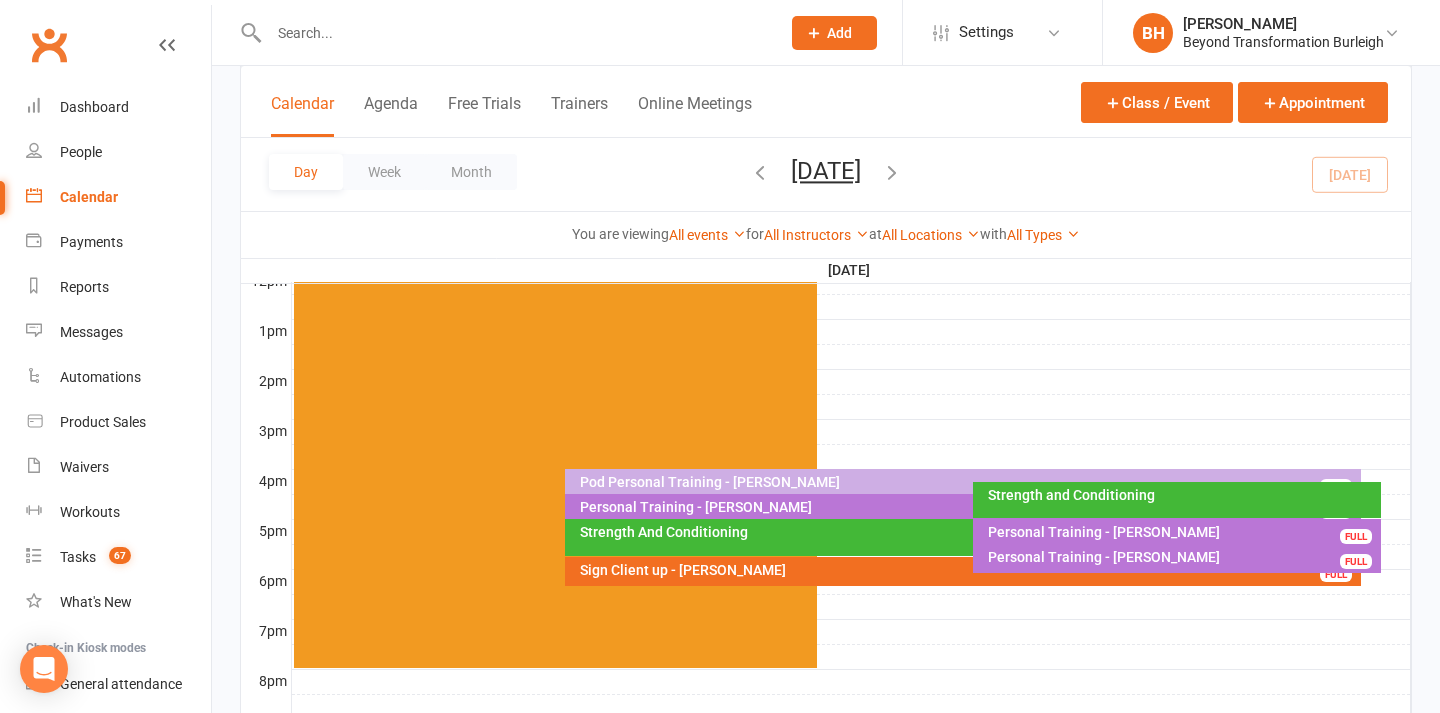 scroll, scrollTop: 756, scrollLeft: 0, axis: vertical 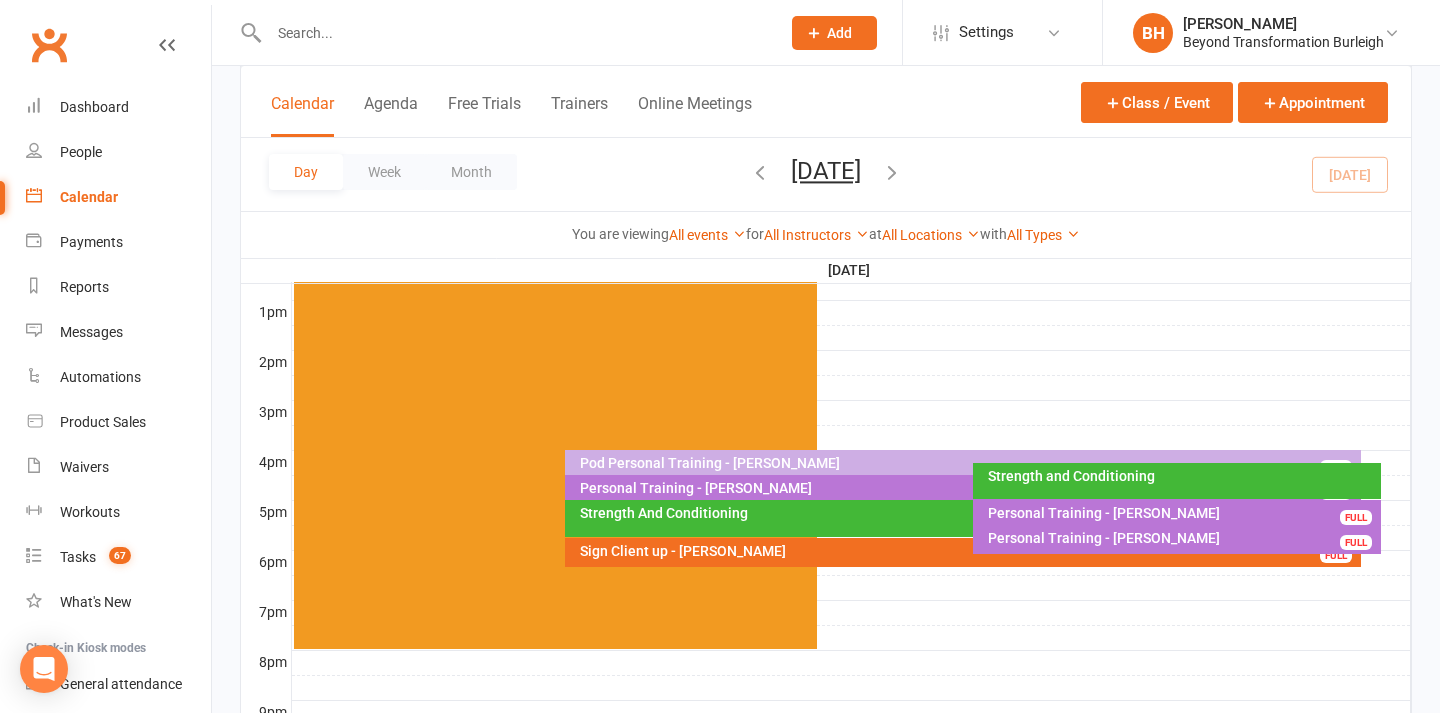 click on "Sign Client up - [PERSON_NAME]" at bounding box center [967, 551] 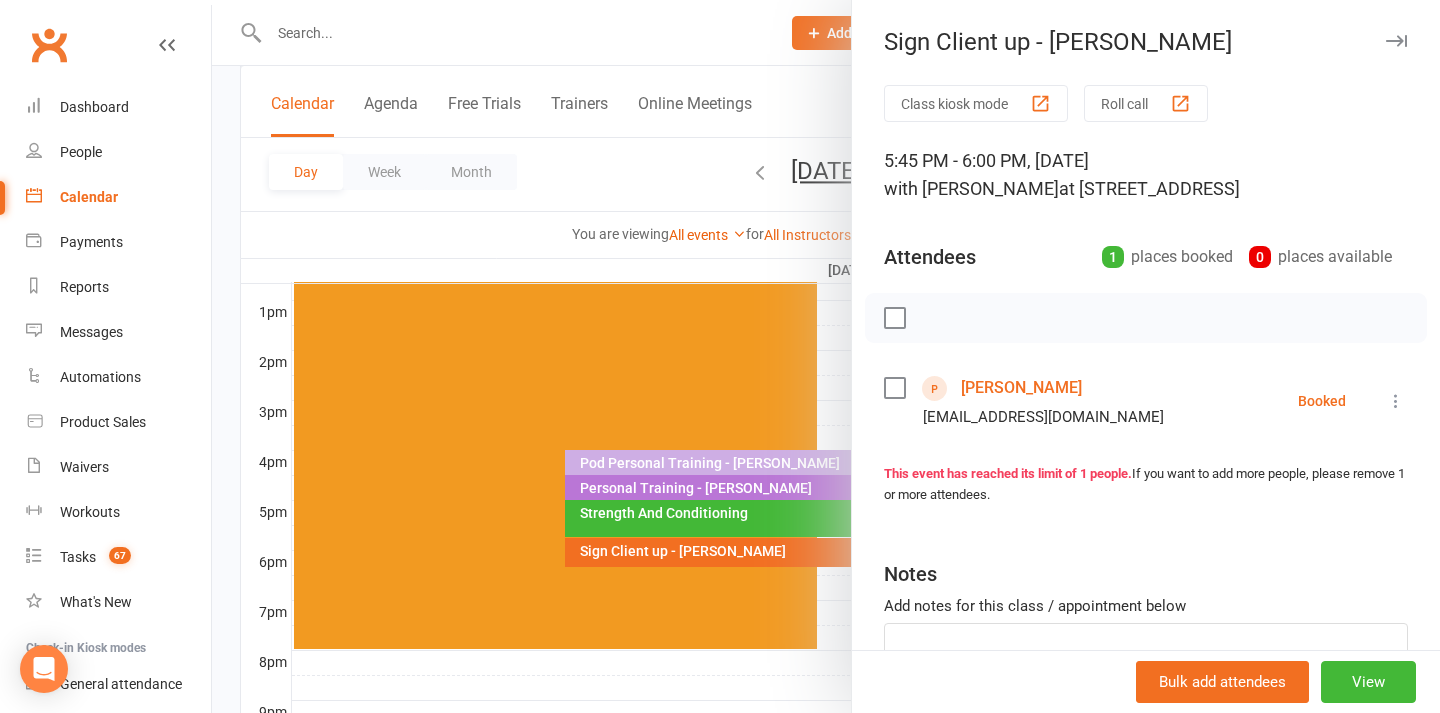 click at bounding box center [826, 356] 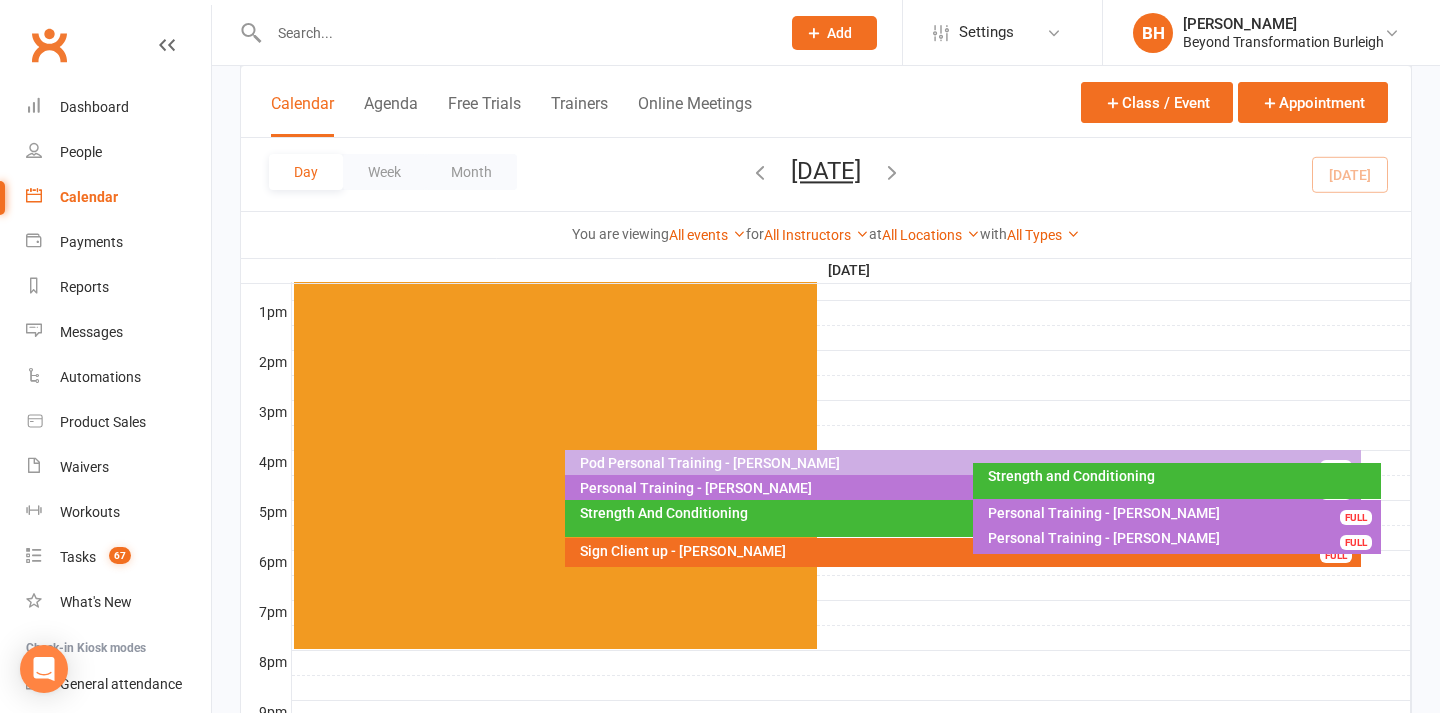click on "Pod Personal Training - [PERSON_NAME]" at bounding box center [967, 463] 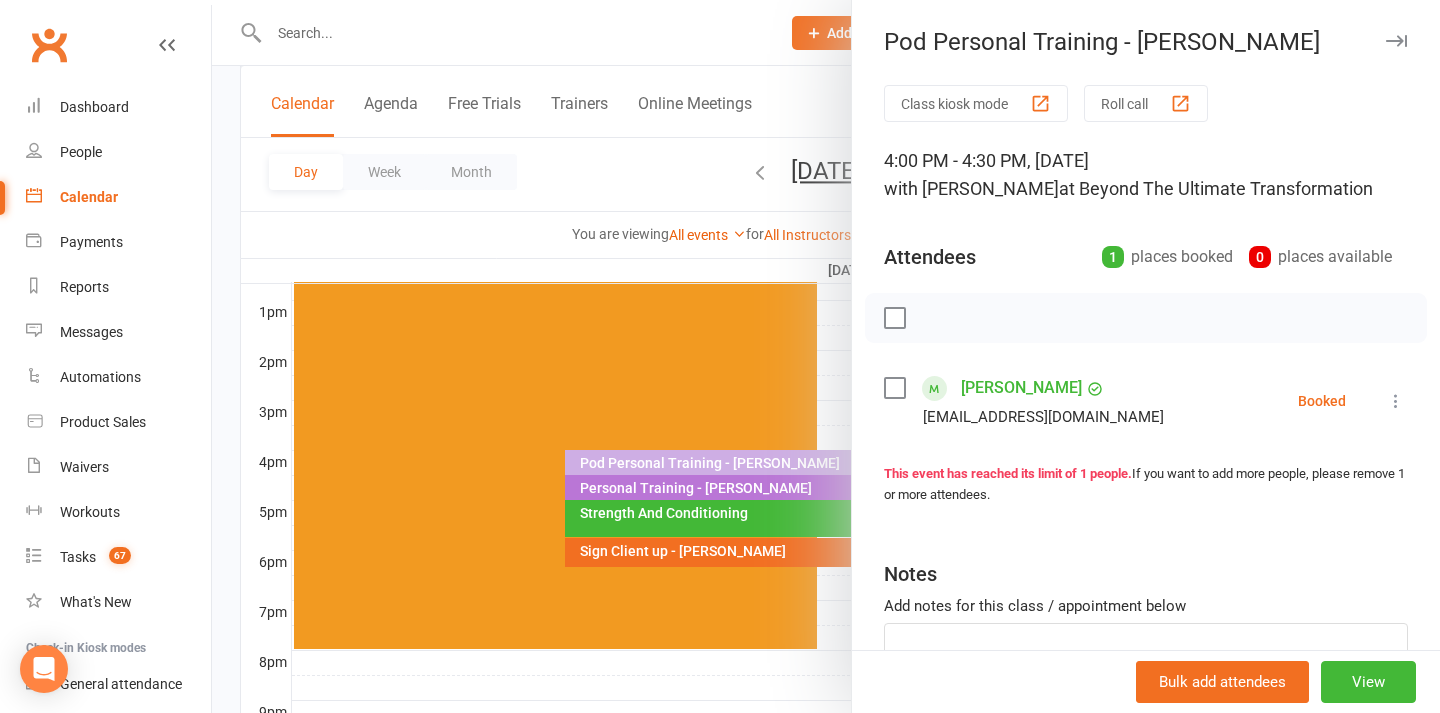 click at bounding box center (826, 356) 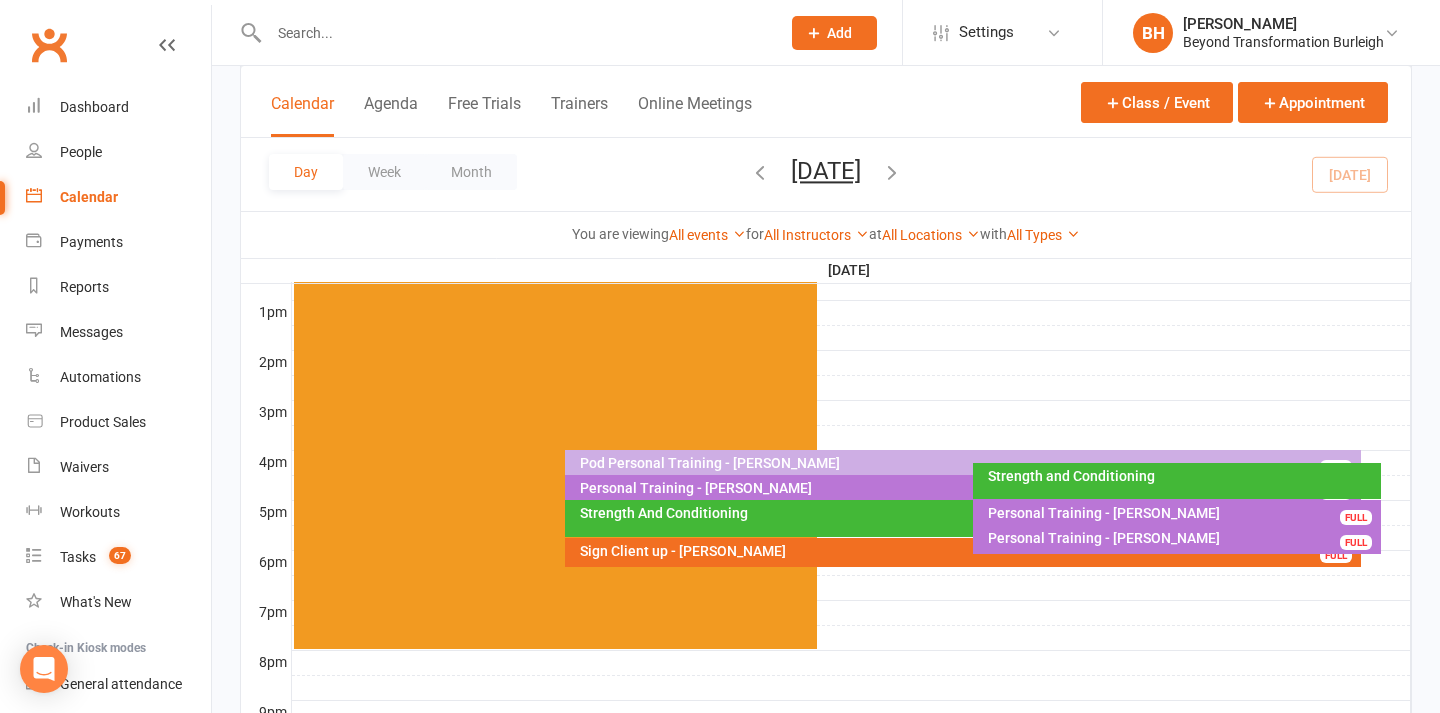 click on "Strength and Conditioning" at bounding box center (1182, 476) 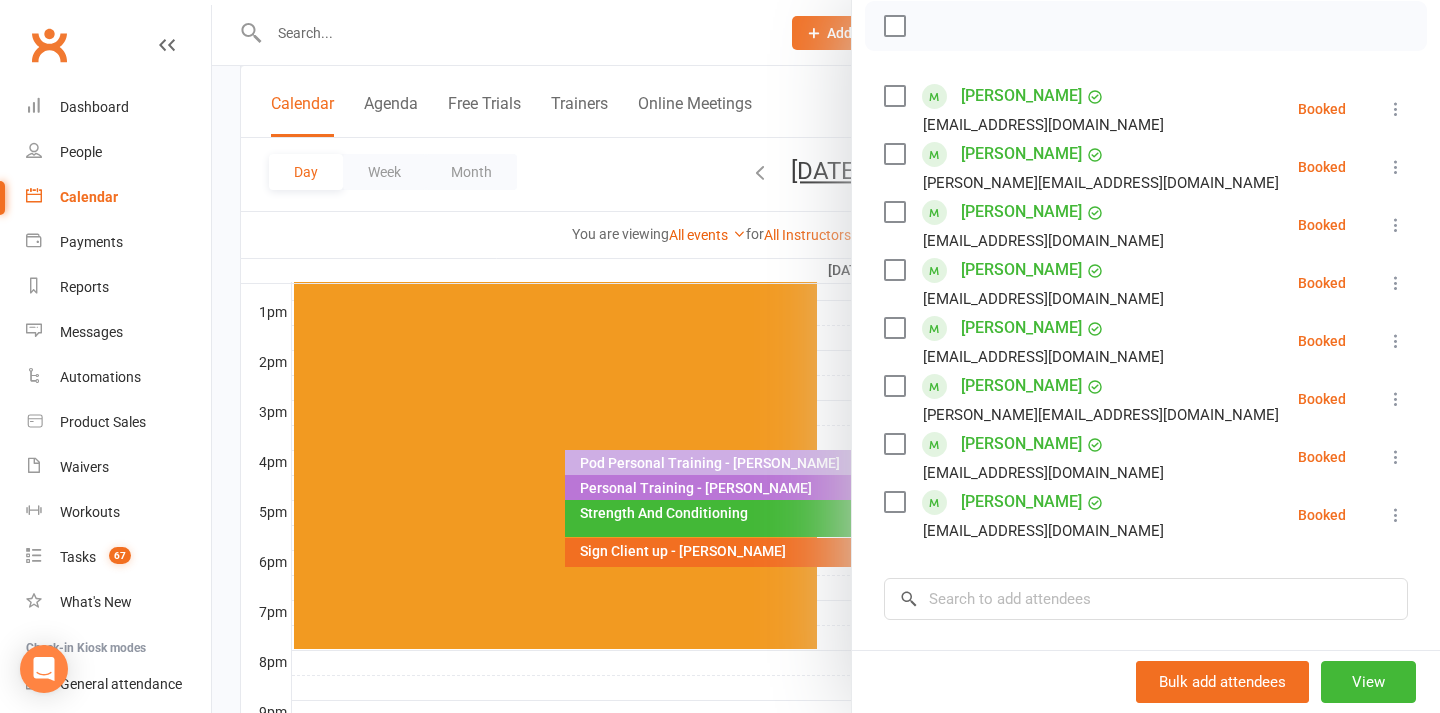 scroll, scrollTop: 288, scrollLeft: 0, axis: vertical 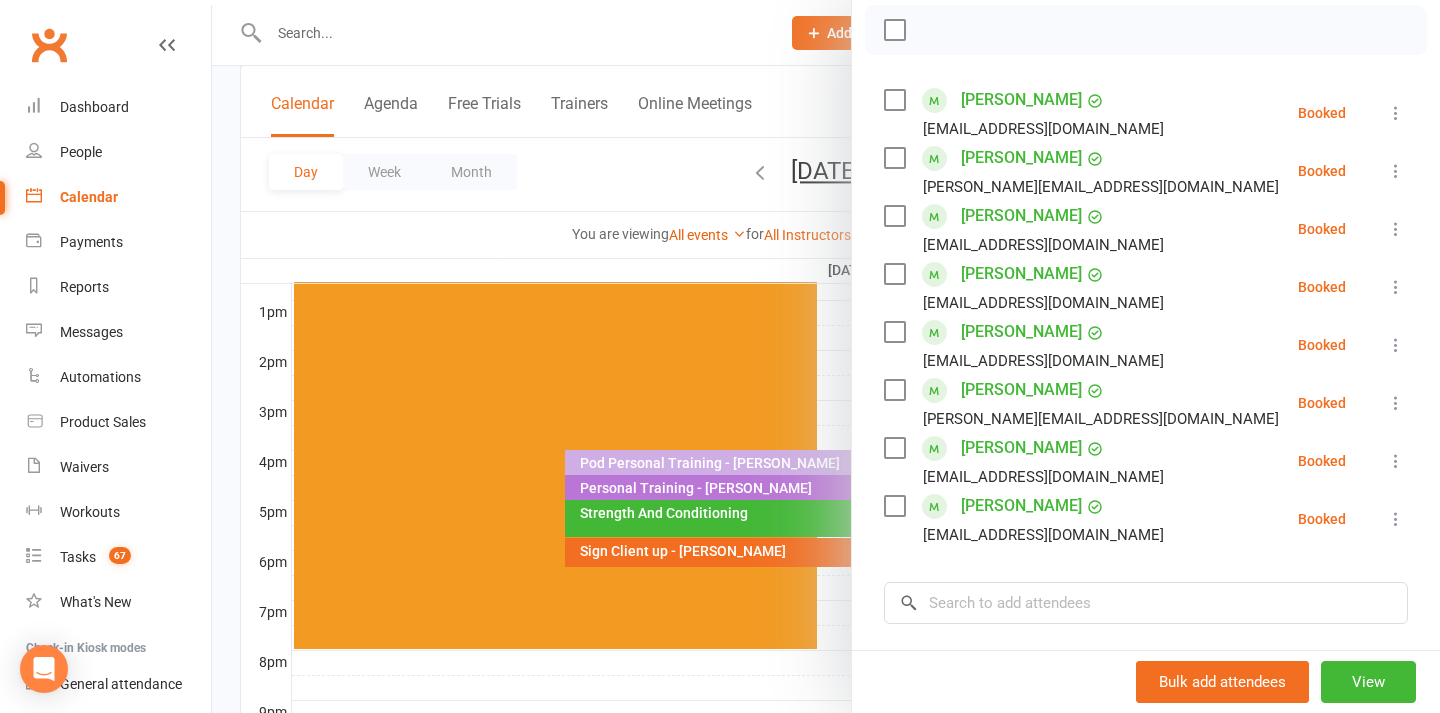 click at bounding box center [826, 356] 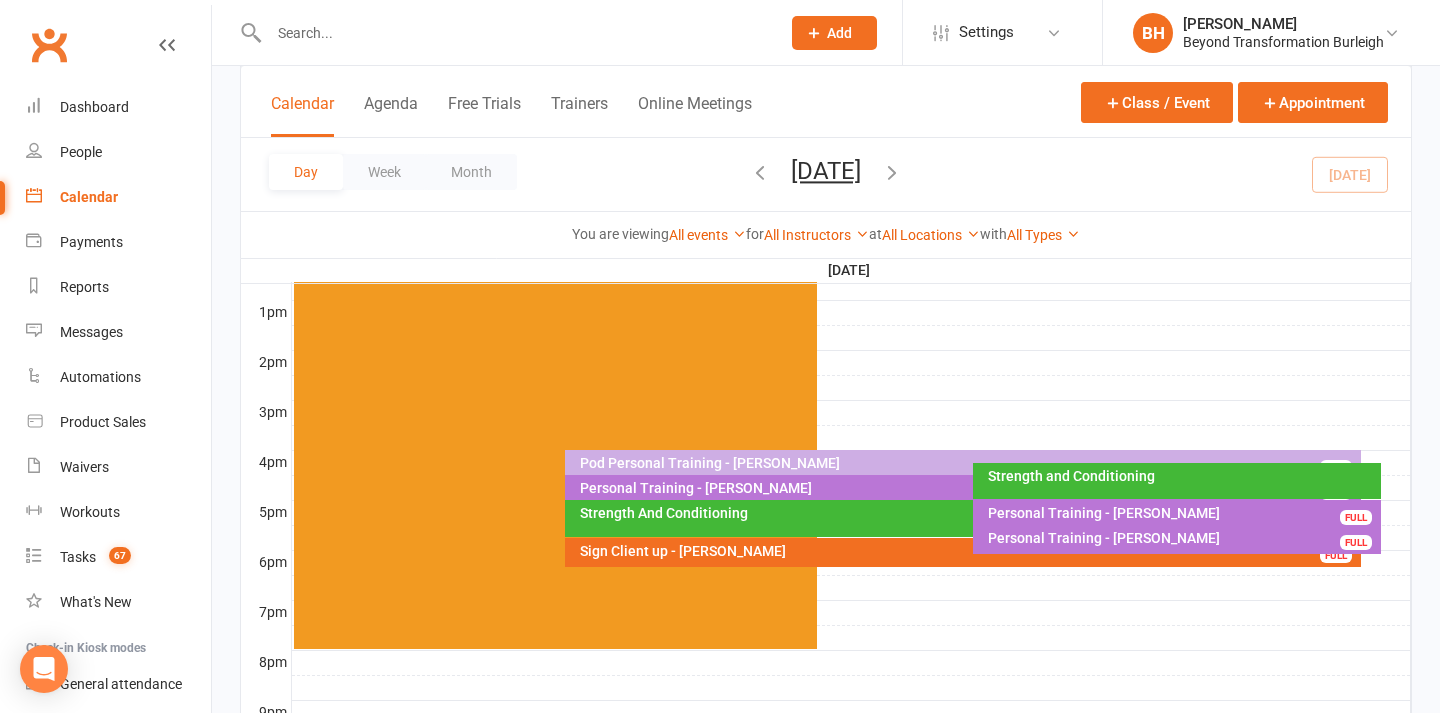 click on "Strength And Conditioning" at bounding box center [967, 513] 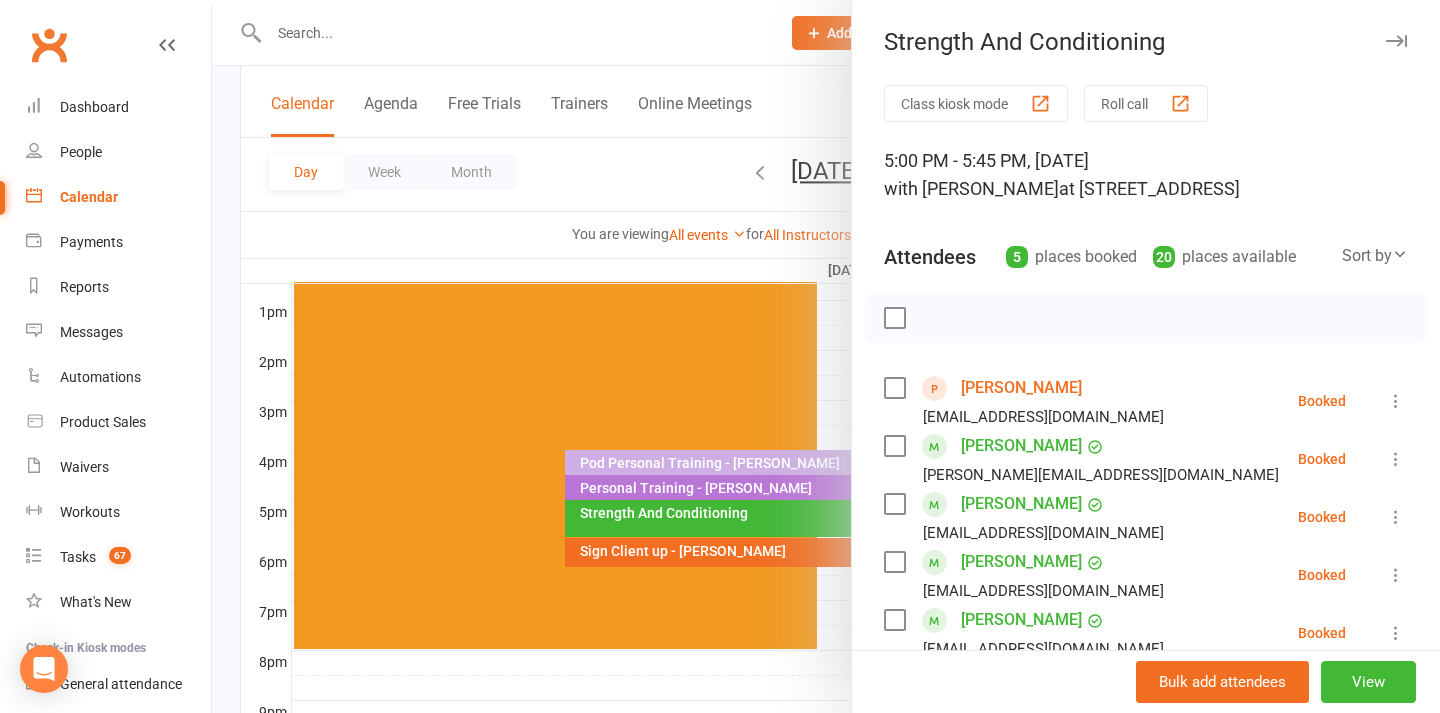 click at bounding box center (826, 356) 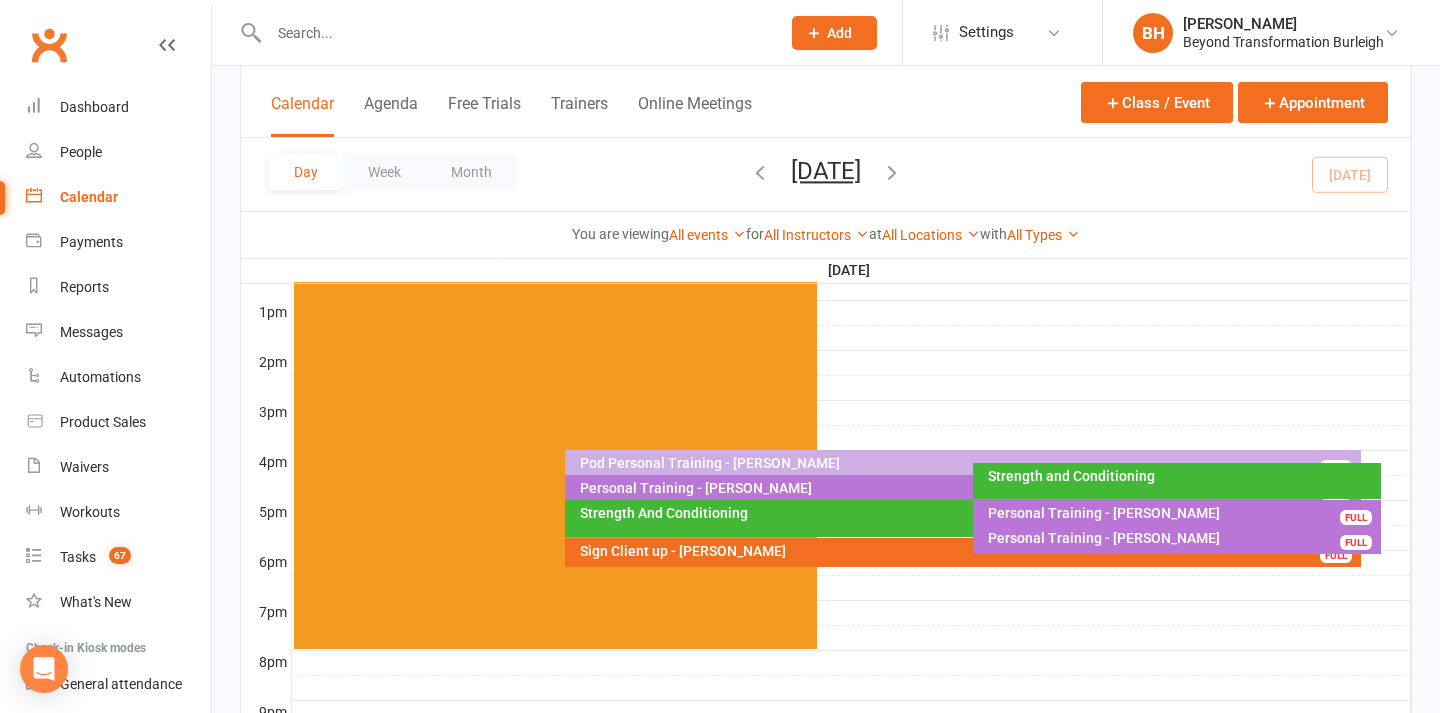 click on "[DATE]" at bounding box center [826, 171] 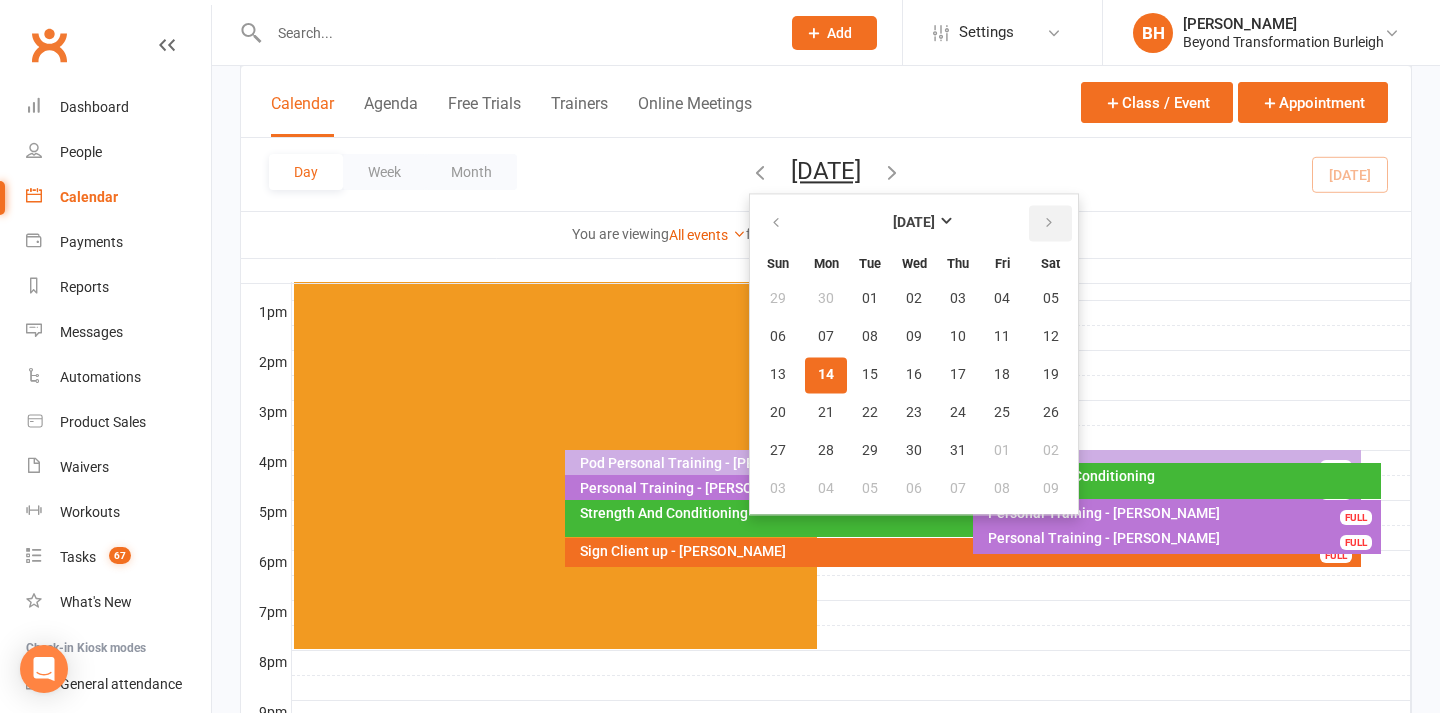 click at bounding box center (1049, 223) 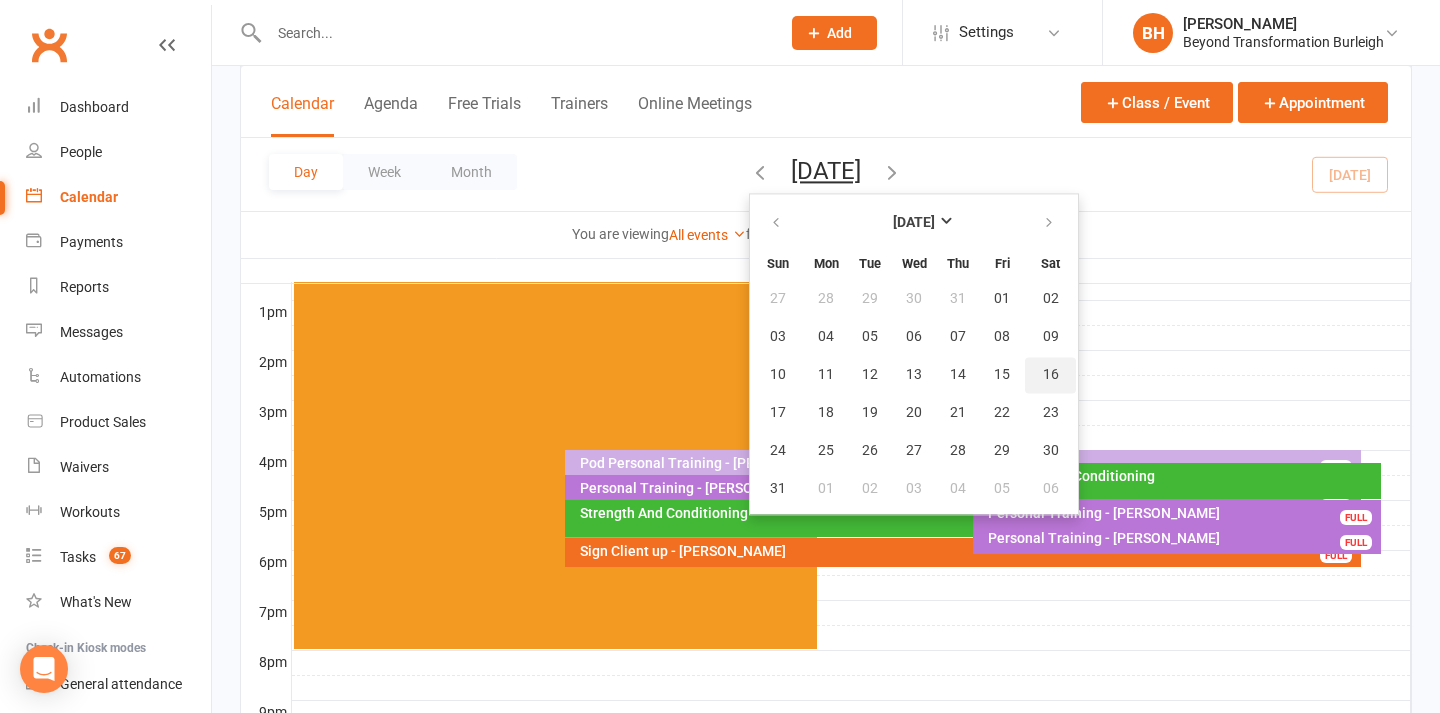 click on "16" at bounding box center (1051, 375) 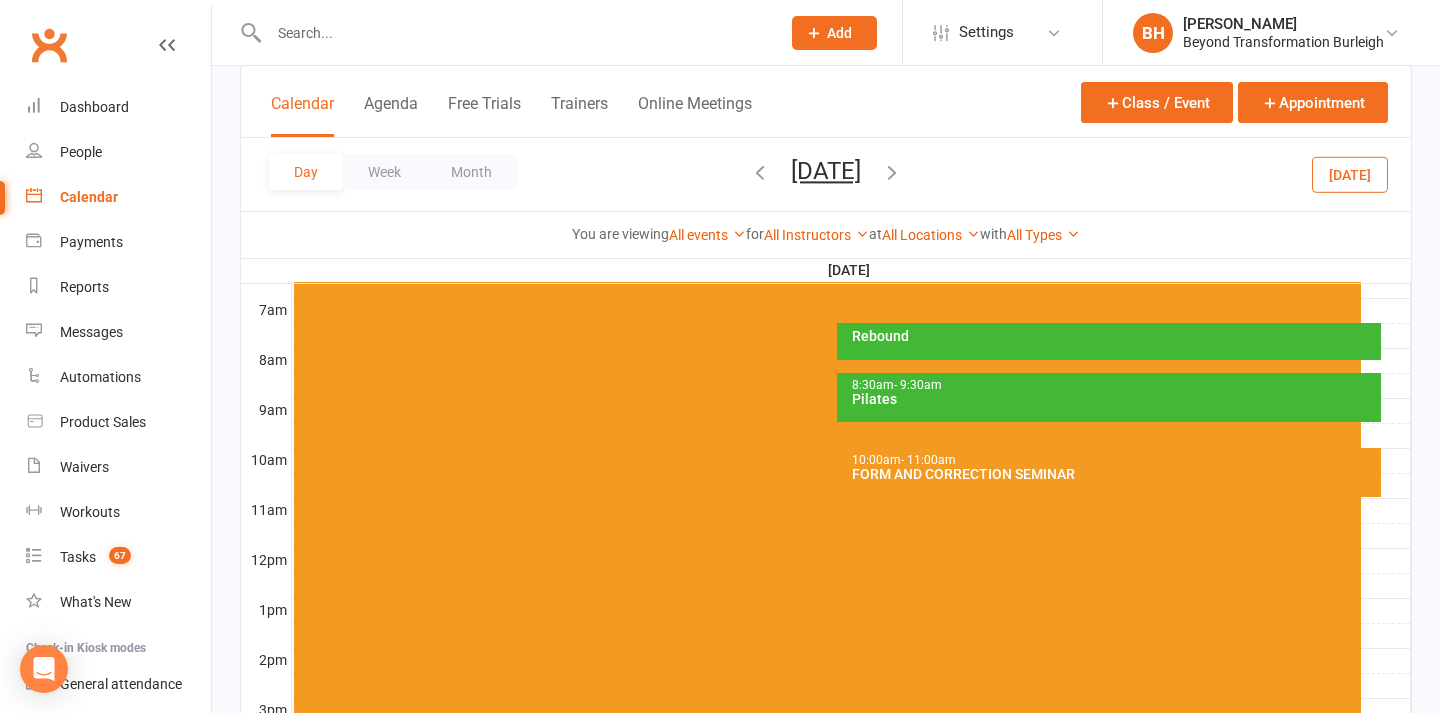 scroll, scrollTop: 455, scrollLeft: 0, axis: vertical 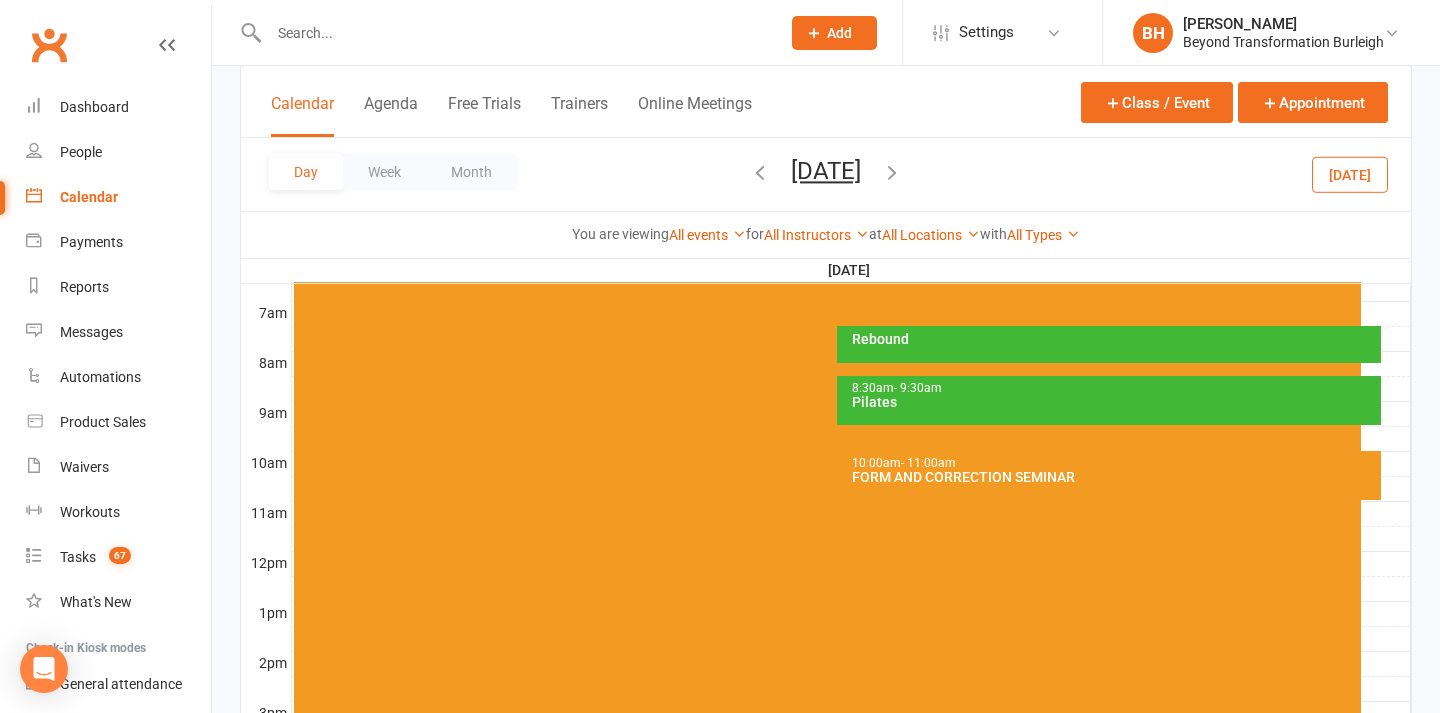 click on "FORM AND CORRECTION SEMINAR" at bounding box center (1114, 477) 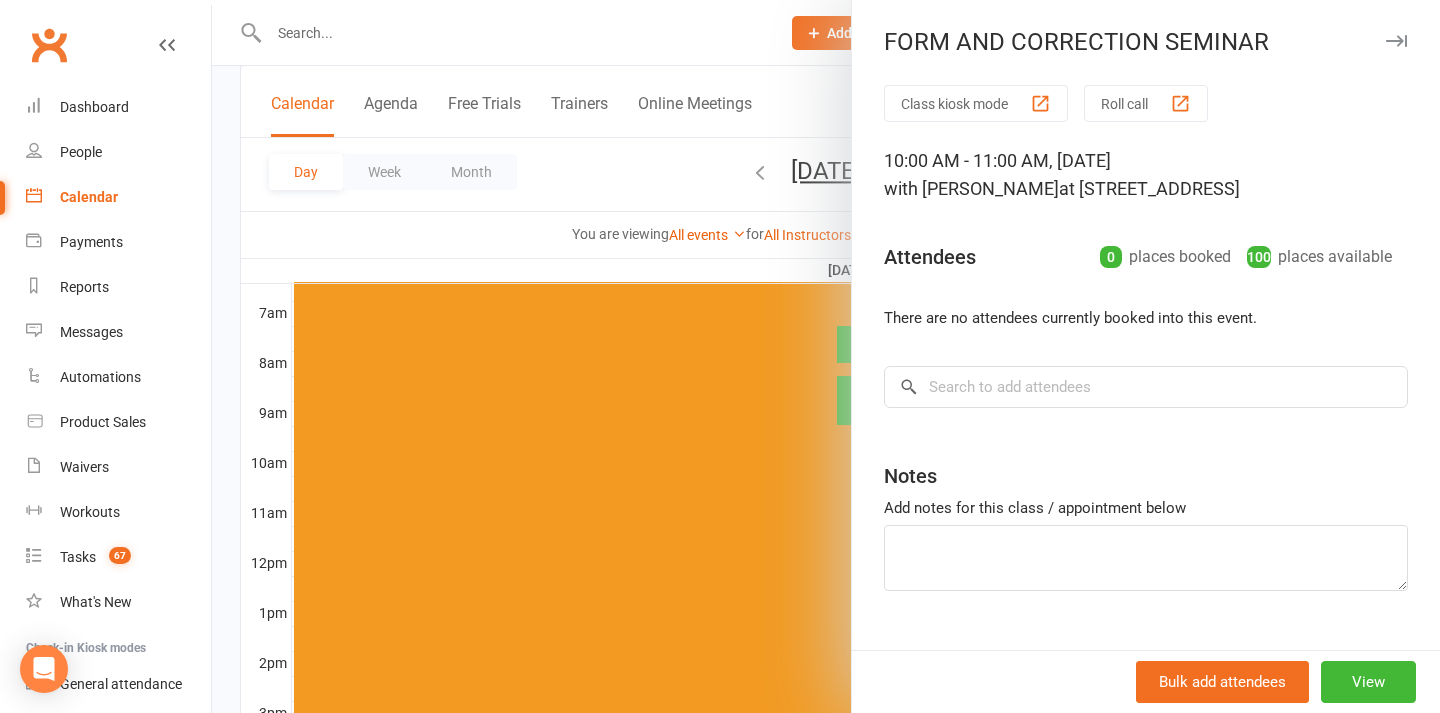 click at bounding box center (826, 356) 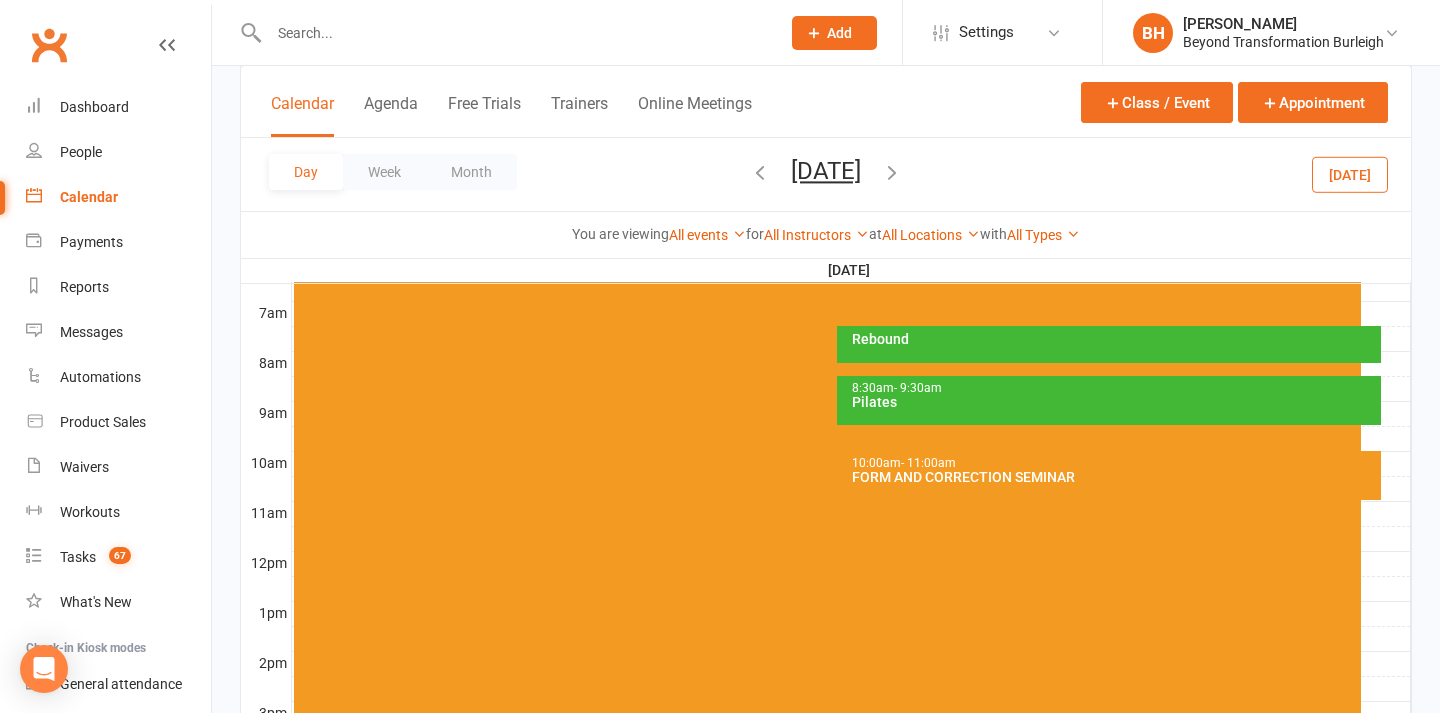 click on "10:00am  - 11:00am FORM AND CORRECTION SEMINAR" at bounding box center (1109, 475) 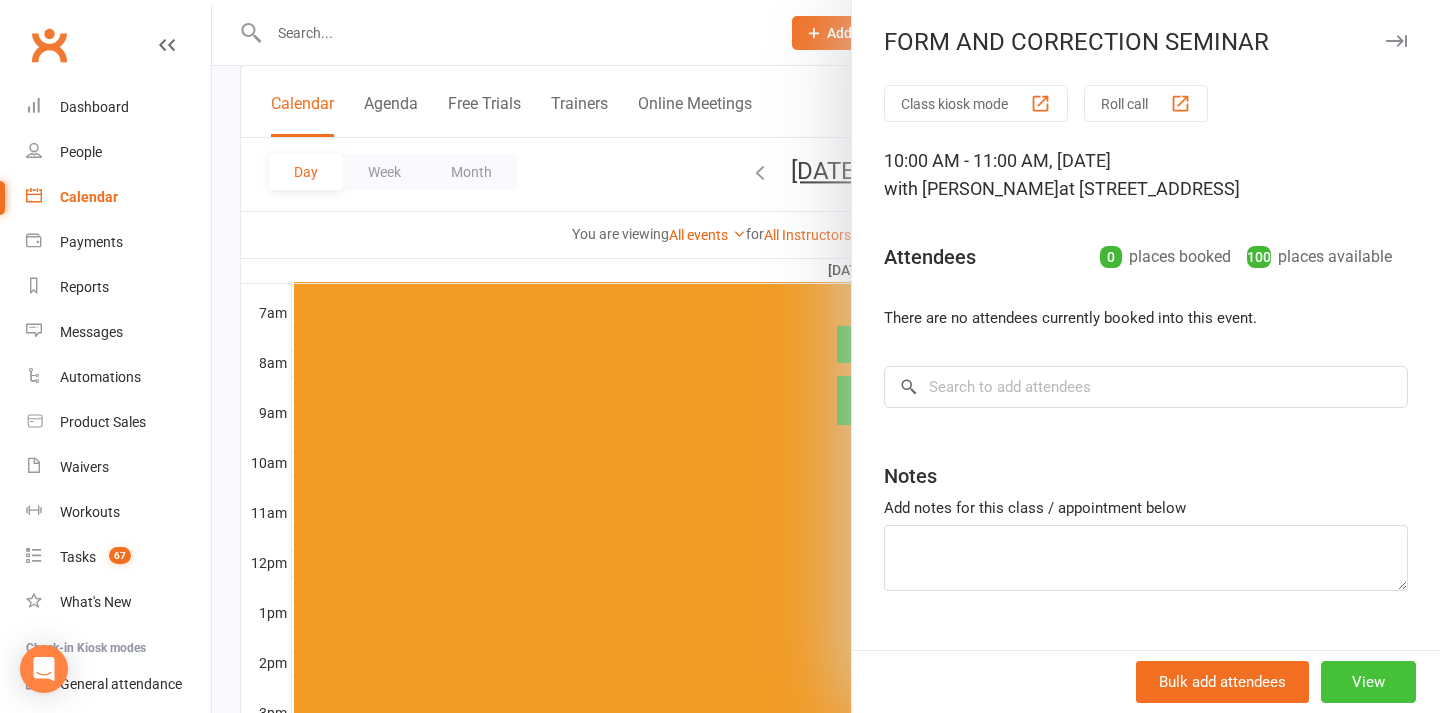 click on "View" at bounding box center (1368, 682) 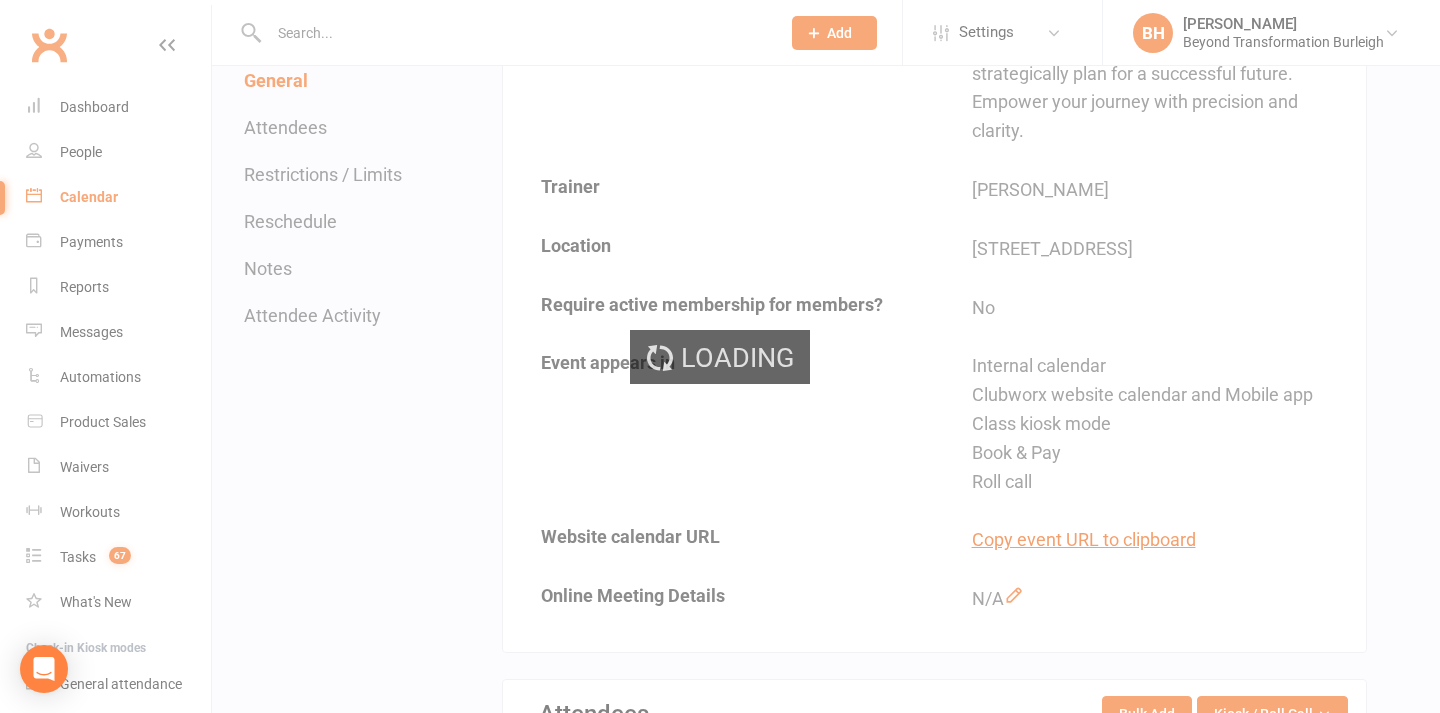 scroll, scrollTop: 0, scrollLeft: 0, axis: both 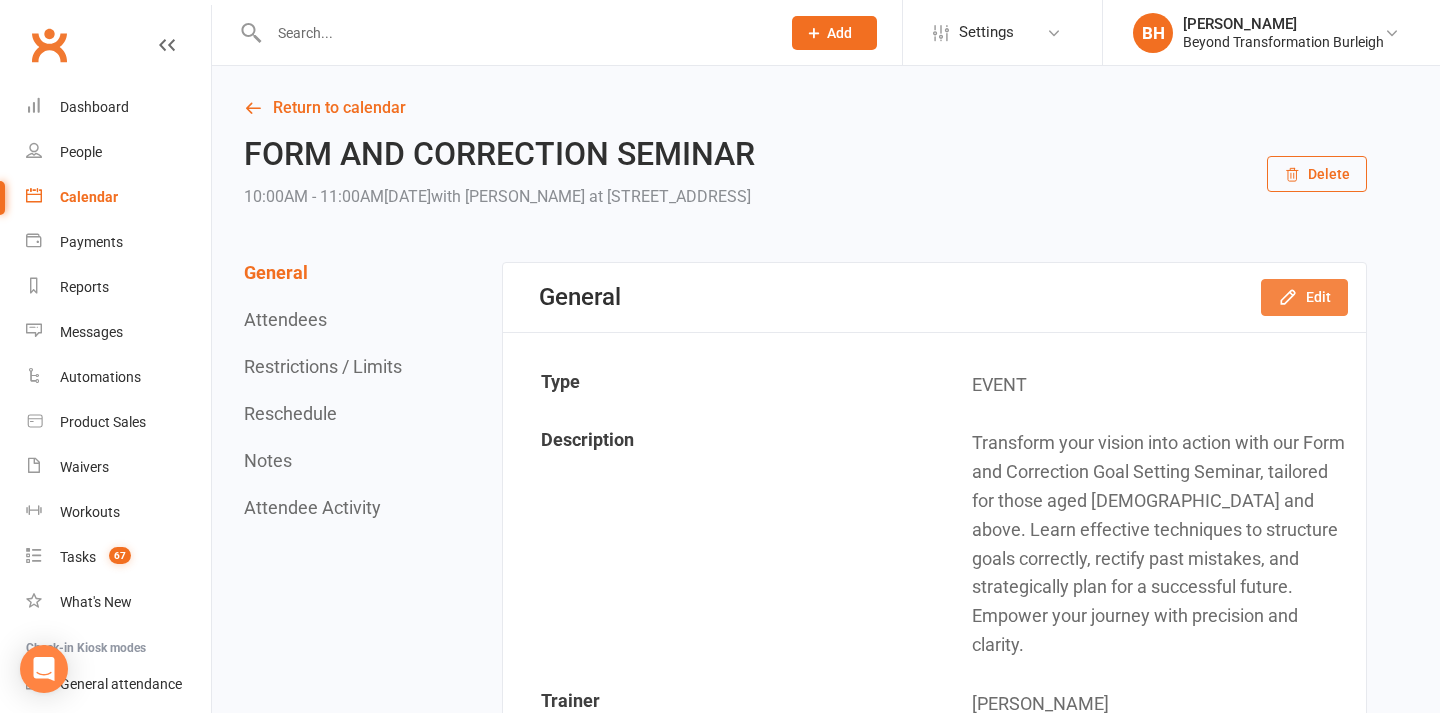 click on "Edit" at bounding box center [1304, 297] 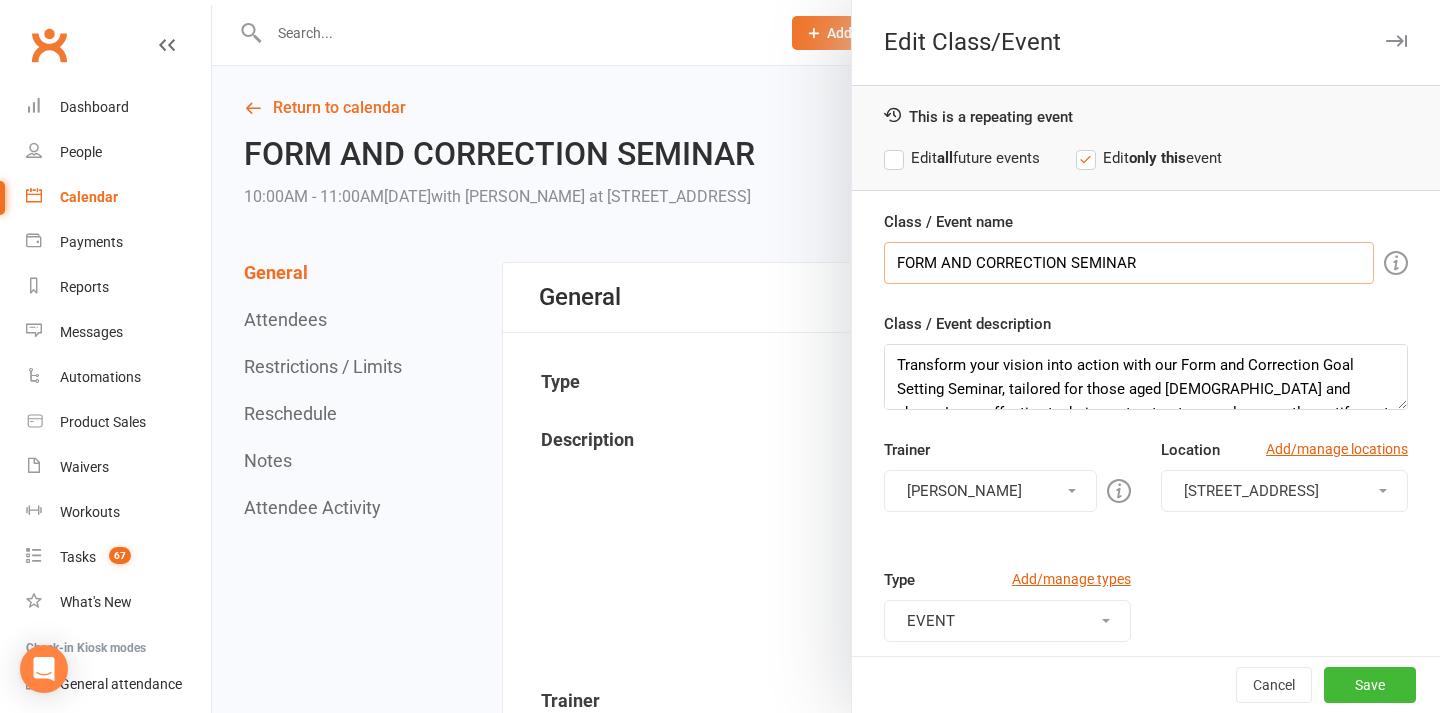 drag, startPoint x: 1153, startPoint y: 257, endPoint x: 1164, endPoint y: 279, distance: 24.596748 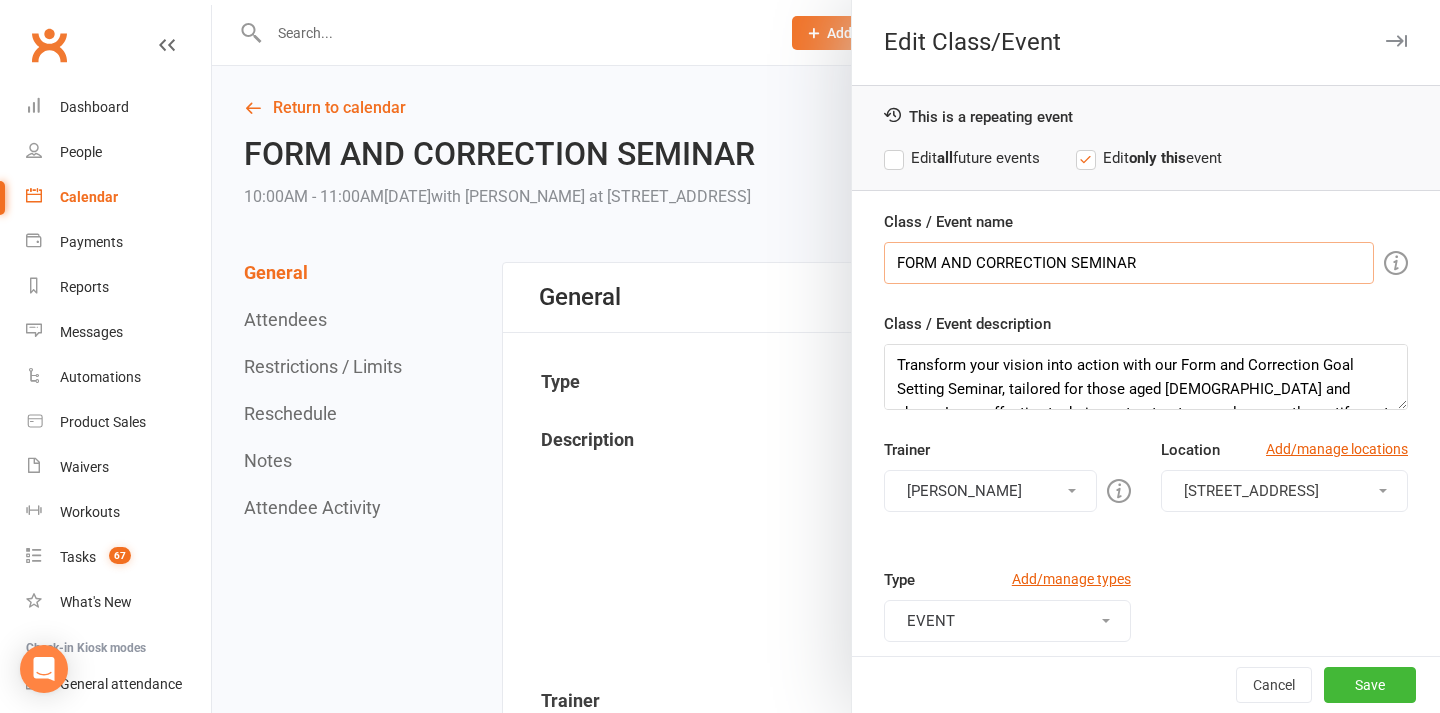 drag, startPoint x: 1066, startPoint y: 262, endPoint x: 843, endPoint y: 255, distance: 223.10983 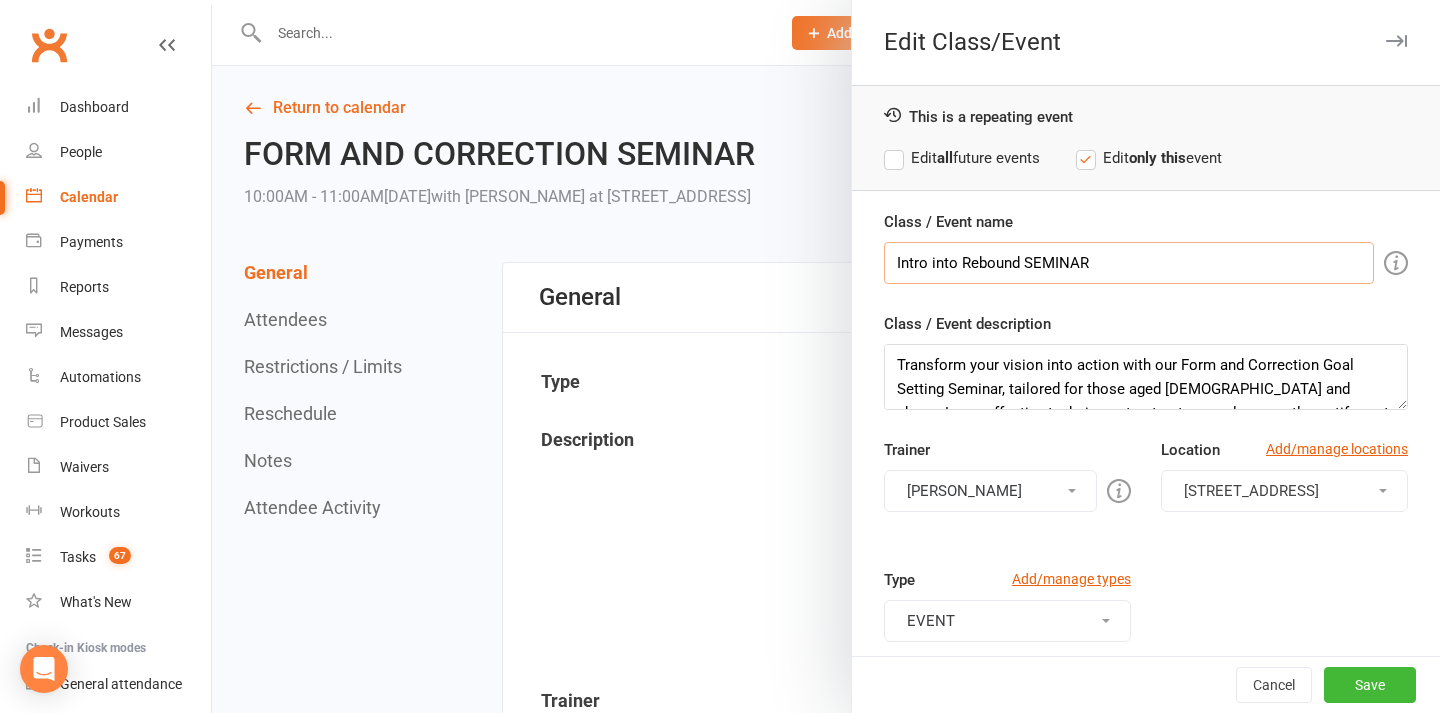 type on "Intro into Rebound SEMINAR" 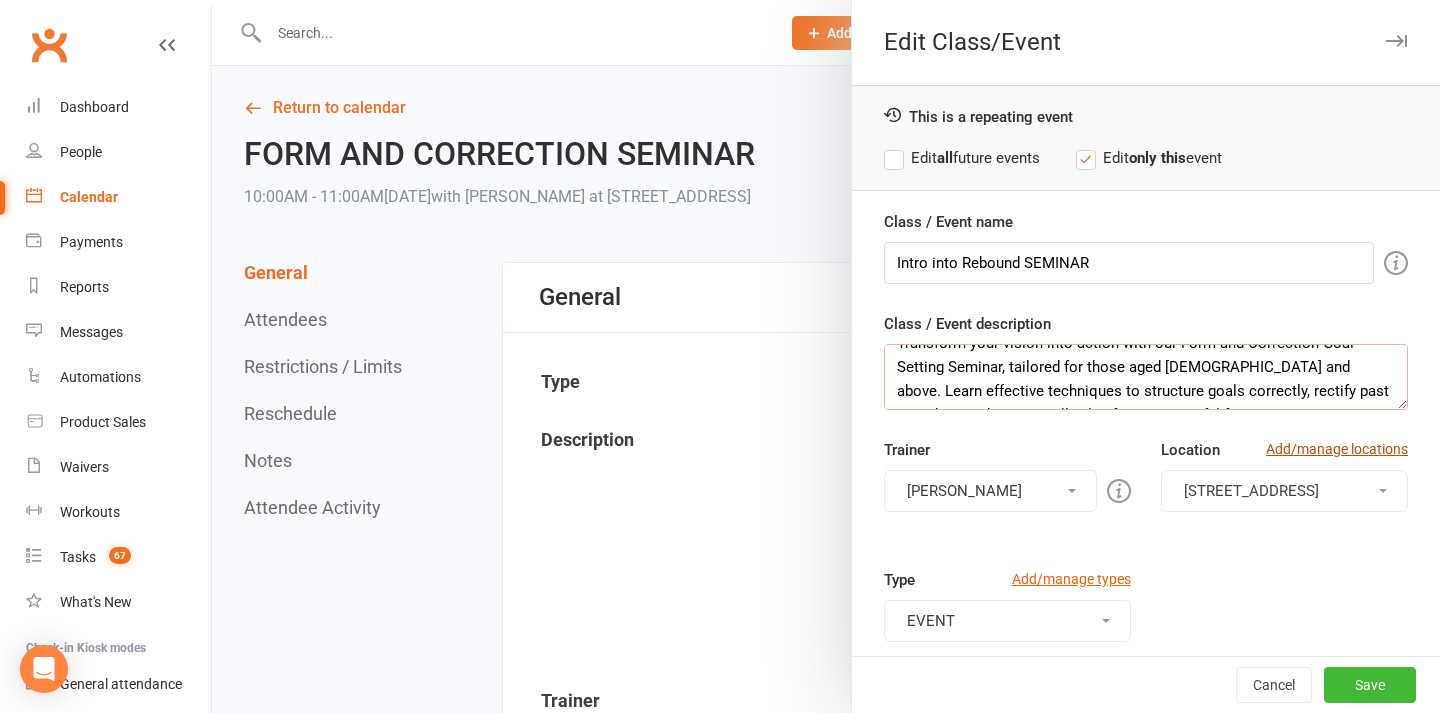 scroll, scrollTop: 72, scrollLeft: 0, axis: vertical 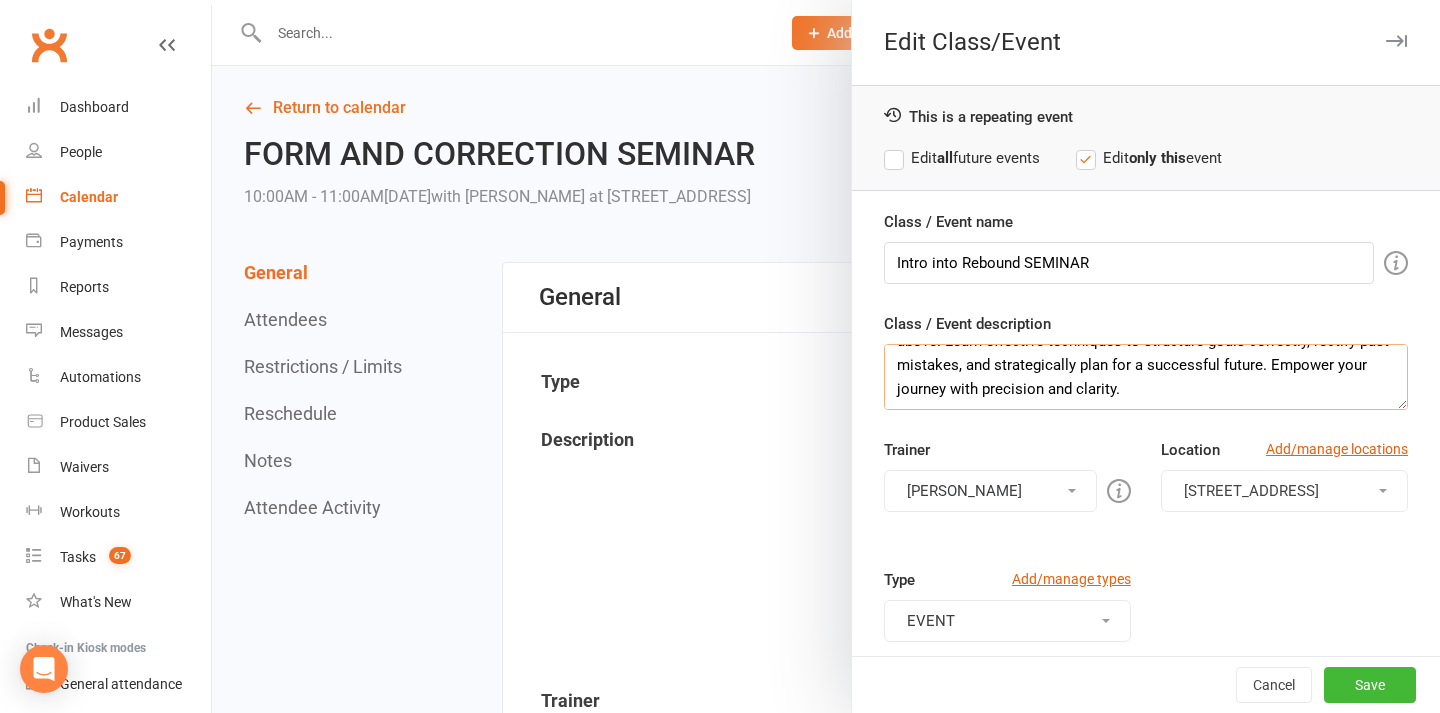 drag, startPoint x: 892, startPoint y: 362, endPoint x: 1315, endPoint y: 462, distance: 434.65964 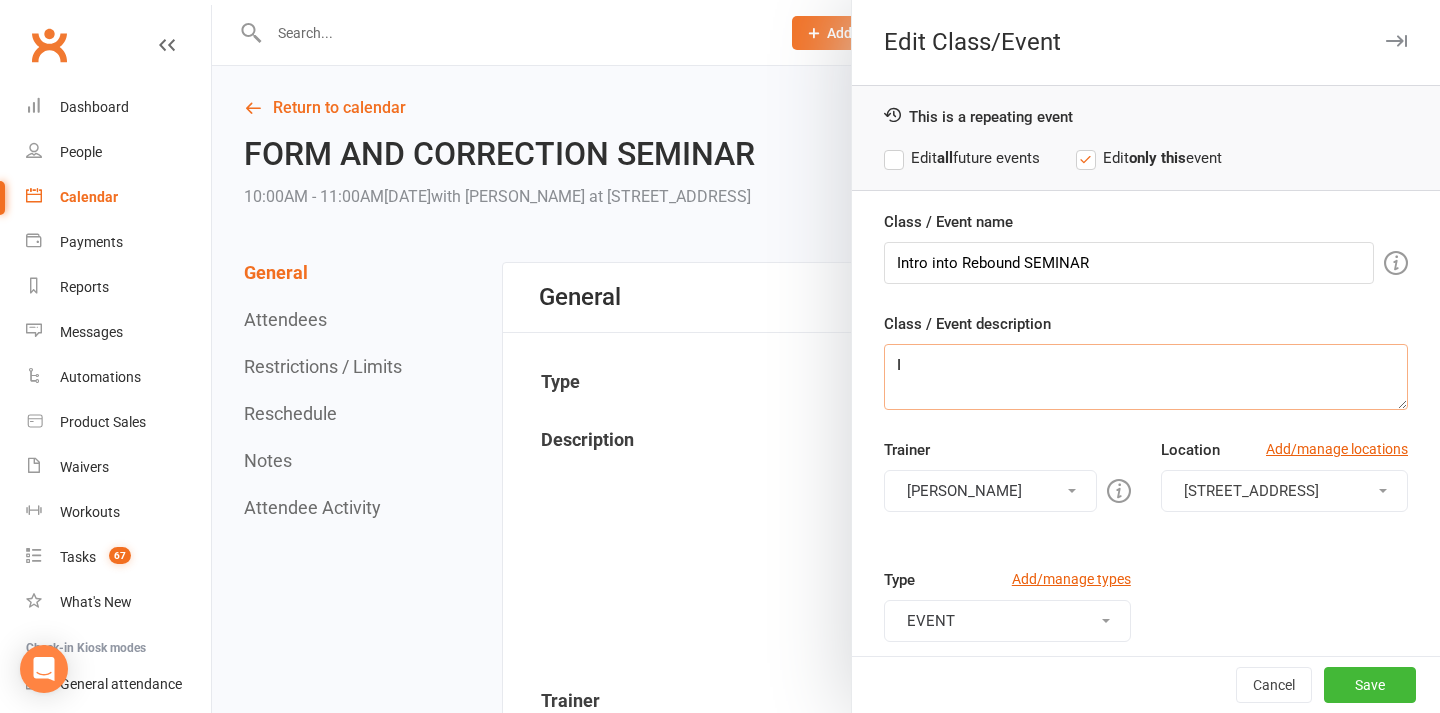 scroll, scrollTop: 0, scrollLeft: 0, axis: both 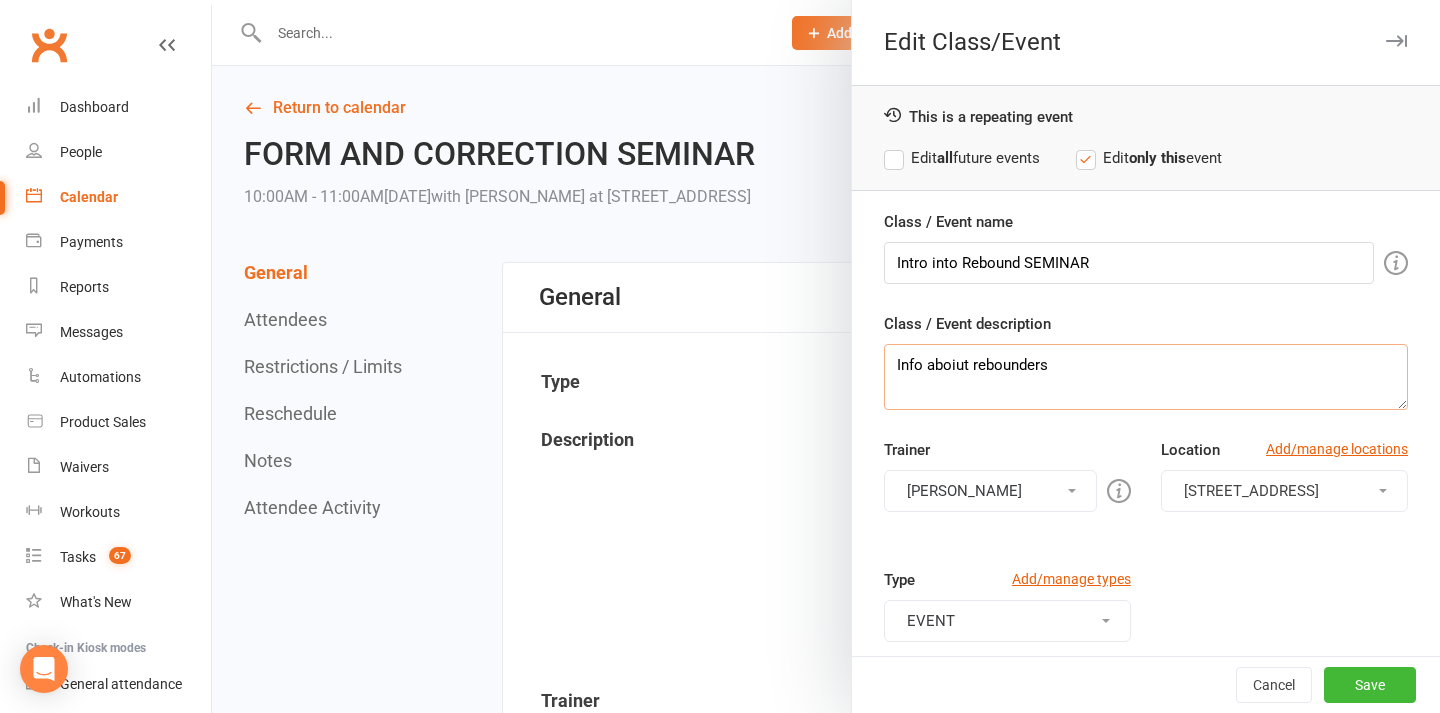 click on "Info aboiut rebounders" at bounding box center (1146, 377) 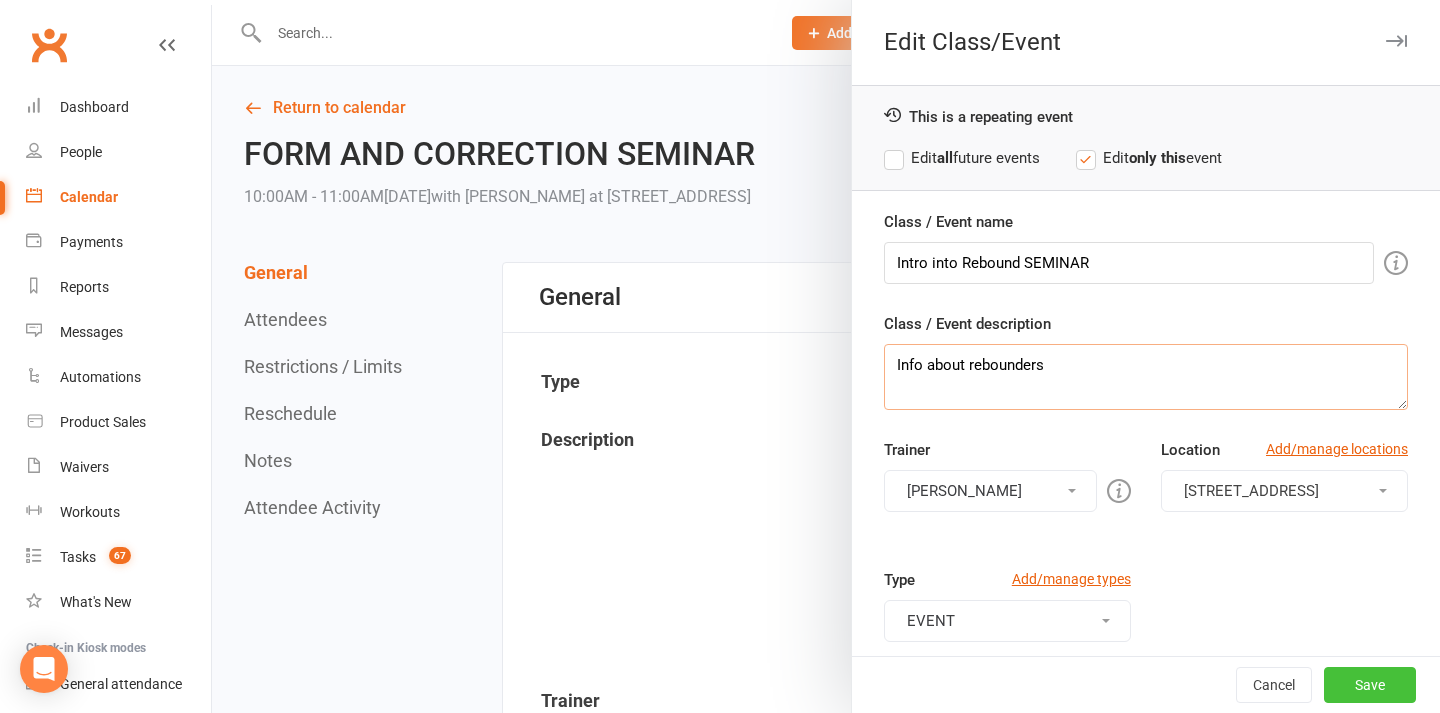 type on "Info about rebounders" 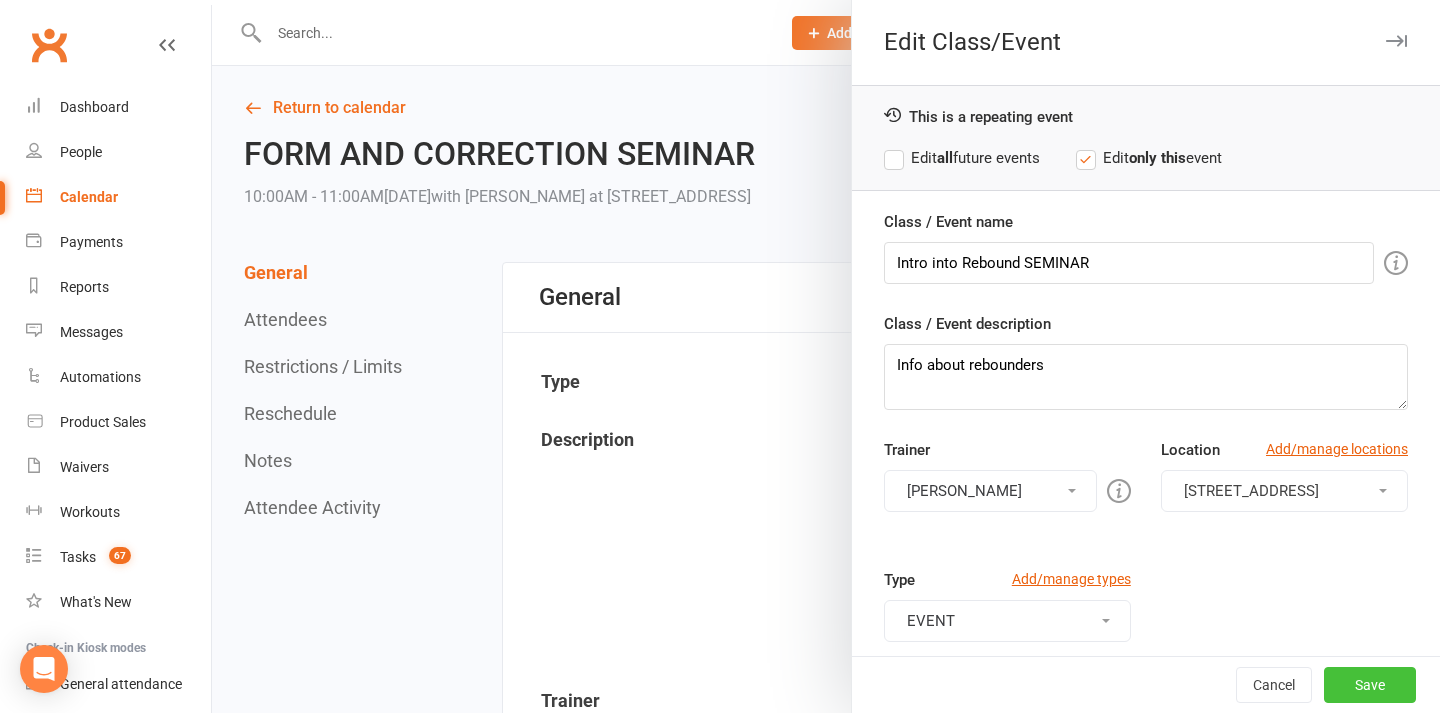 click on "Save" at bounding box center [1370, 685] 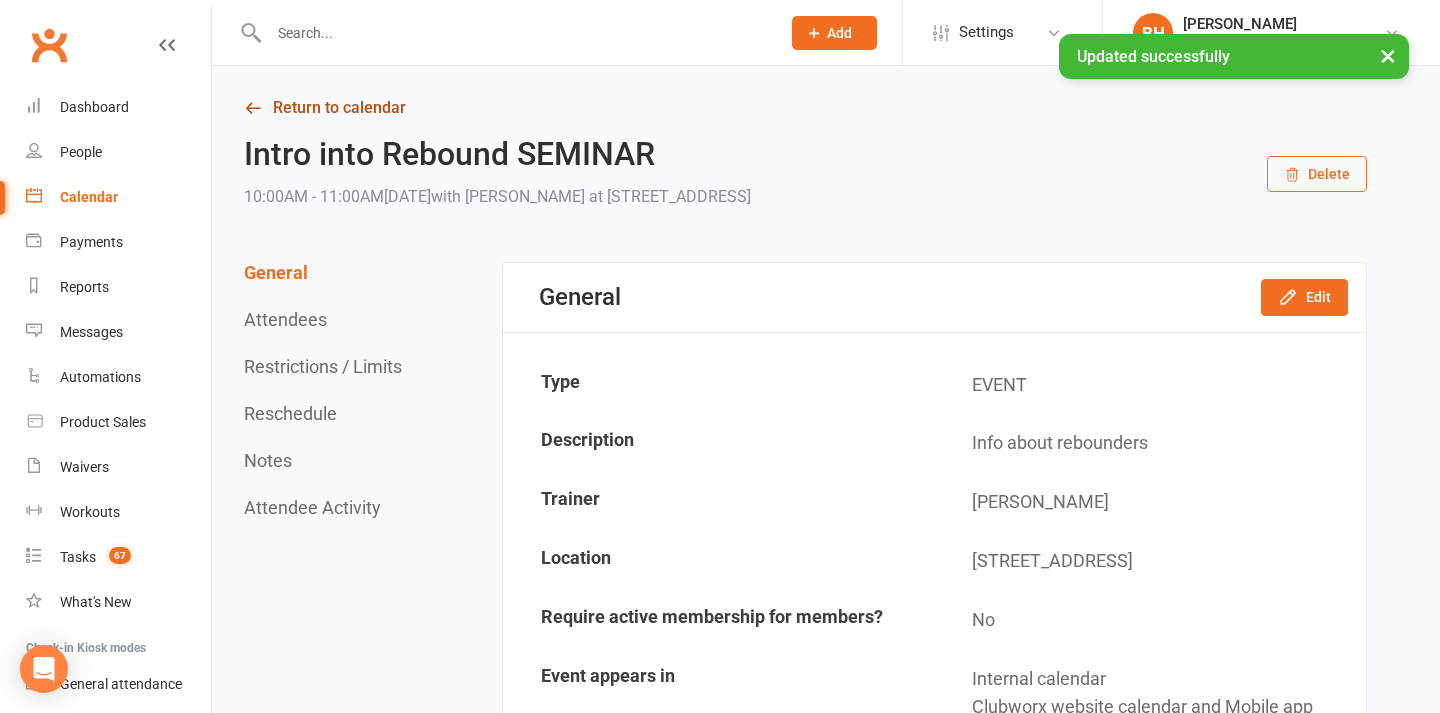 click on "Return to calendar" at bounding box center (805, 108) 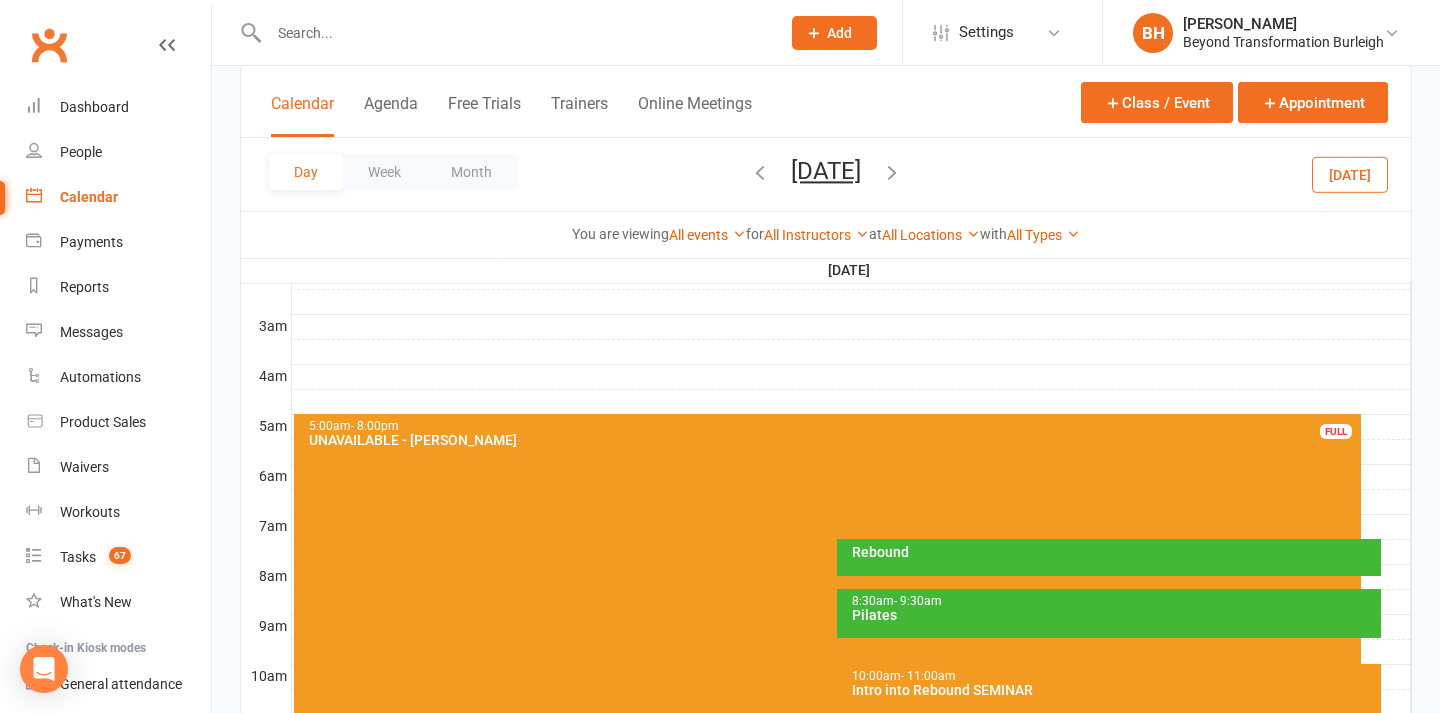 scroll, scrollTop: 249, scrollLeft: 0, axis: vertical 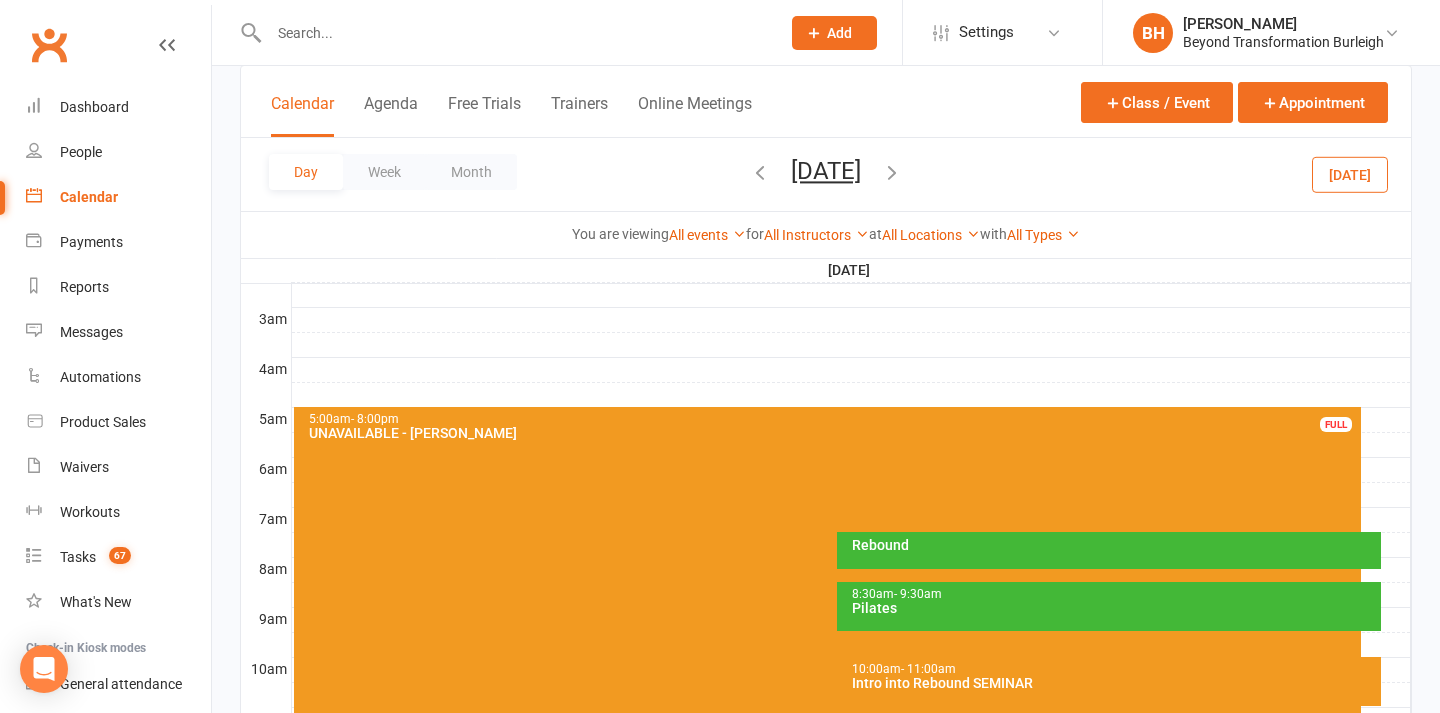 click on "[DATE]" at bounding box center [826, 171] 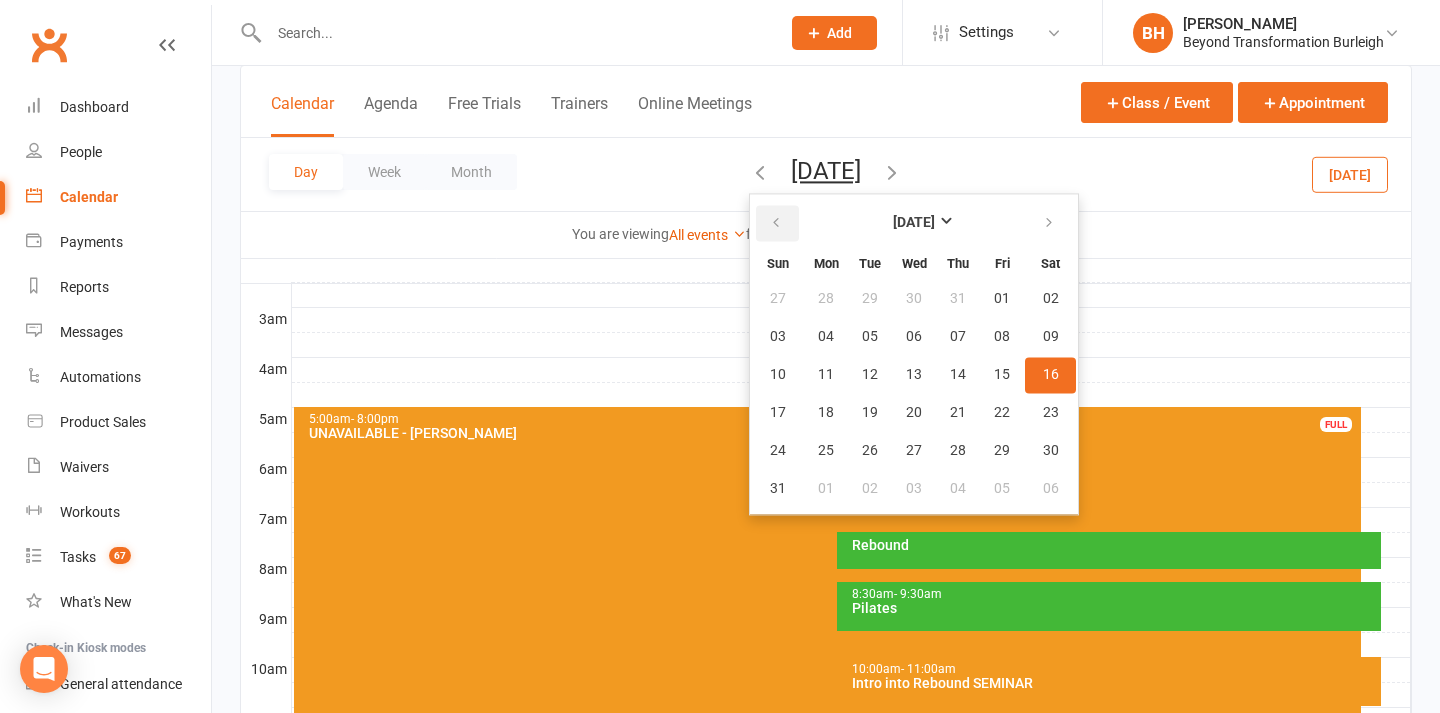 click at bounding box center [776, 223] 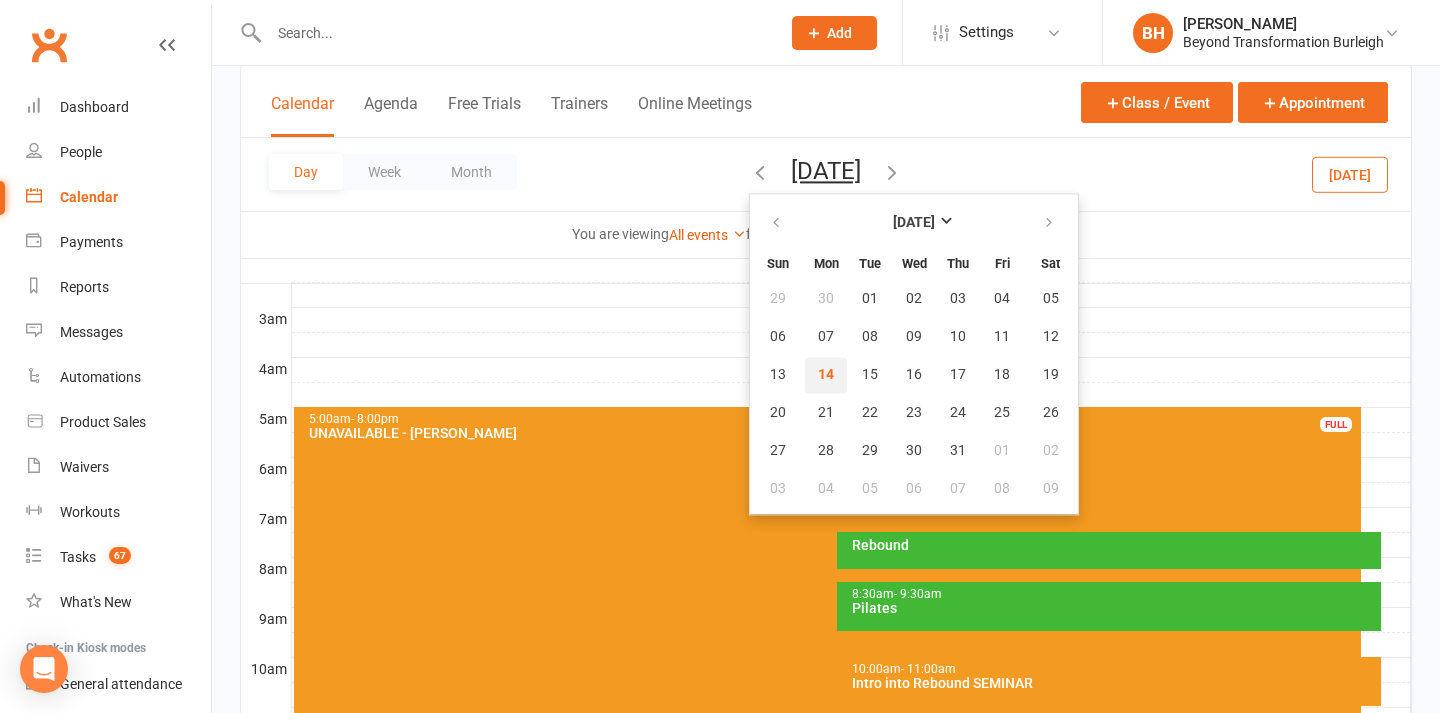 click on "14" at bounding box center [826, 375] 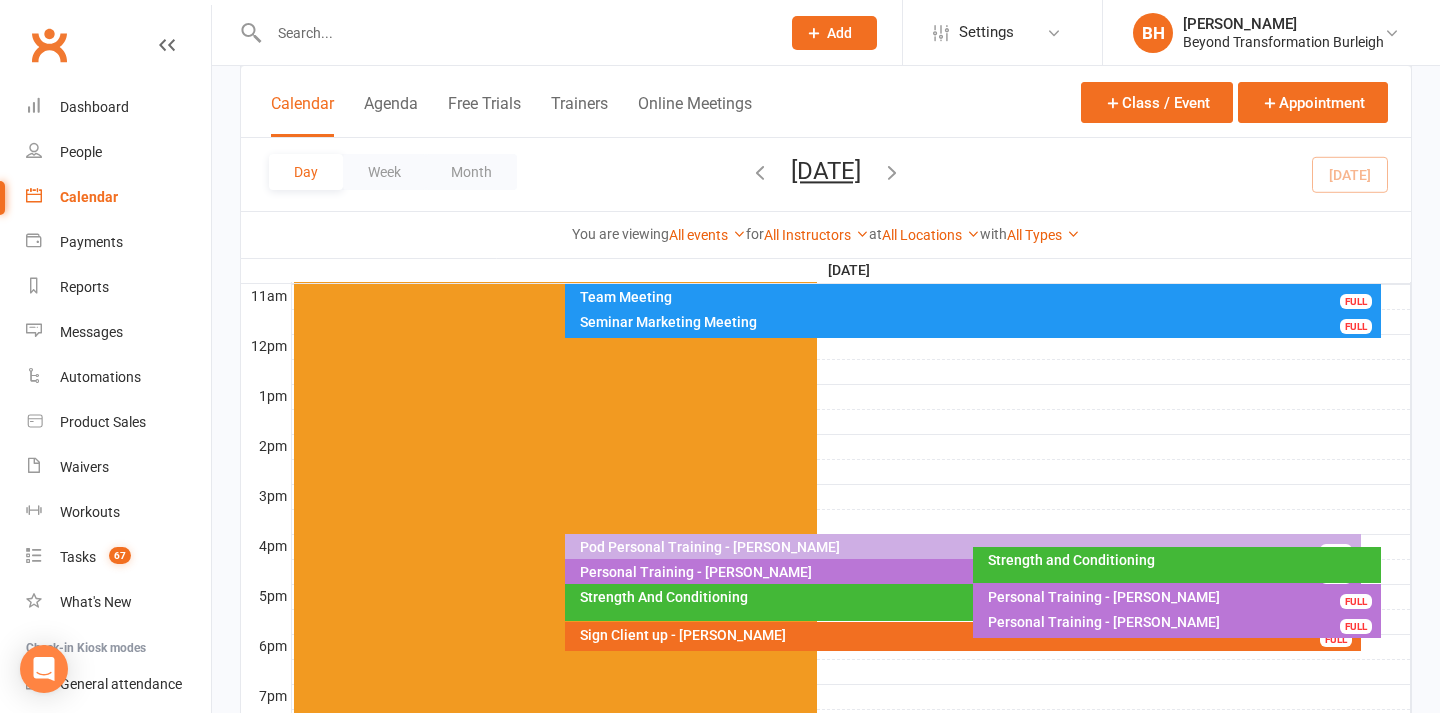 scroll, scrollTop: 670, scrollLeft: 0, axis: vertical 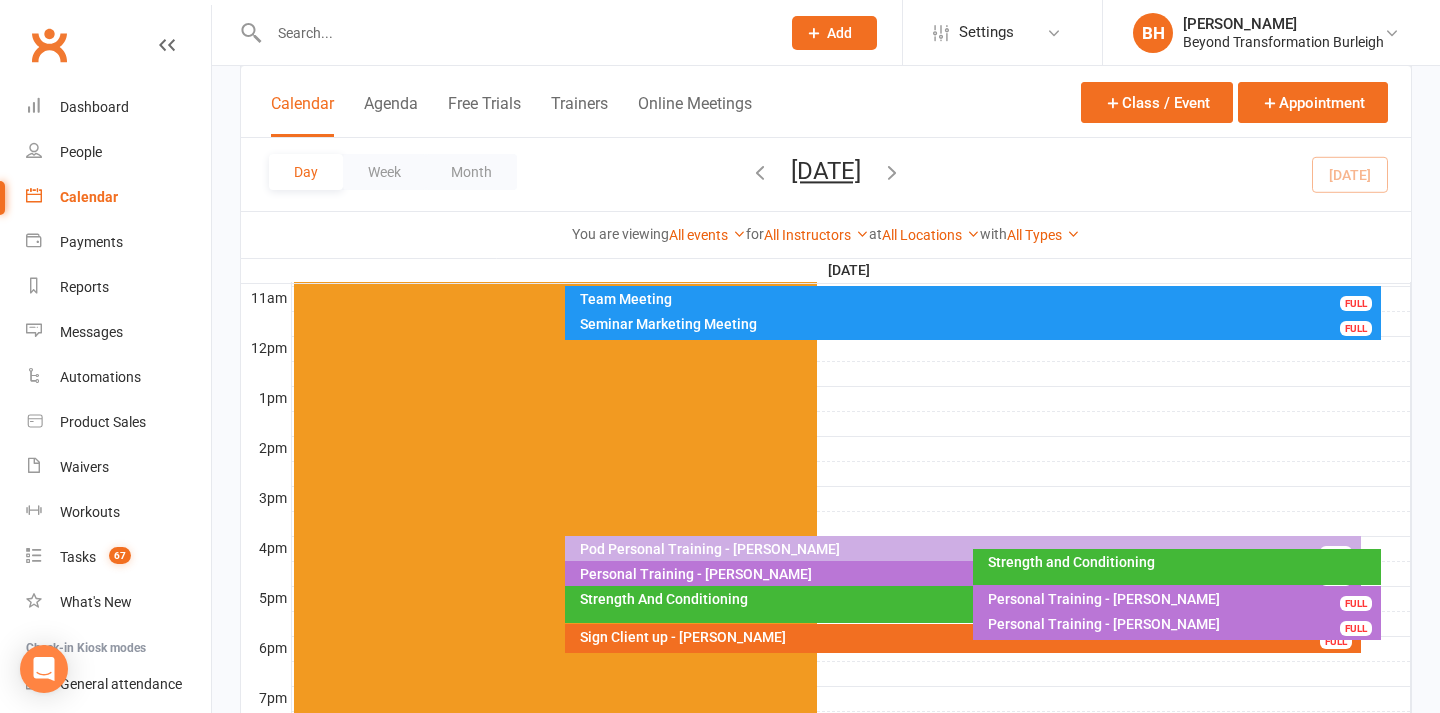 click on "Strength And Conditioning" at bounding box center (967, 599) 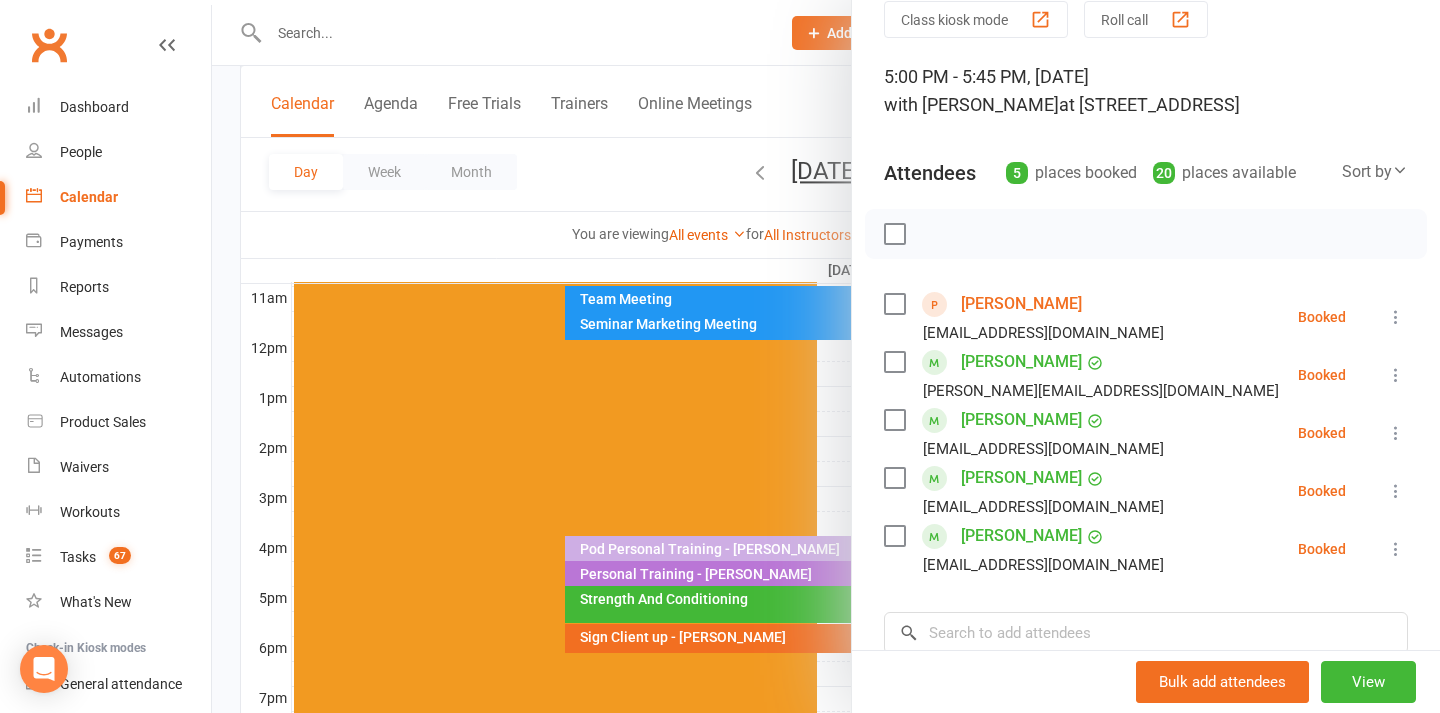scroll, scrollTop: 83, scrollLeft: 0, axis: vertical 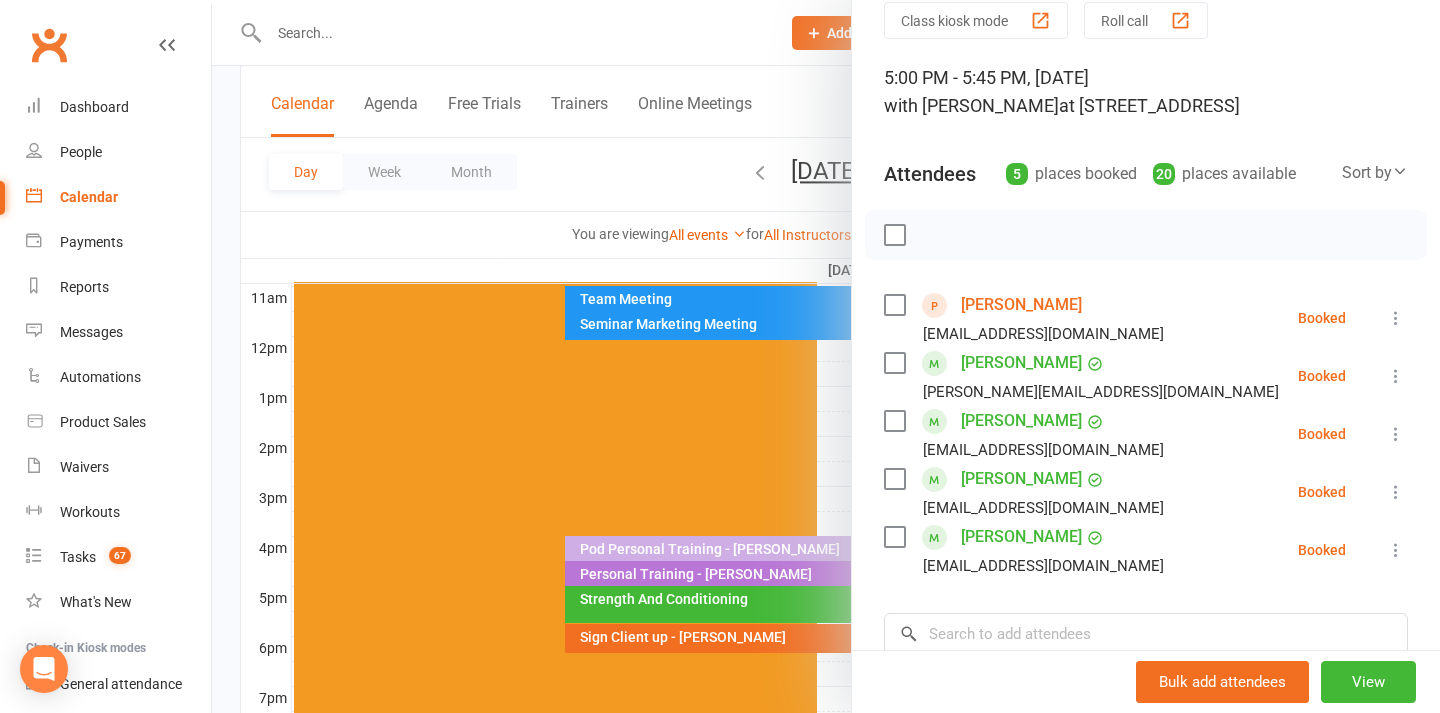 click on "[PERSON_NAME]" at bounding box center (1021, 305) 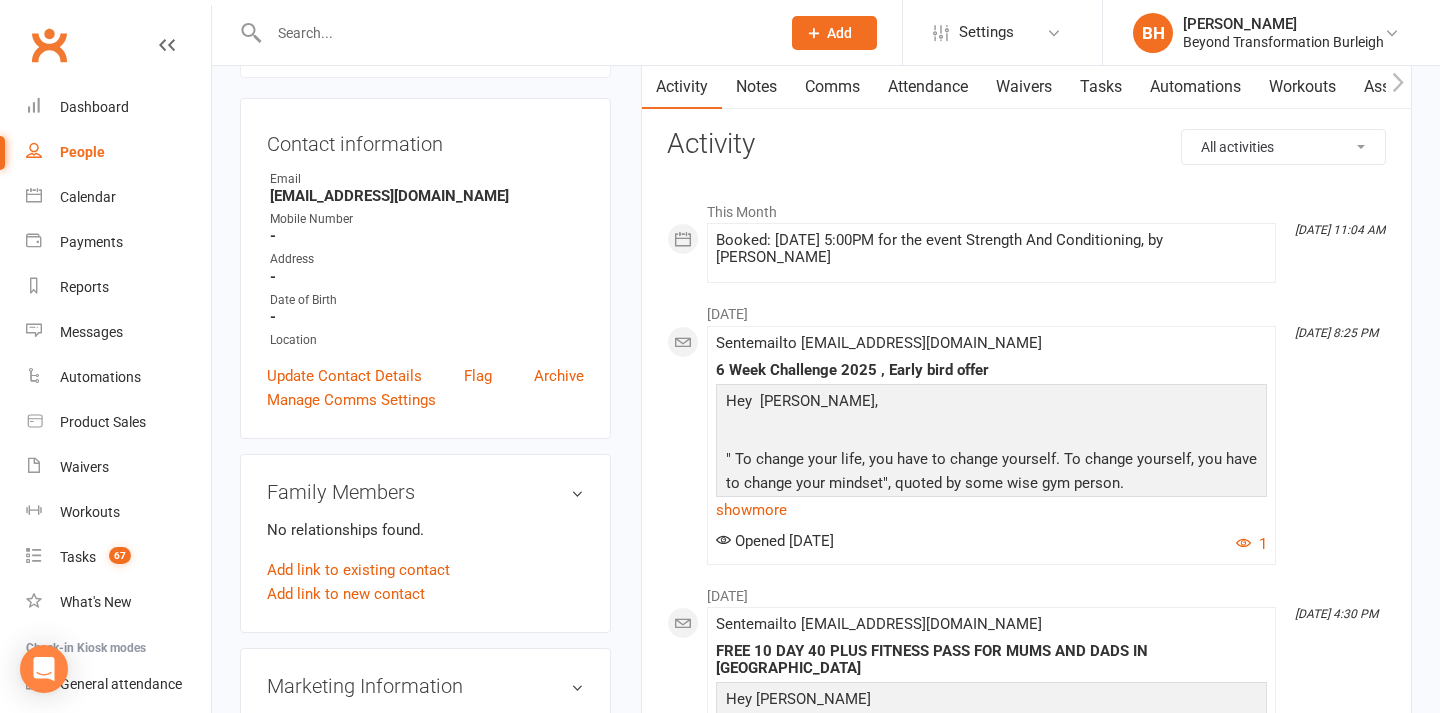 scroll, scrollTop: 175, scrollLeft: 0, axis: vertical 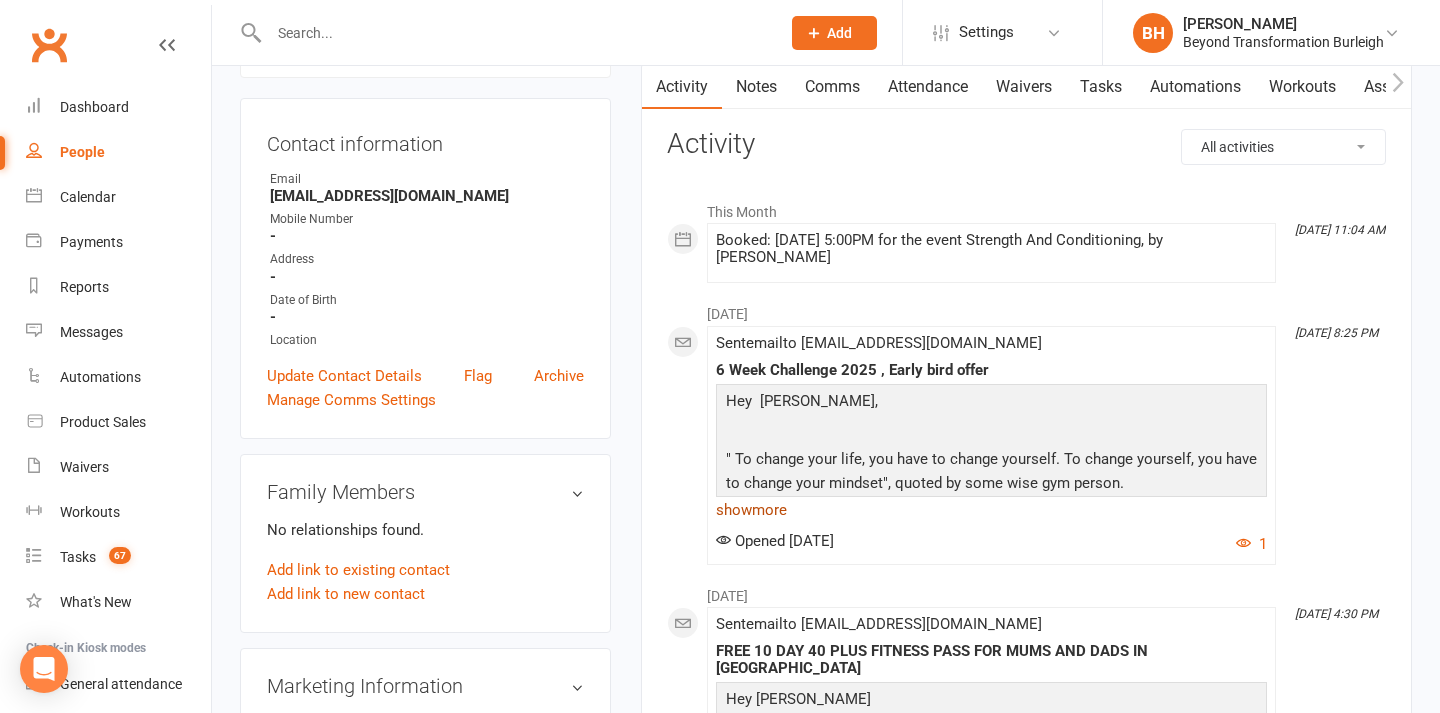 click on "show  more" at bounding box center (991, 510) 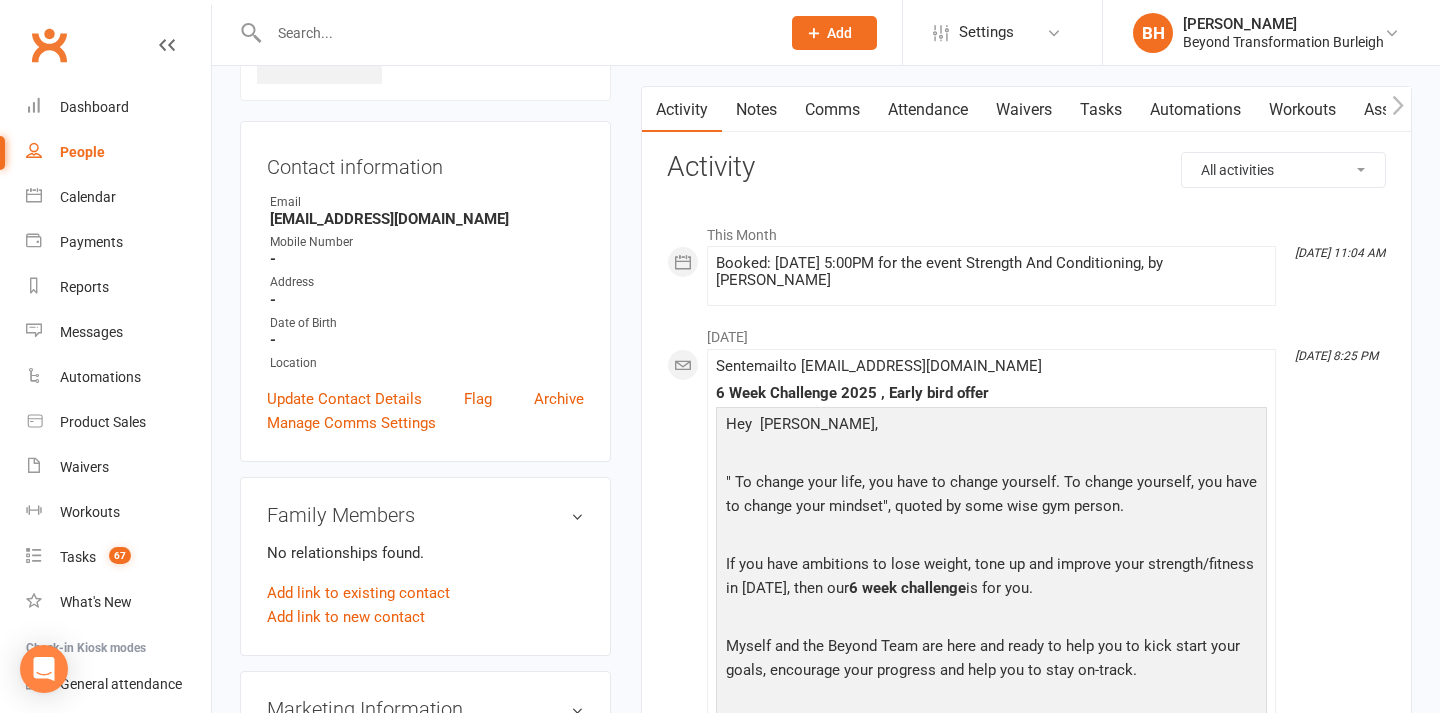 scroll, scrollTop: 152, scrollLeft: 0, axis: vertical 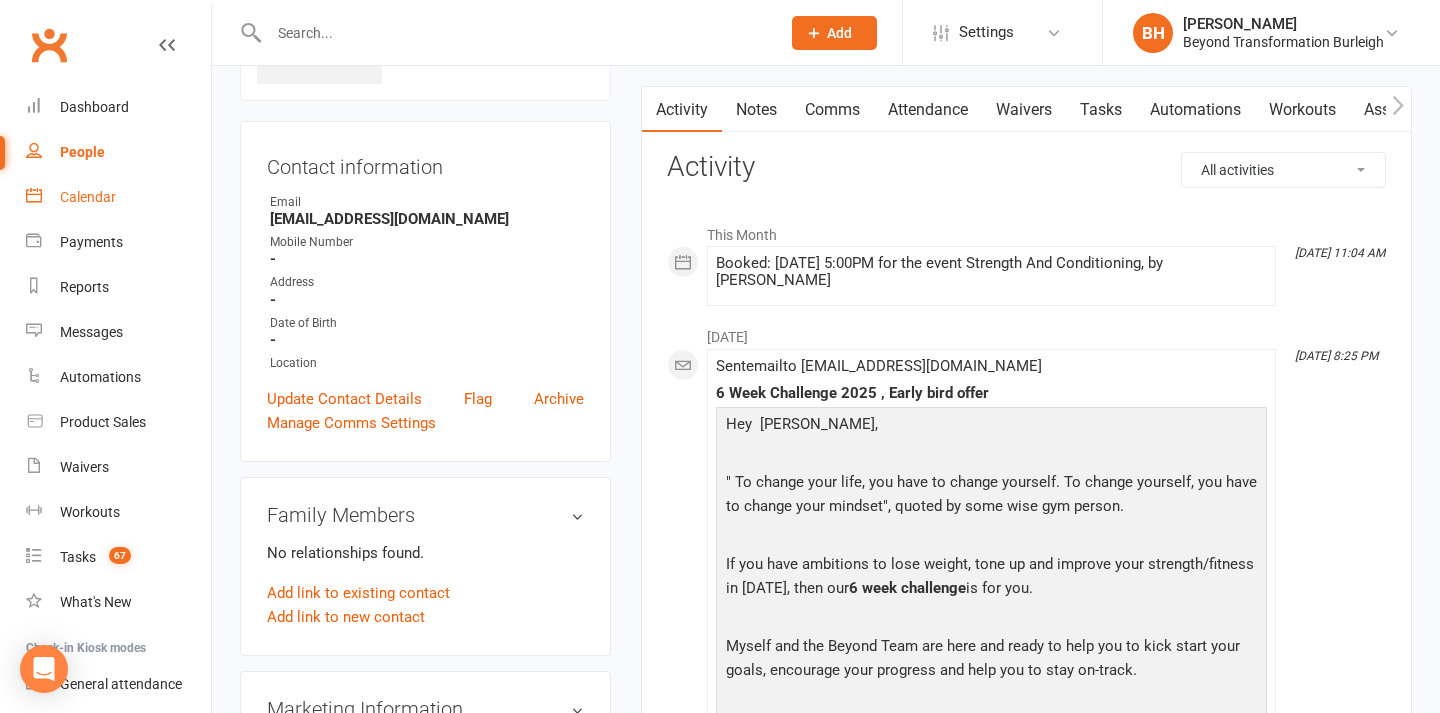 click on "Calendar" at bounding box center (88, 197) 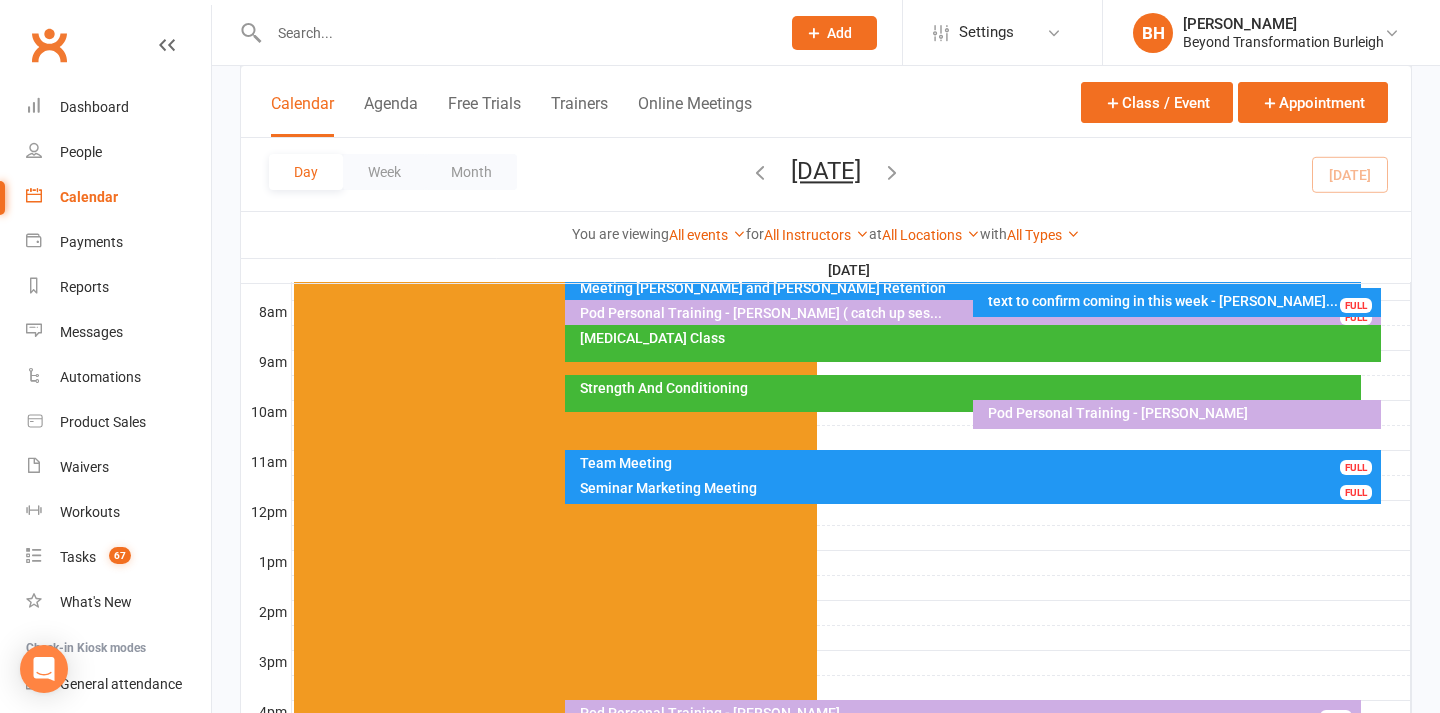 scroll, scrollTop: 503, scrollLeft: 0, axis: vertical 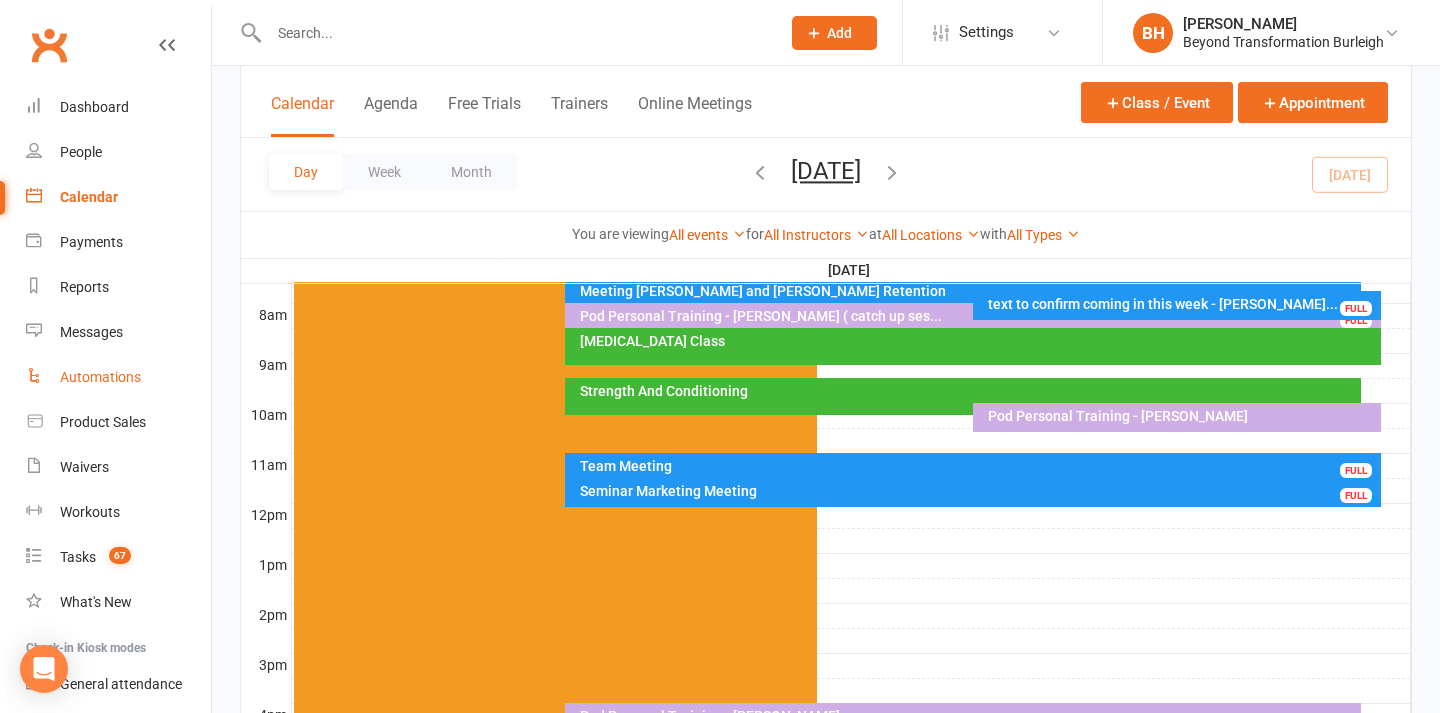 click on "Automations" at bounding box center (100, 377) 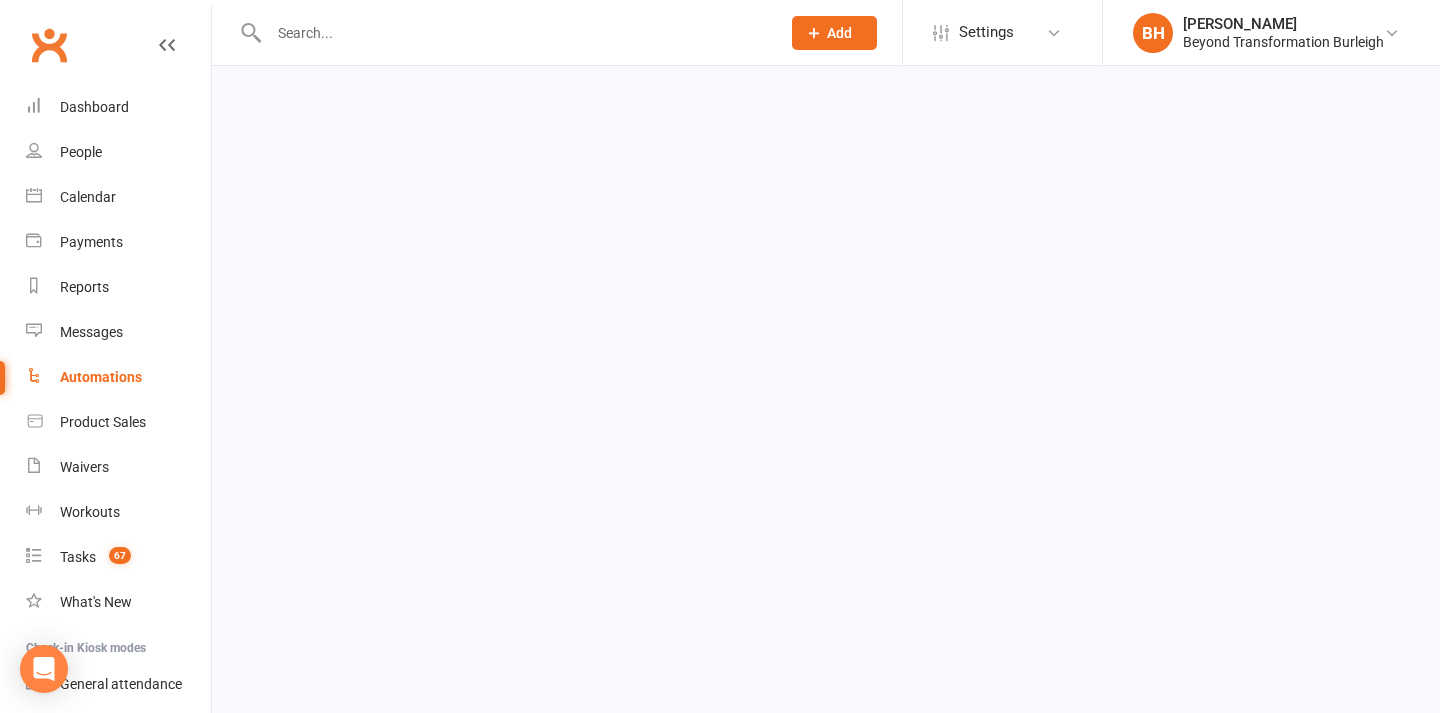scroll, scrollTop: 0, scrollLeft: 0, axis: both 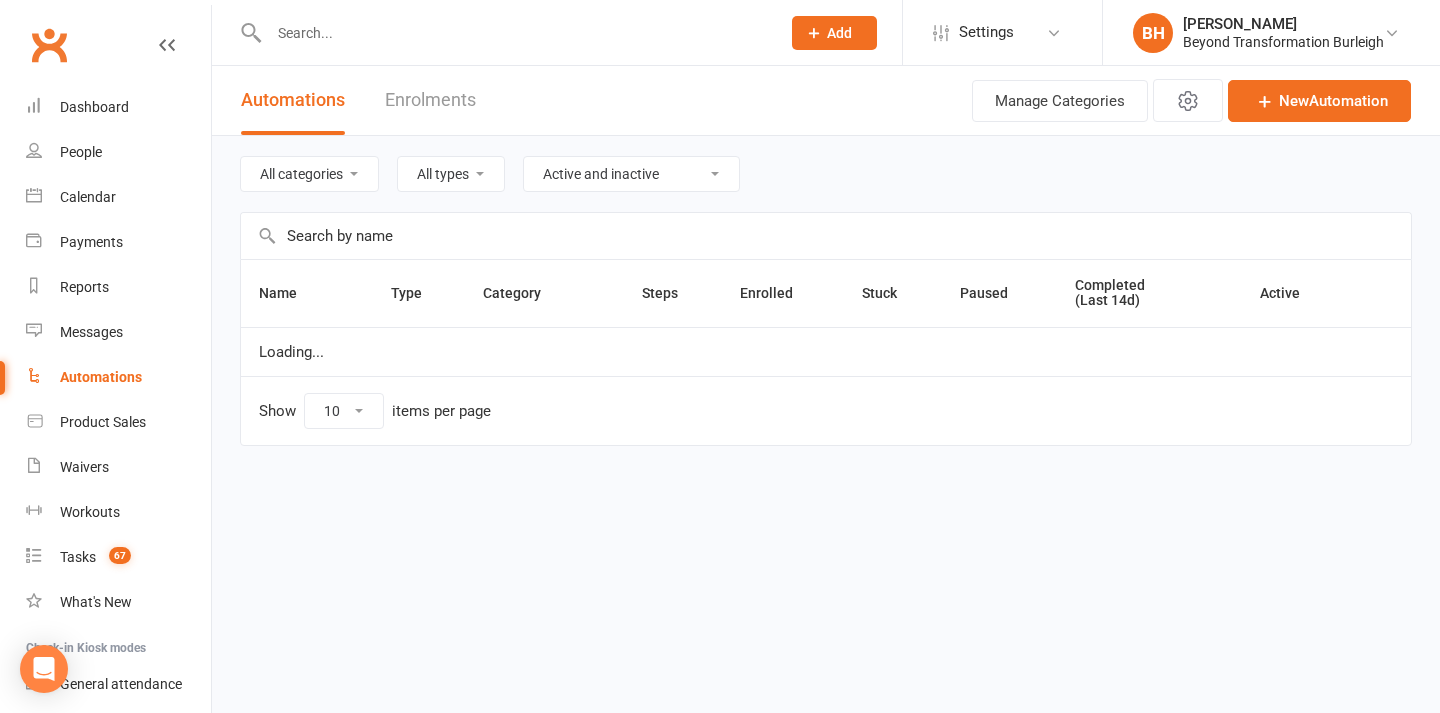 select on "100" 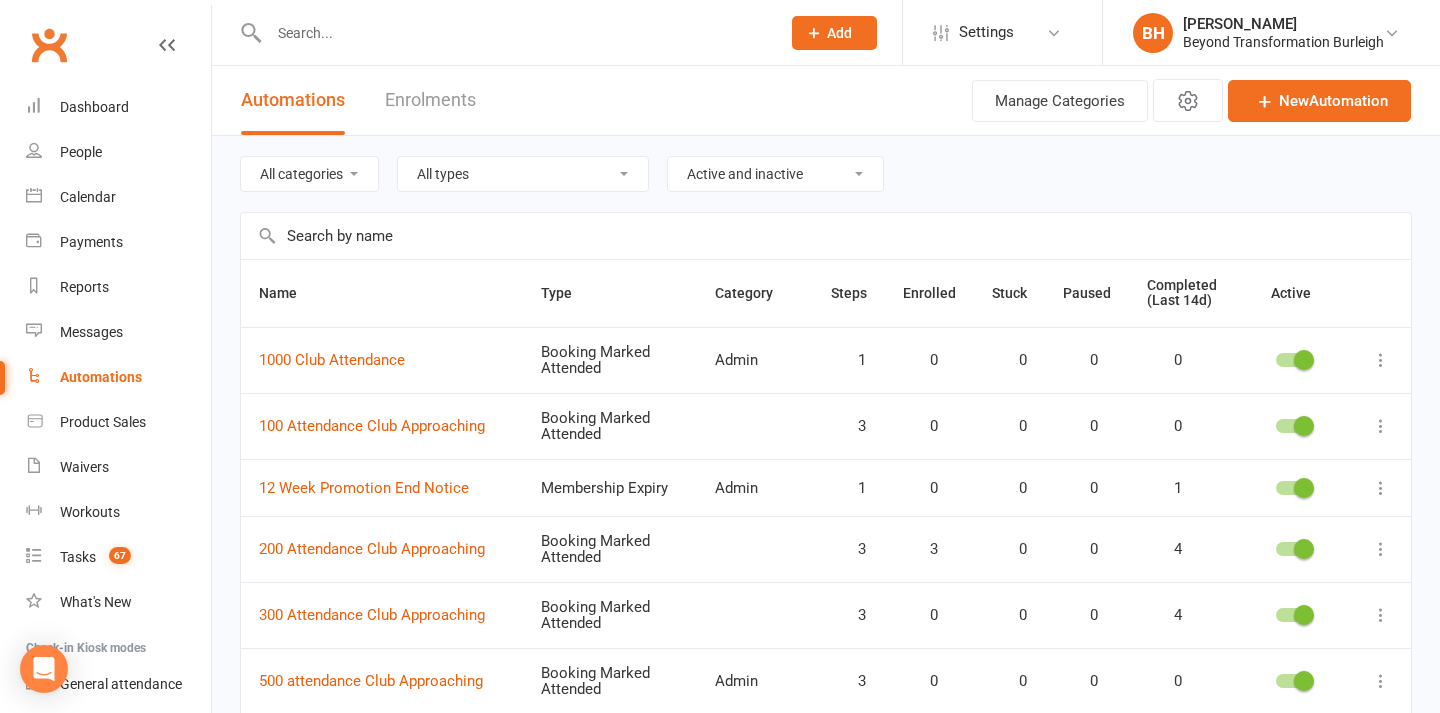 scroll, scrollTop: 0, scrollLeft: 0, axis: both 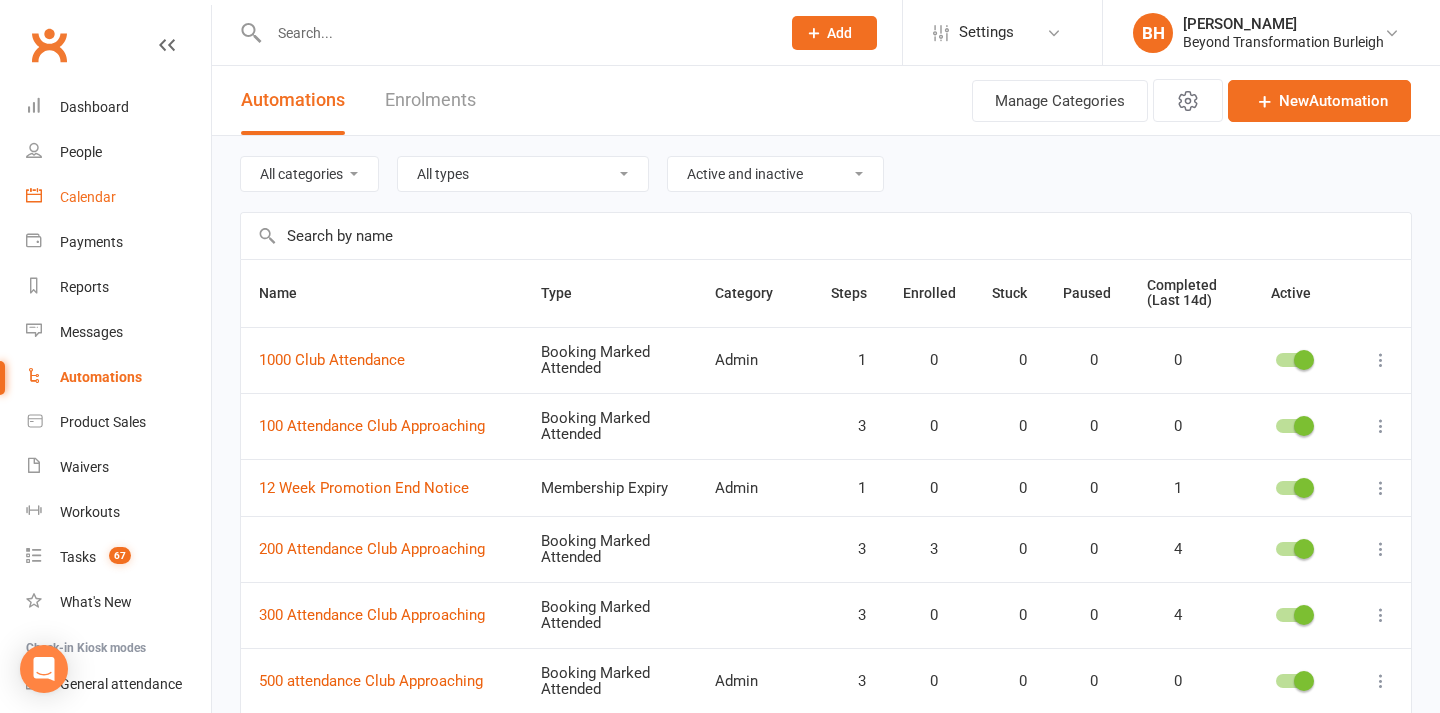 click on "Calendar" at bounding box center [88, 197] 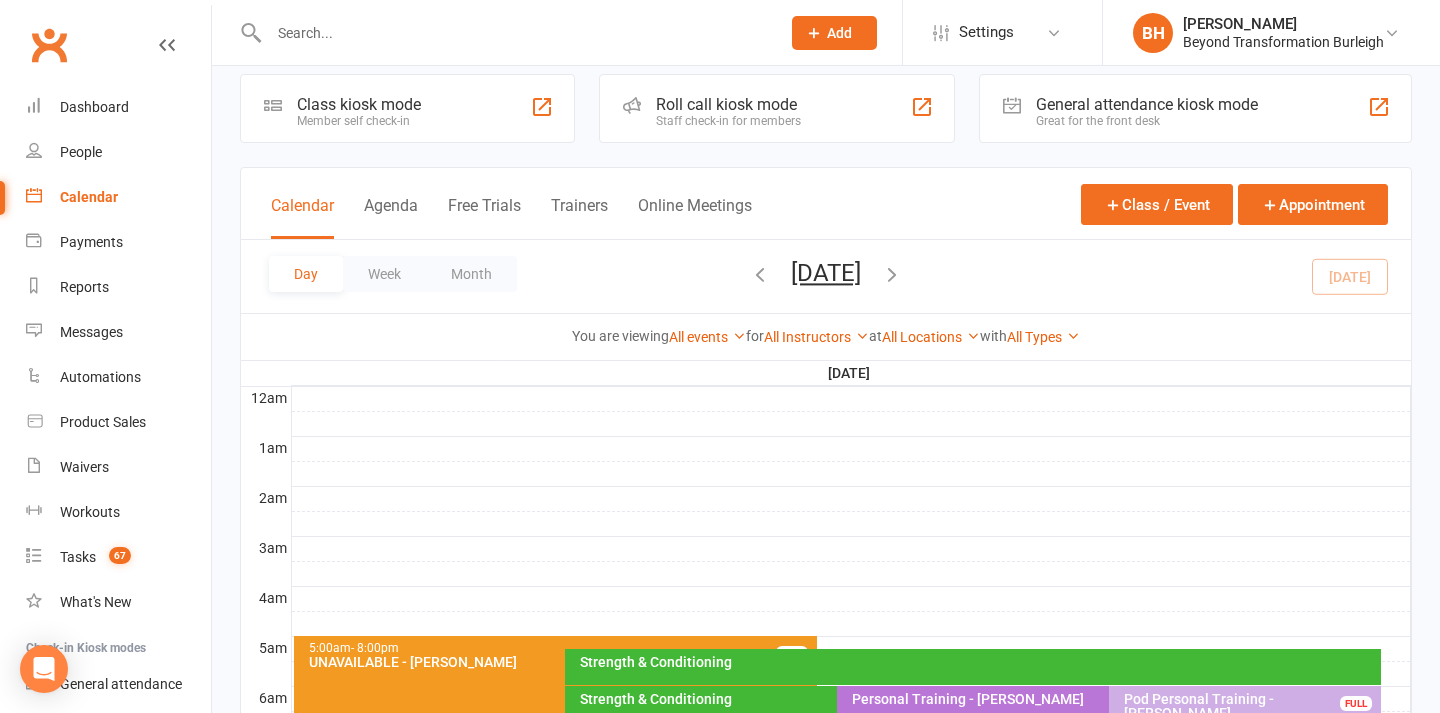 scroll, scrollTop: 85, scrollLeft: 0, axis: vertical 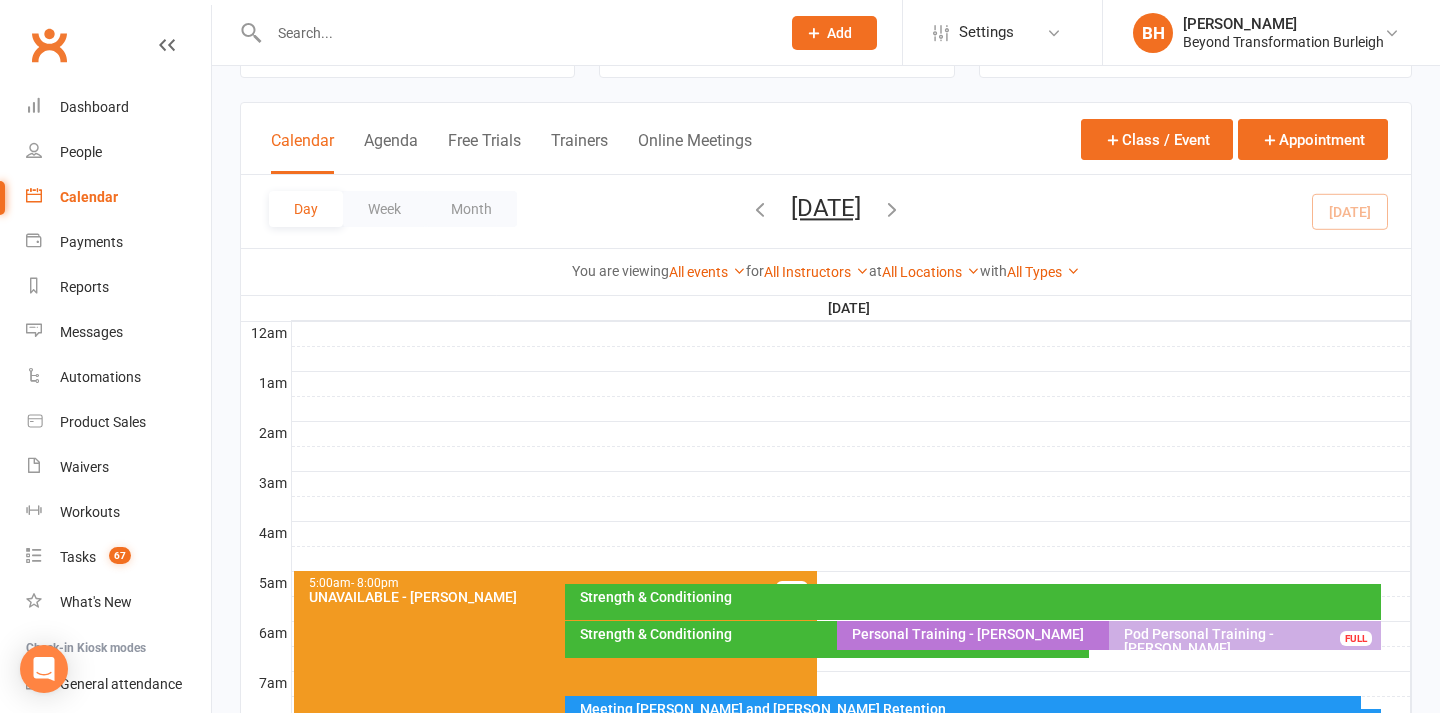 click on "[DATE]" at bounding box center [826, 208] 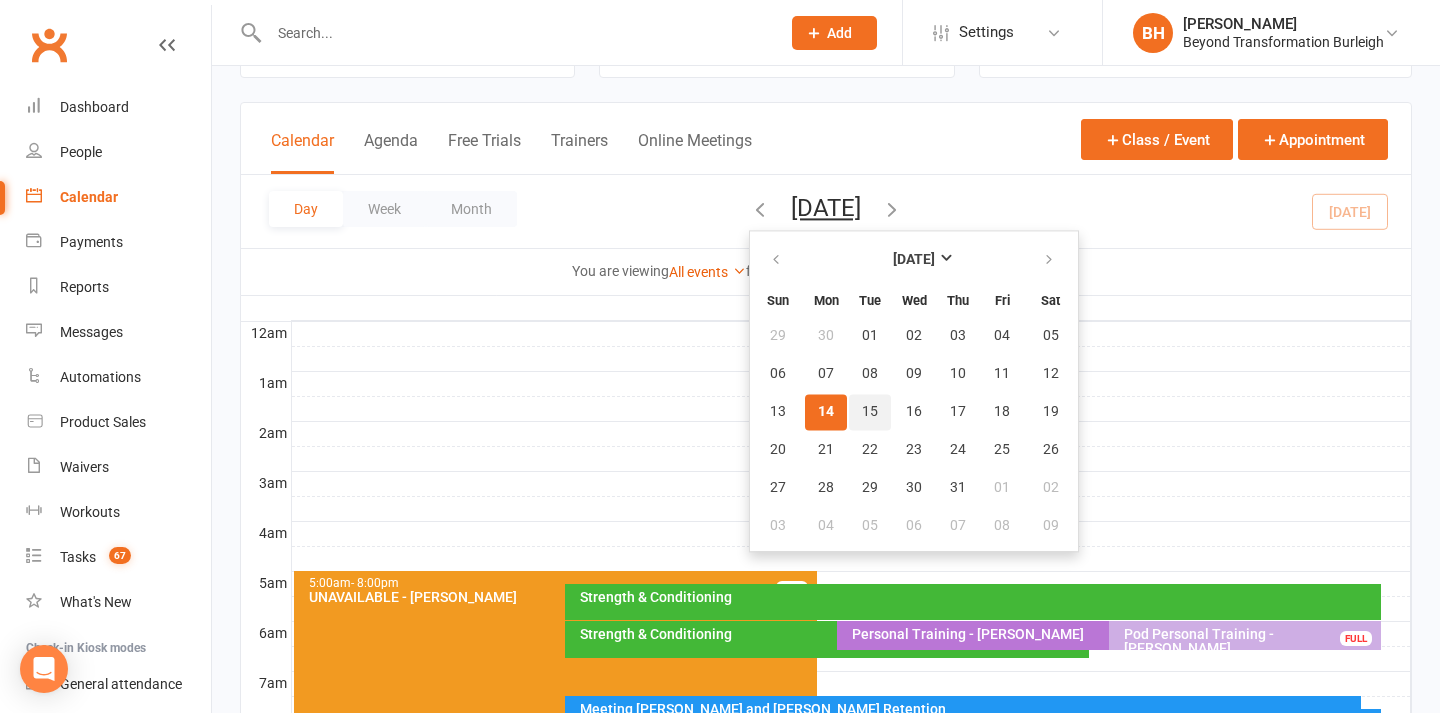click on "15" at bounding box center [870, 412] 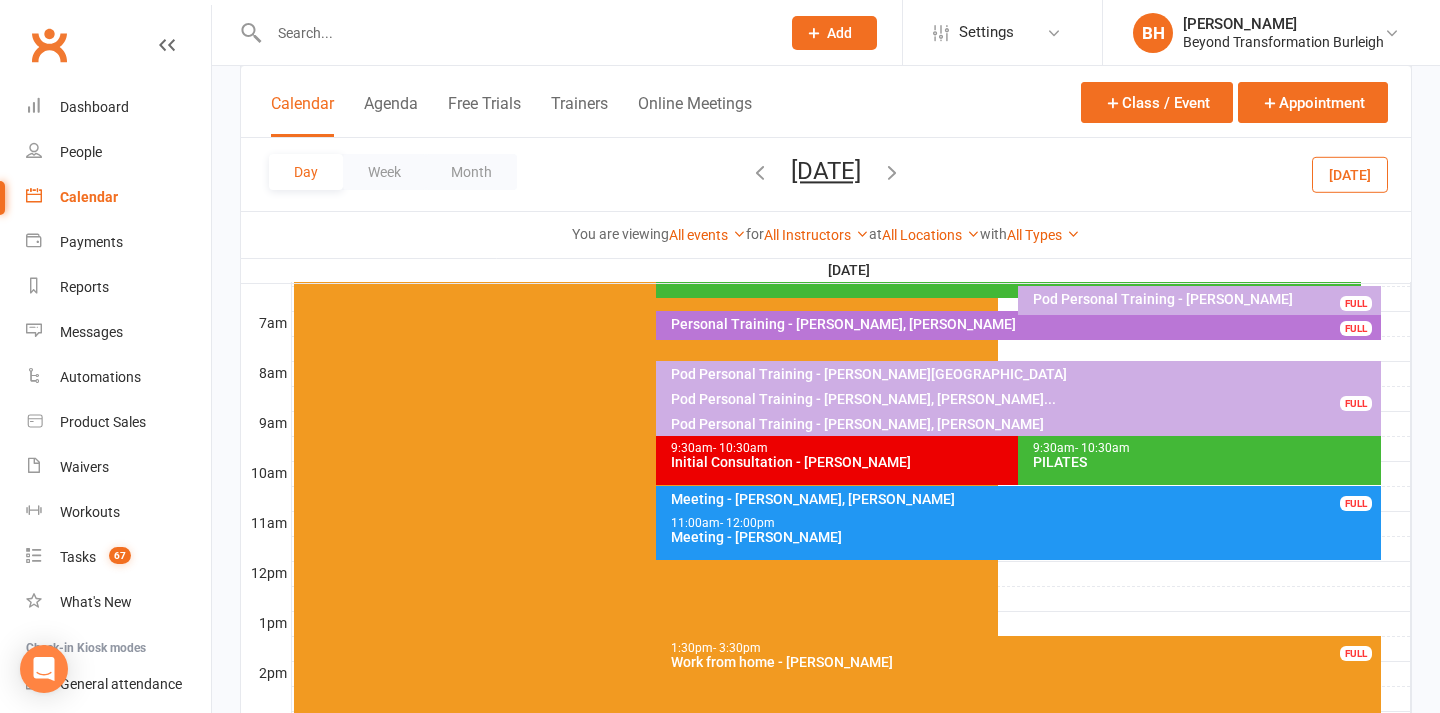 scroll, scrollTop: 443, scrollLeft: 0, axis: vertical 